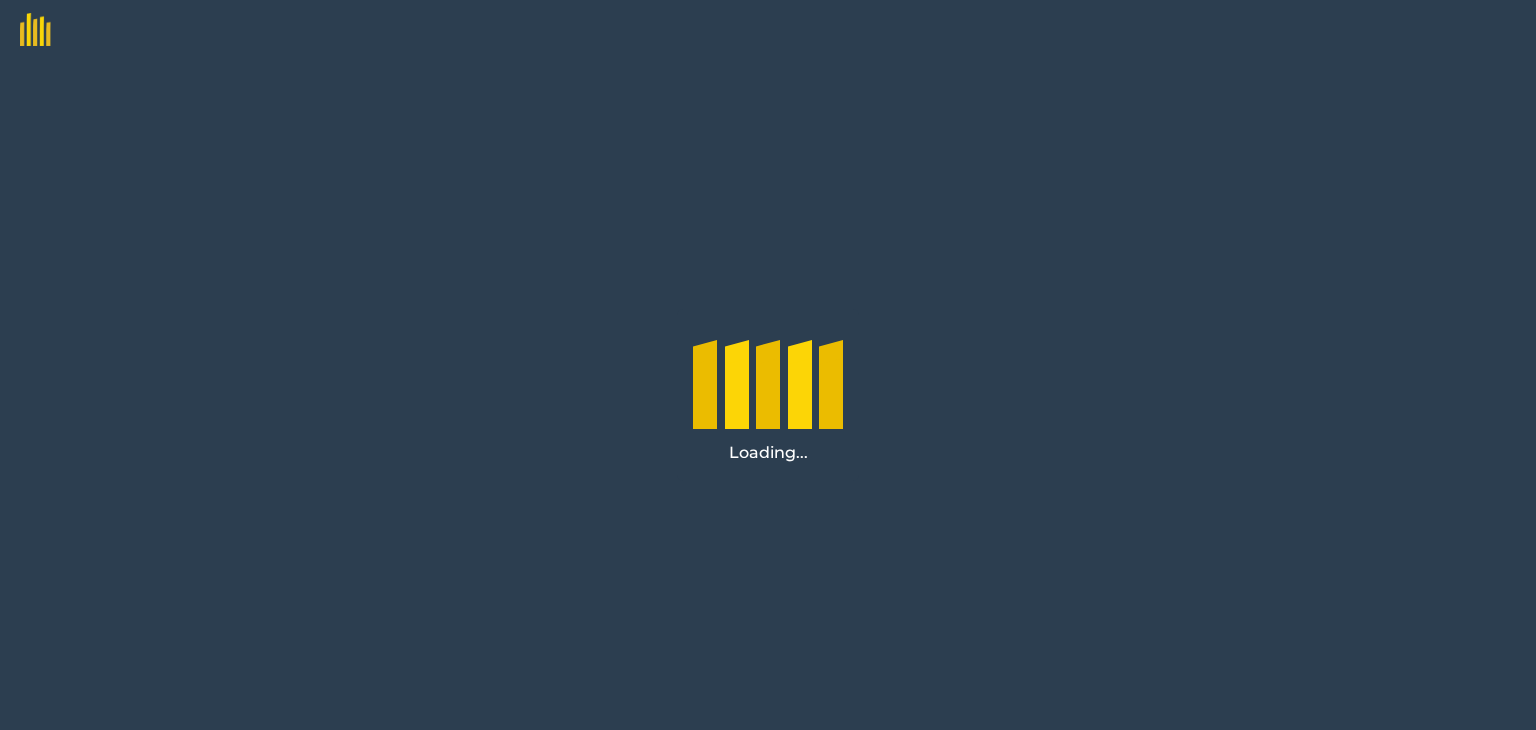 scroll, scrollTop: 0, scrollLeft: 0, axis: both 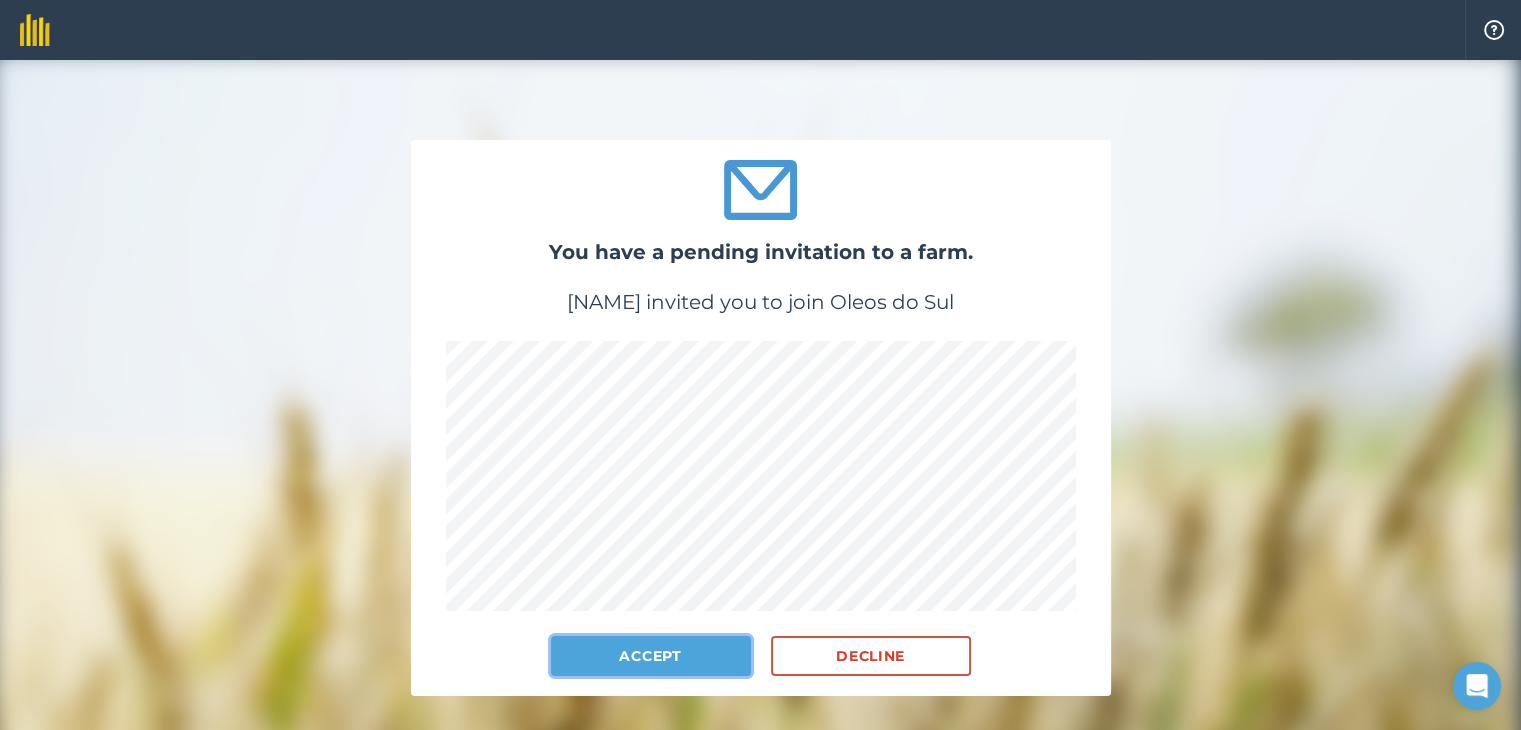 click on "Accept" at bounding box center [651, 656] 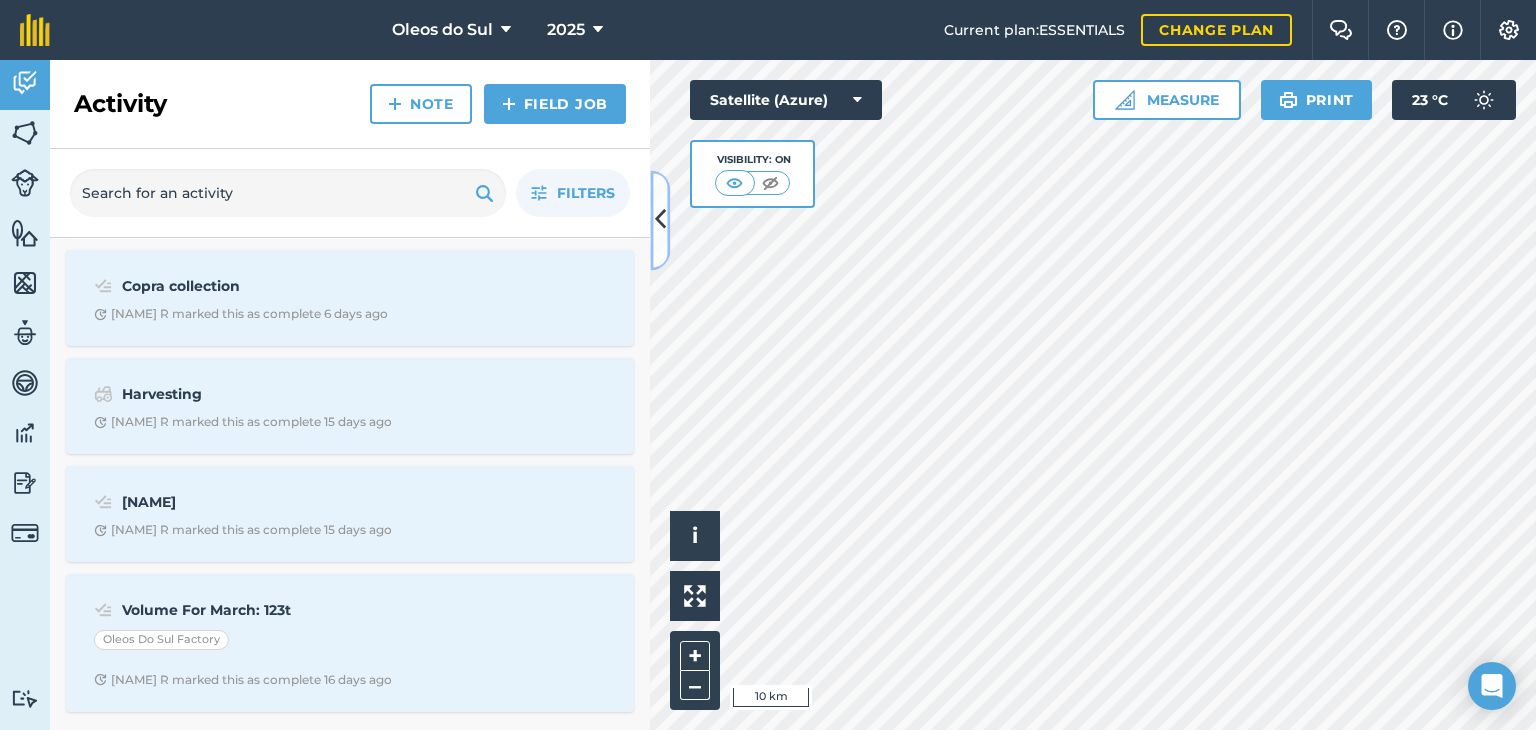 click at bounding box center (660, 220) 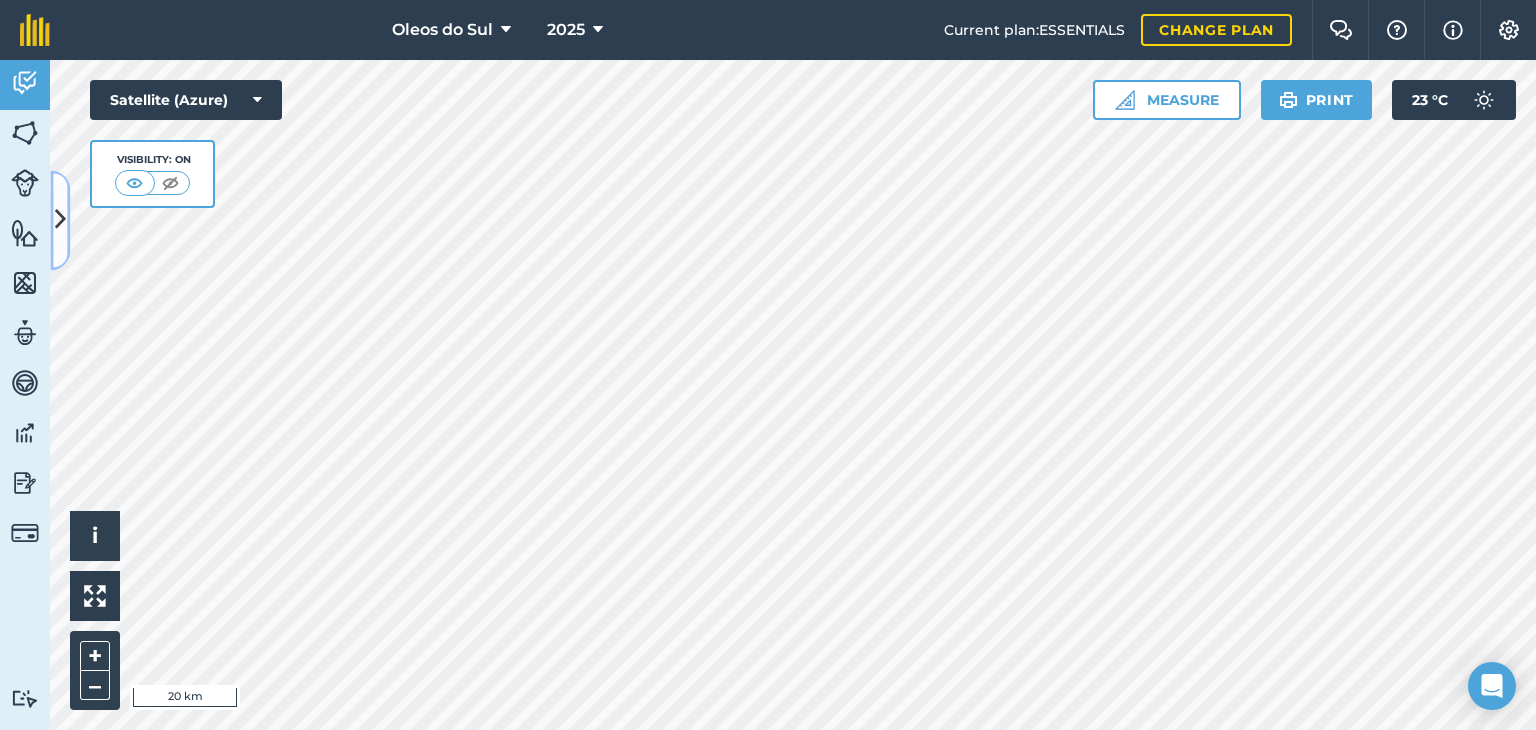 click at bounding box center [60, 220] 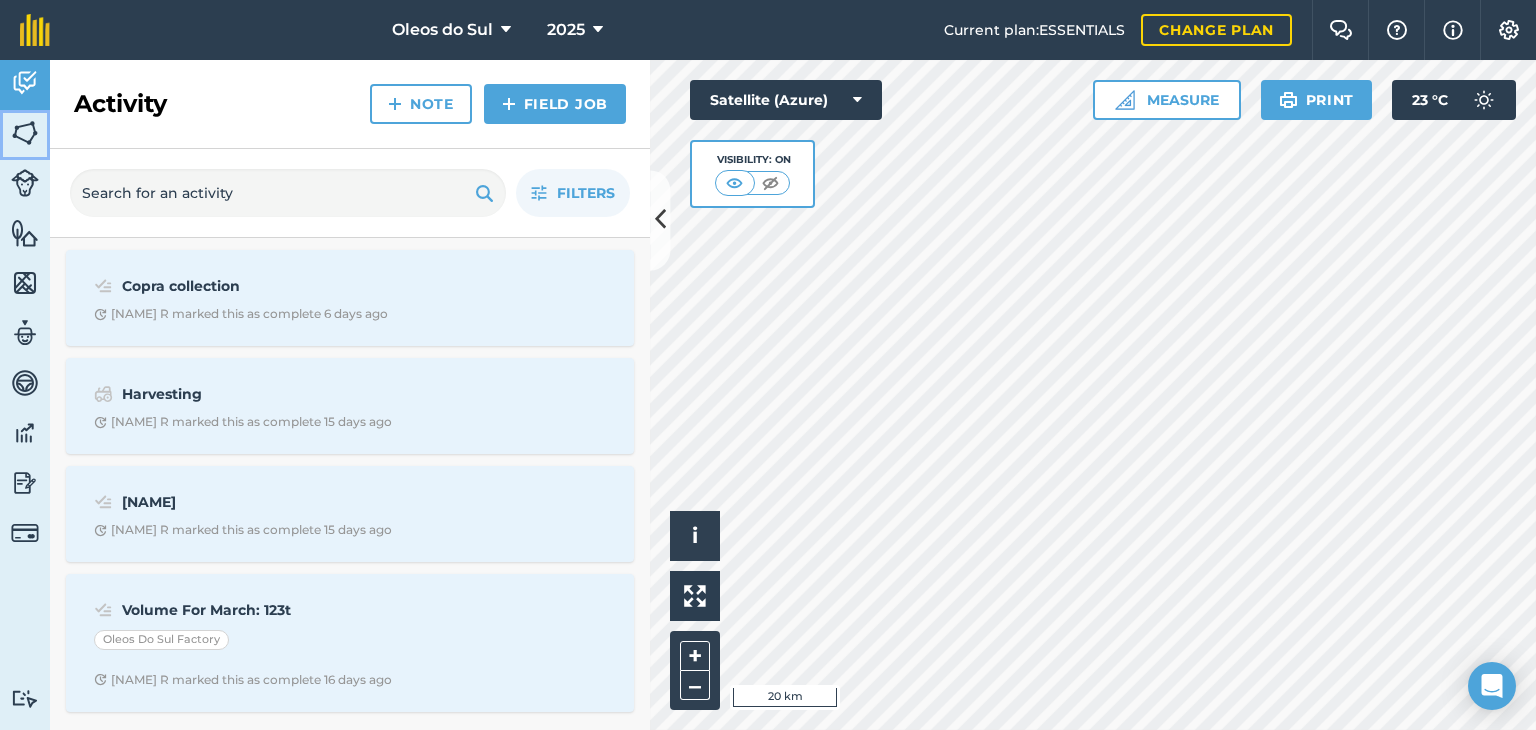 click at bounding box center (25, 133) 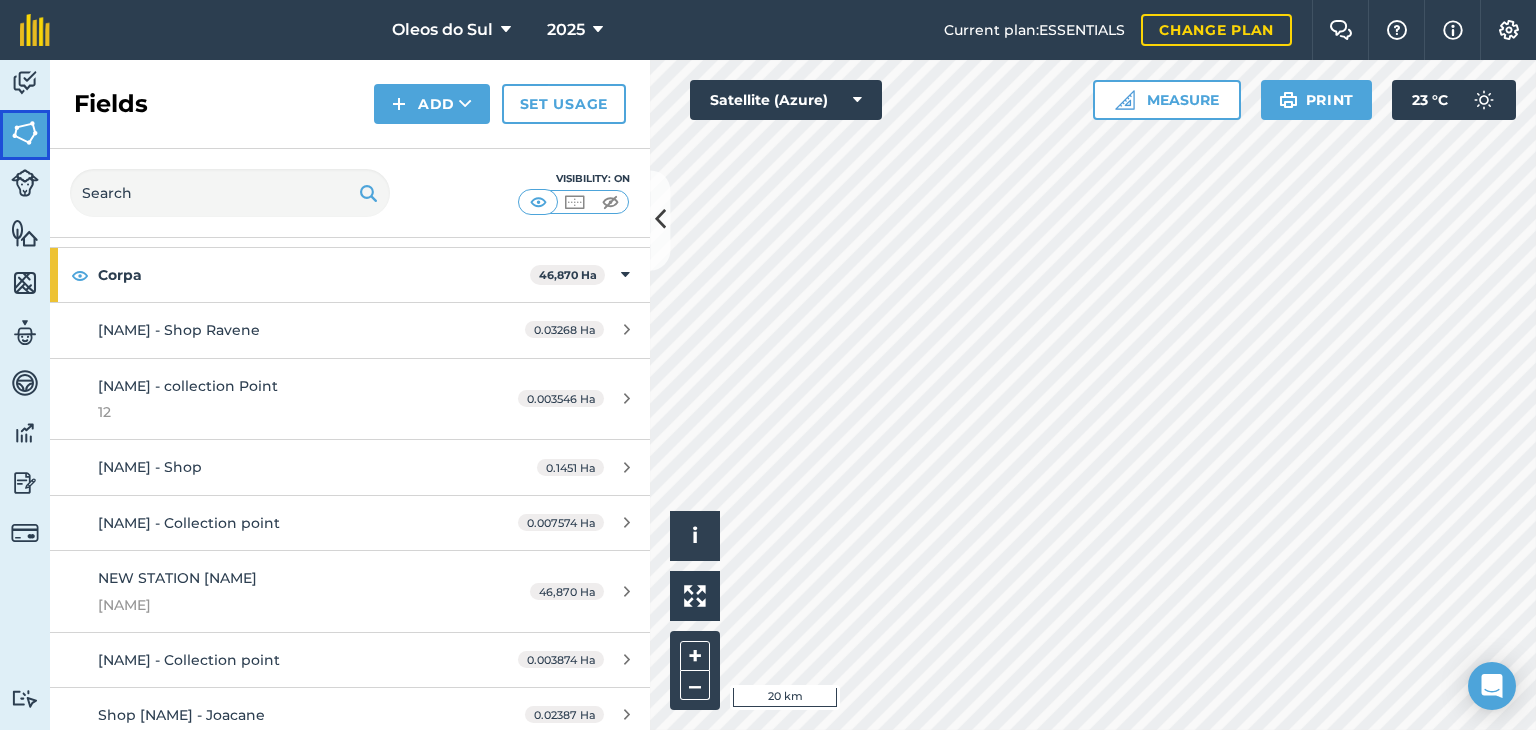scroll, scrollTop: 0, scrollLeft: 0, axis: both 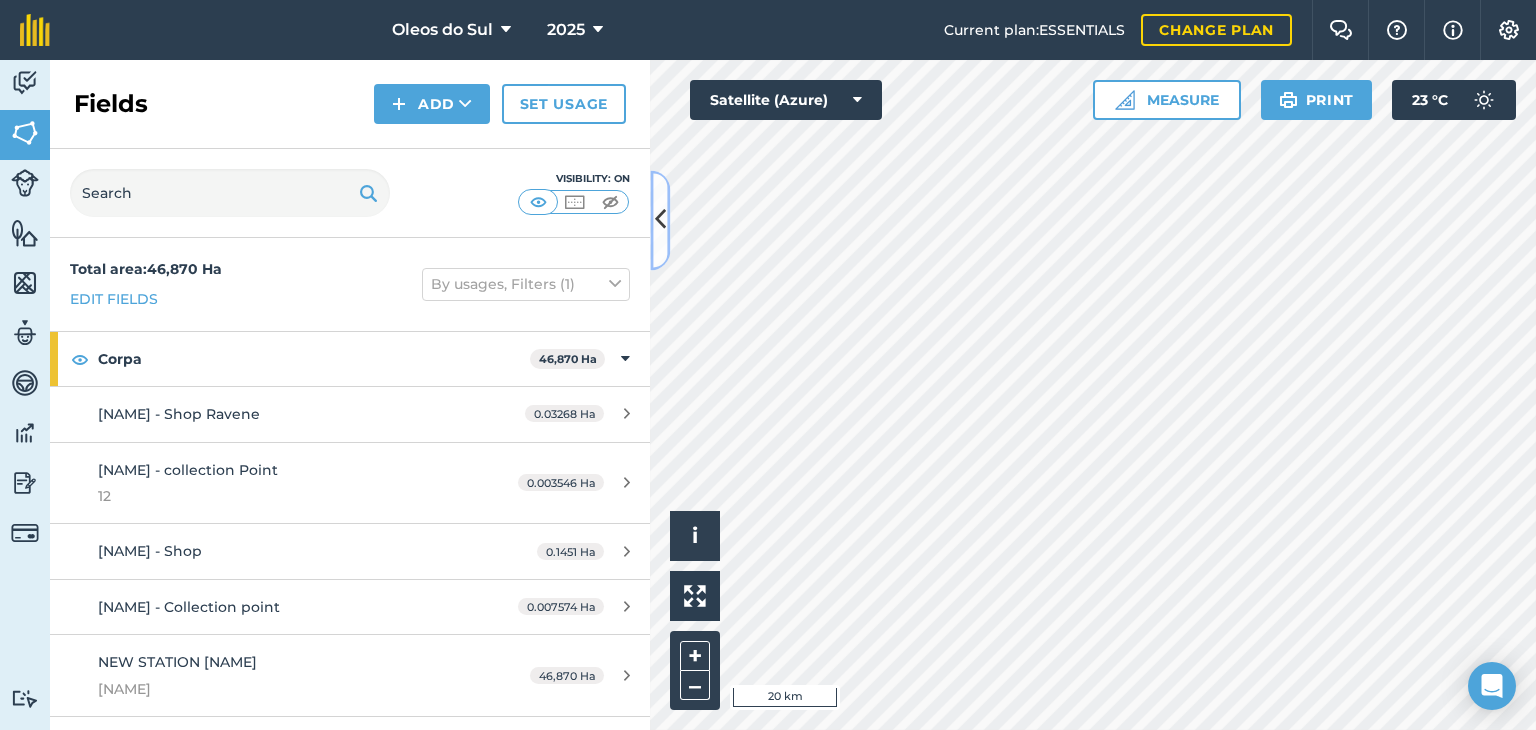 click at bounding box center (660, 220) 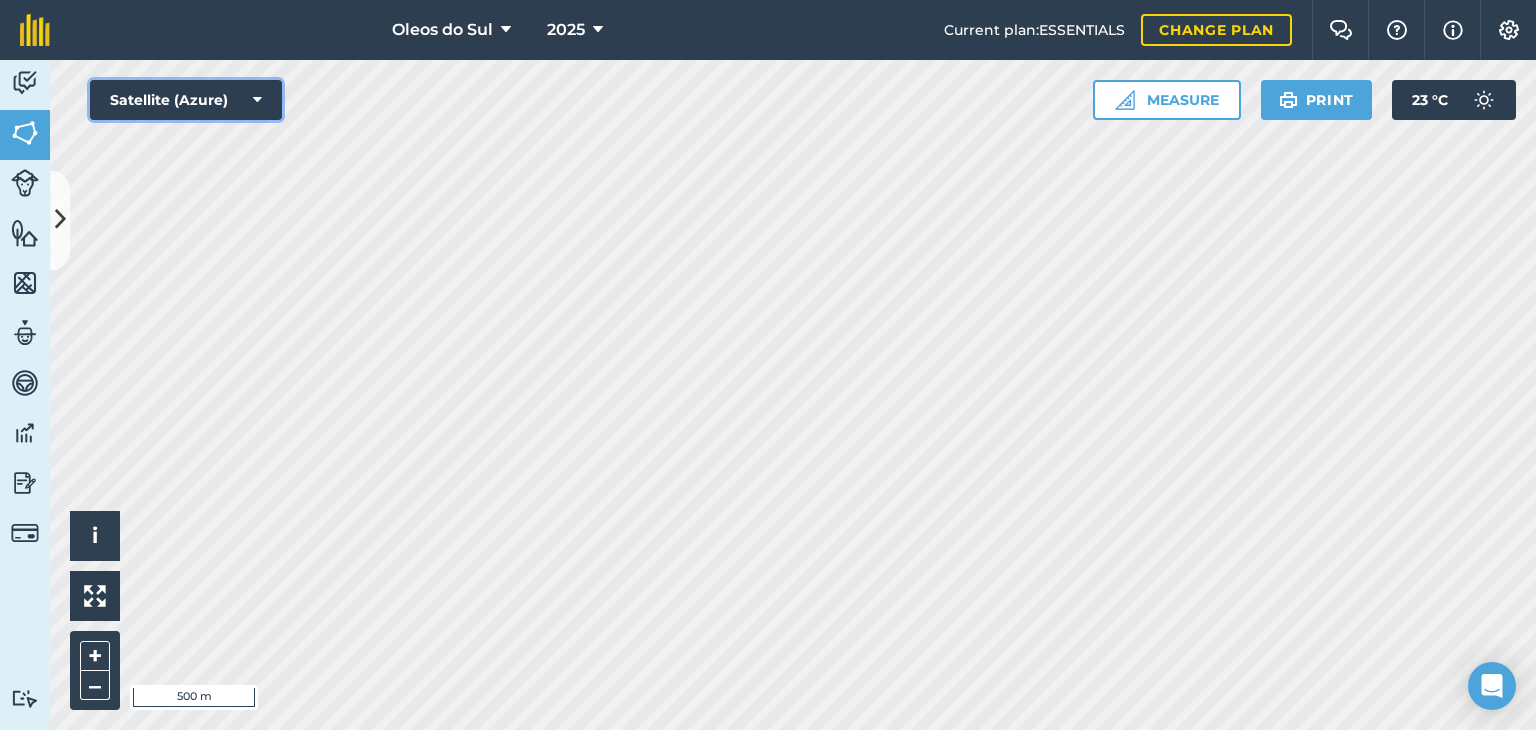 click on "Satellite (Azure)" at bounding box center (186, 100) 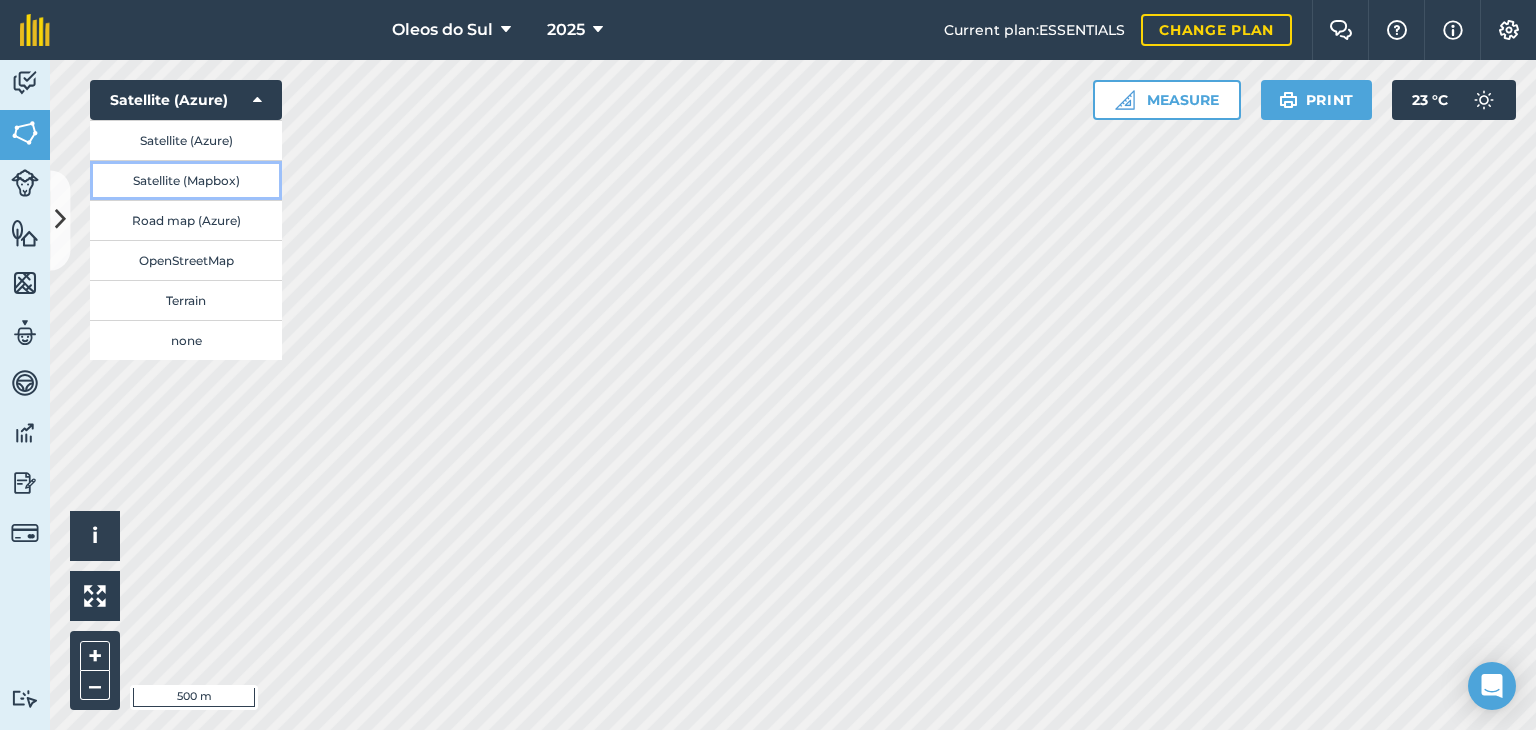 click on "Satellite (Mapbox)" at bounding box center (186, 180) 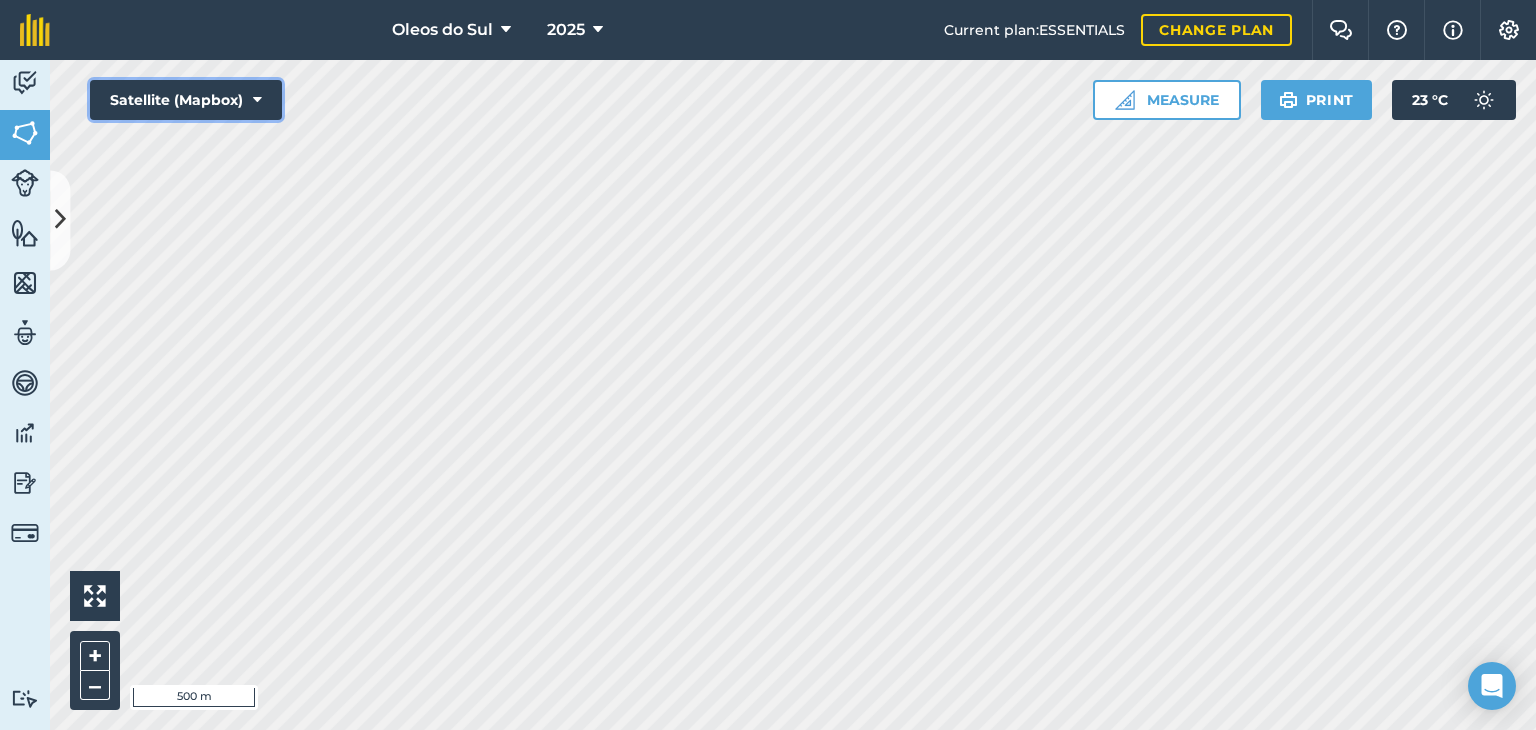 click at bounding box center [257, 100] 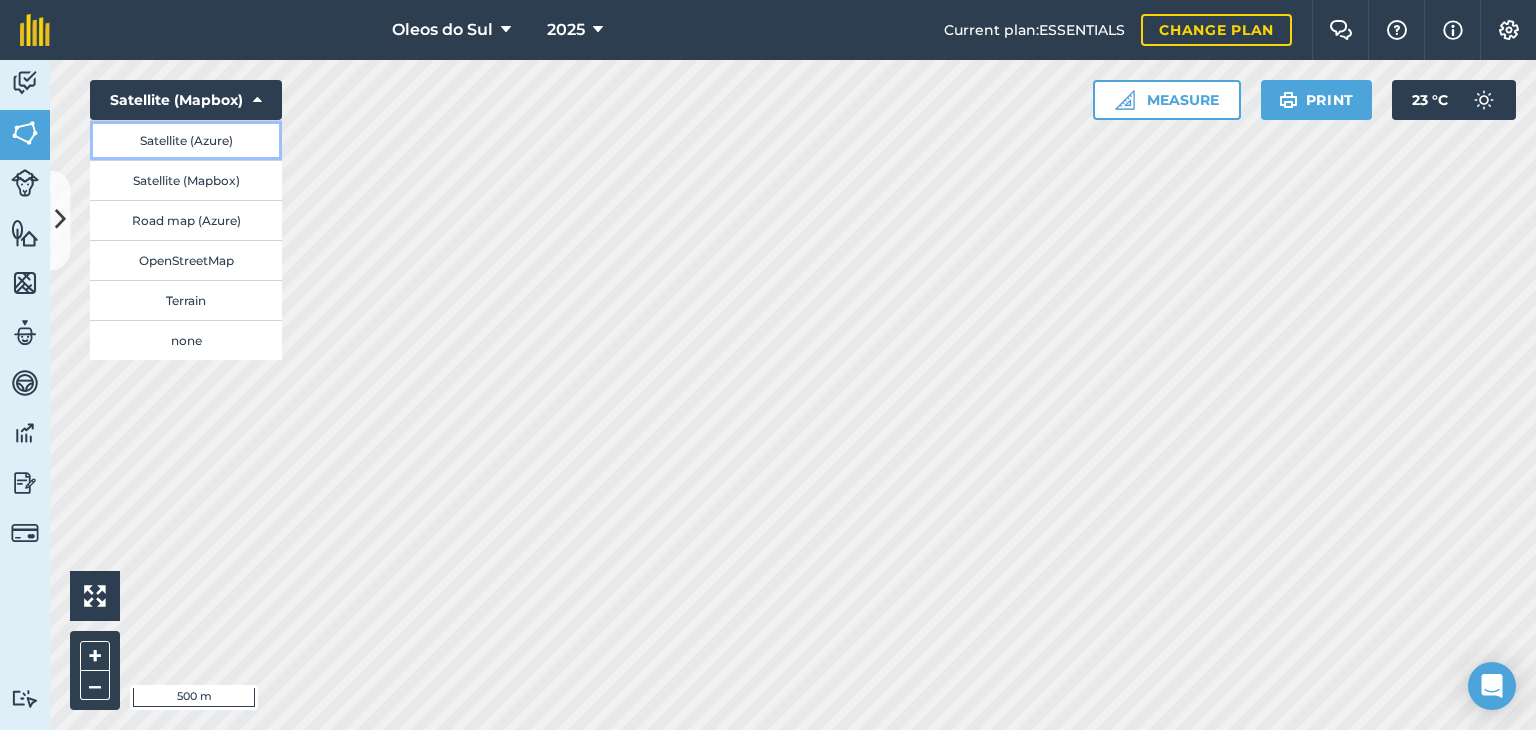 click on "Satellite (Azure)" at bounding box center (186, 140) 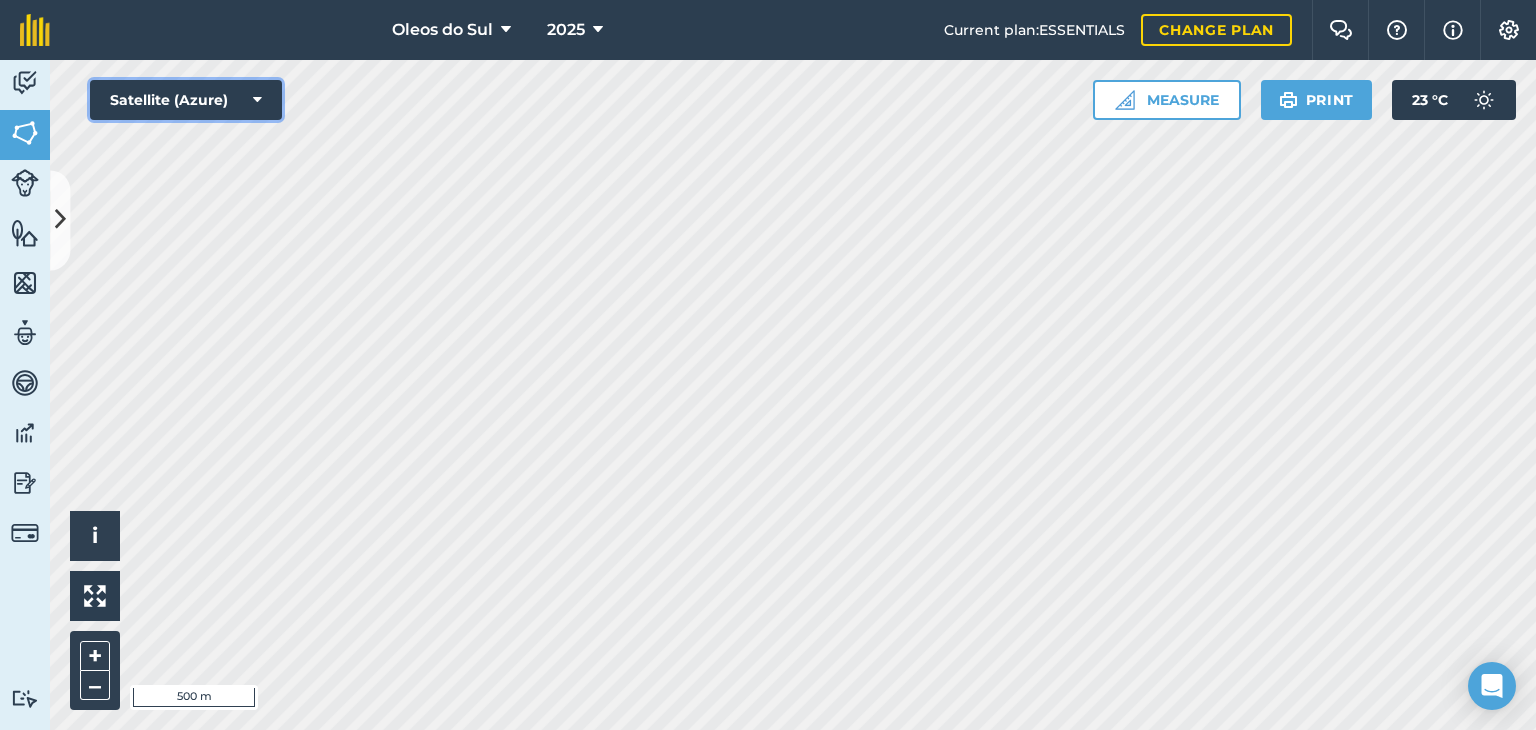 click at bounding box center [257, 100] 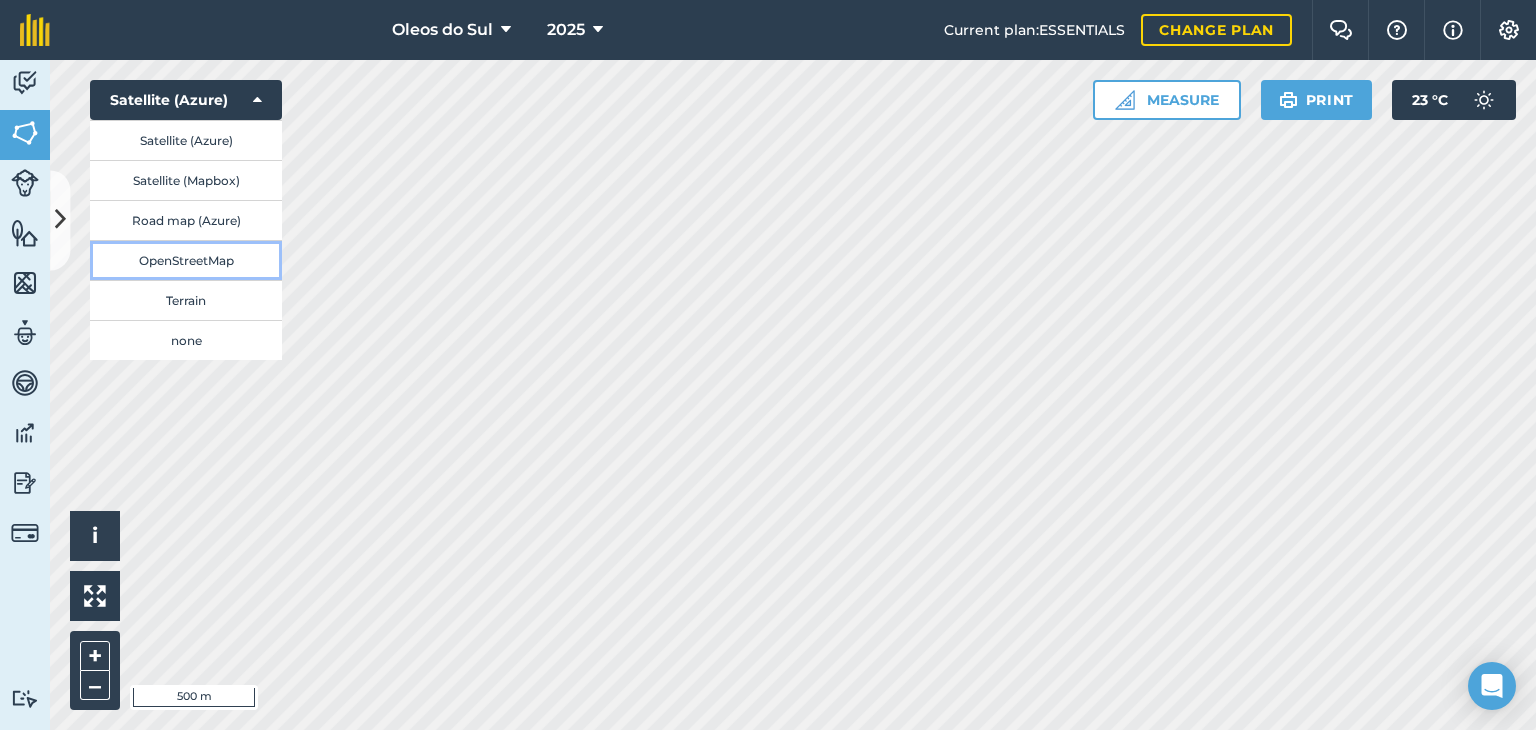 click on "OpenStreetMap" at bounding box center [186, 260] 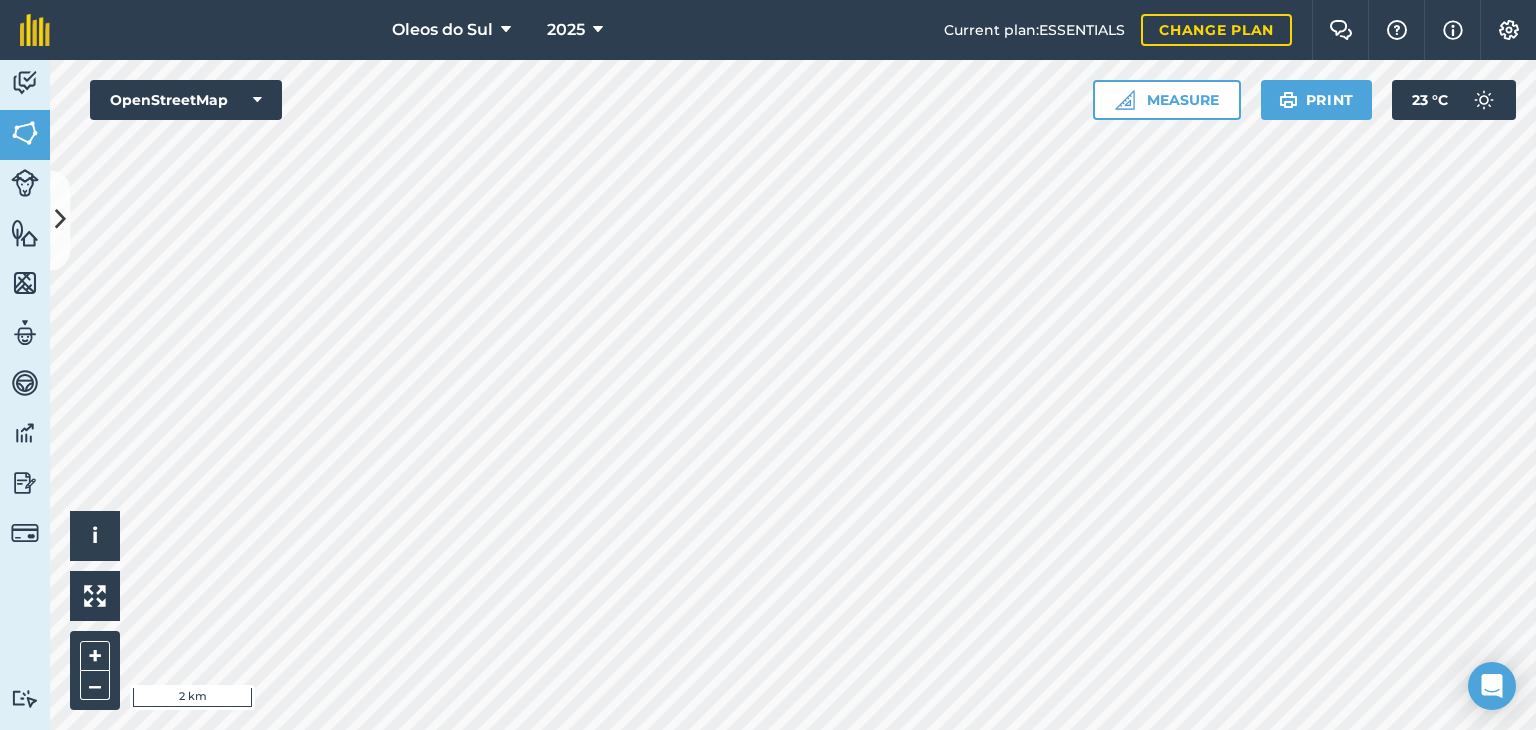 click on "Oleos do Sul 2025 Current plan :  ESSENTIALS   Change plan Farm Chat Help Info Settings Oleos do Sul  -  2025Reproduced with the permission of  OpenStreetMap Printed on  01/08/2025 Field usages No usage set COCONUT: OIL Corpa Maximum collecting area Feature types COPRA COLECTION-MATINI [NAME] LINGA LINGA Activity Fields Livestock Features Maps Team Vehicles Data Reporting Billing Tutorials Tutorials Fields   Add   Set usage Visibility: On Total area :  46,870   Ha Edit fields By usages, Filters (1) Corpa 46,870   Ha [NAME] - Shop Ravene  0.03268   Ha [NAME] Sebastiao - collection Point 12 0.003546   Ha [NAME] Issufo - Shop 0.1451   Ha [NAME] Filipe - Collection point 0.007574   Ha NEW STATION [NAME] [NAME] CENTER 46,870   Ha [NAME] Miguel - Collection point 0.003874   Ha Shop [NAME] Ricardo - Joacane 0.02387   Ha Shop [NAME] Cassamo - Inharrime 0.3369   Ha Hello i ©  OpenStreetMap  contributors. 2 km + – OpenStreetMap Measure Print 23   ° C" at bounding box center [768, 365] 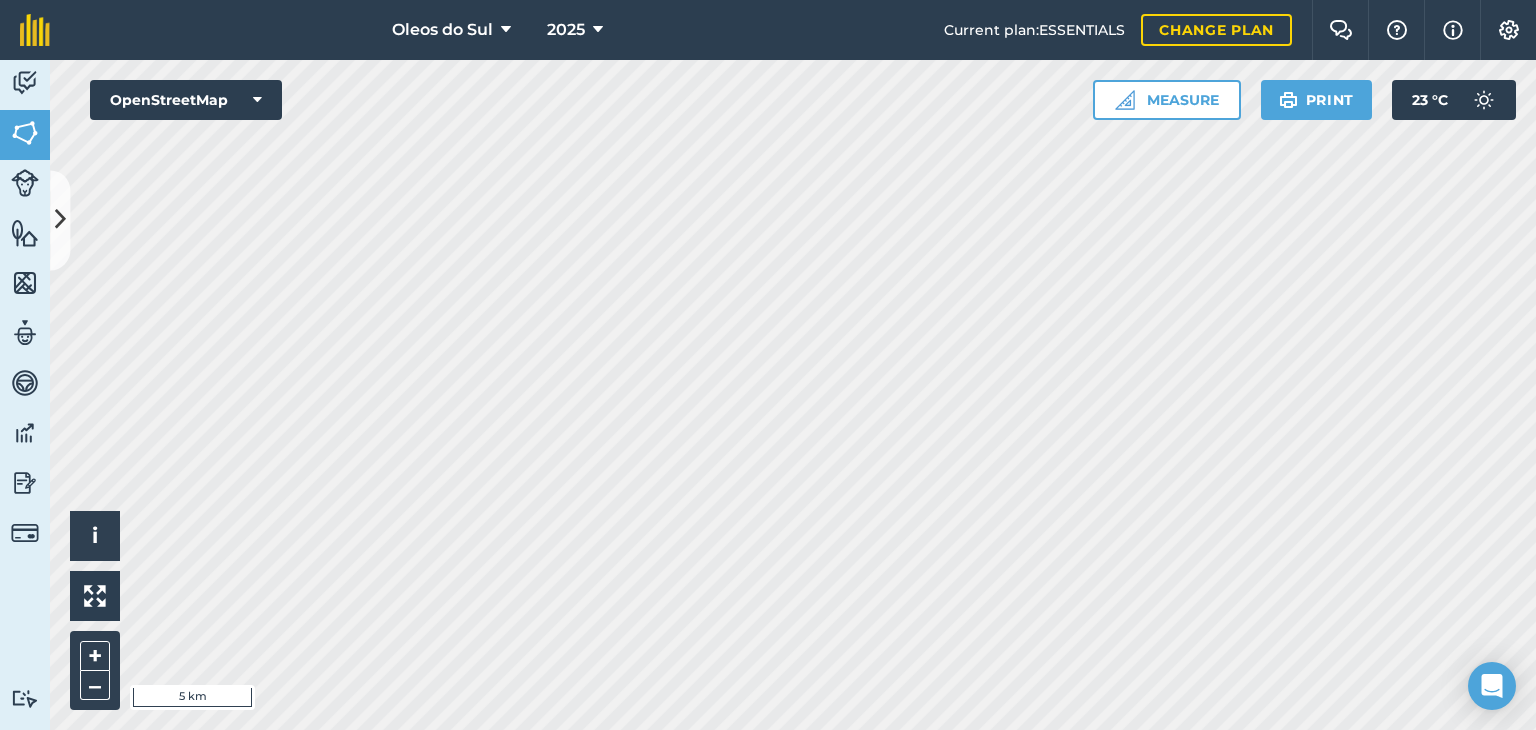 click on "Oleos do Sul 2025 Current plan :  ESSENTIALS   Change plan Farm Chat Help Info Settings Oleos do Sul  -  2025Reproduced with the permission of  OpenStreetMap Printed on  01/08/2025 Field usages No usage set COCONUT: OIL Corpa Maximum collecting area Feature types COPRA COLECTION-MATINI [NAME] LINGA LINGA Activity Fields Livestock Features Maps Team Vehicles Data Reporting Billing Tutorials Tutorials Fields   Add   Set usage Visibility: On Total area :  46,870   Ha Edit fields By usages, Filters (1) Corpa 46,870   Ha [NAME] - Shop Ravene  0.03268   Ha [NAME] Sebastiao - collection Point 12 0.003546   Ha [NAME] Issufo - Shop 0.1451   Ha [NAME] Filipe - Collection point 0.007574   Ha NEW STATION [NAME] [NAME] CENTER 46,870   Ha [NAME] Miguel - Collection point 0.003874   Ha Shop [NAME] Ricardo - Joacane 0.02387   Ha Shop [NAME] Cassamo - Inharrime 0.3369   Ha Hello i ©  OpenStreetMap  contributors. 5 km + – OpenStreetMap Measure Print 23   ° C" at bounding box center [768, 365] 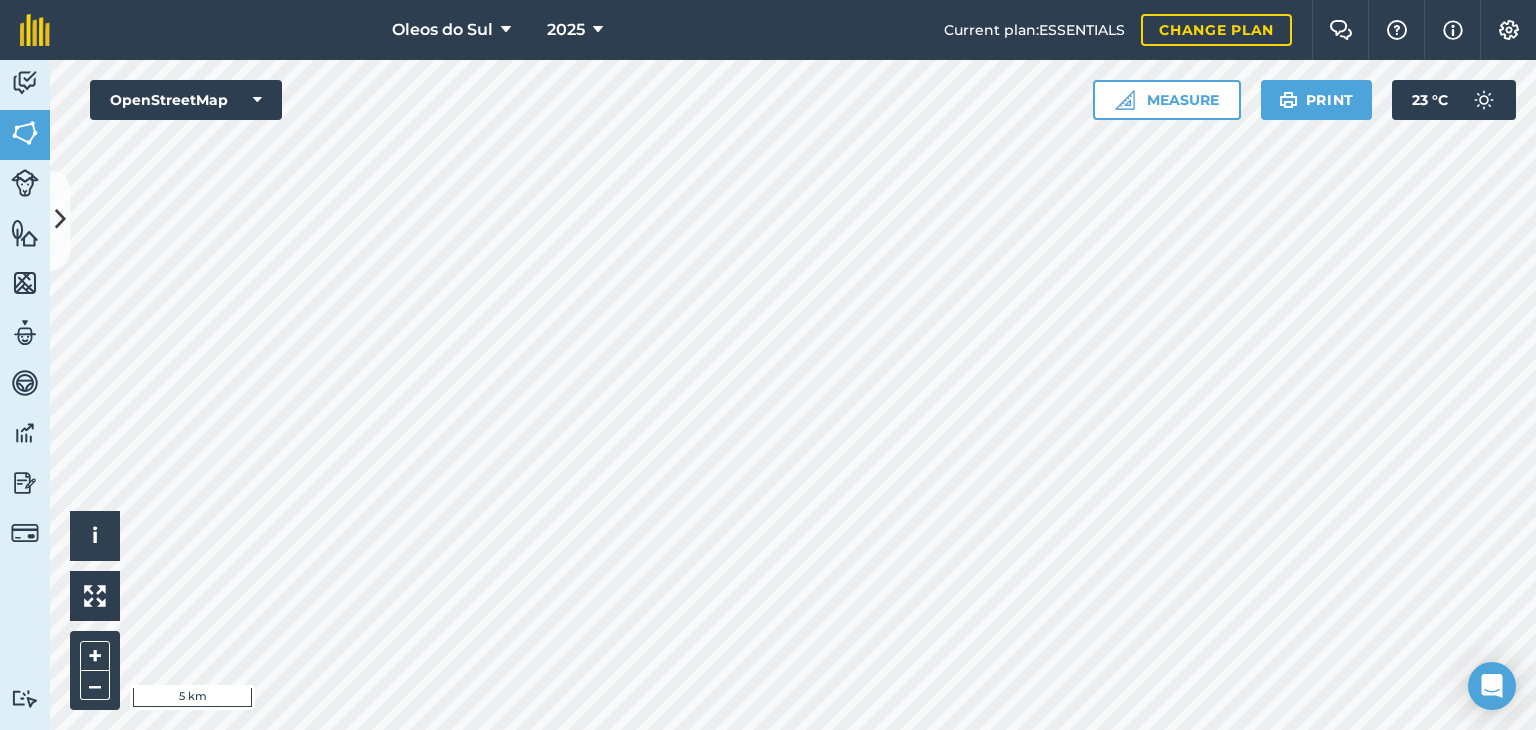 click on "Oleos do Sul 2025 Current plan :  ESSENTIALS   Change plan Farm Chat Help Info Settings Oleos do Sul  -  2025Reproduced with the permission of  OpenStreetMap Printed on  01/08/2025 Field usages No usage set COCONUT: OIL Corpa Maximum collecting area Feature types COPRA COLECTION-MATINI [NAME] LINGA LINGA Activity Fields Livestock Features Maps Team Vehicles Data Reporting Billing Tutorials Tutorials Fields   Add   Set usage Visibility: On Total area :  46,870   Ha Edit fields By usages, Filters (1) Corpa 46,870   Ha [NAME] - Shop Ravene  0.03268   Ha [NAME] Sebastiao - collection Point 12 0.003546   Ha [NAME] Issufo - Shop 0.1451   Ha [NAME] Filipe - Collection point 0.007574   Ha NEW STATION [NAME] [NAME] CENTER 46,870   Ha [NAME] Miguel - Collection point 0.003874   Ha Shop [NAME] Ricardo - Joacane 0.02387   Ha Shop [NAME] Cassamo - Inharrime 0.3369   Ha Hello i ©  OpenStreetMap  contributors. 5 km + – OpenStreetMap Measure Print 23   ° C" at bounding box center (768, 365) 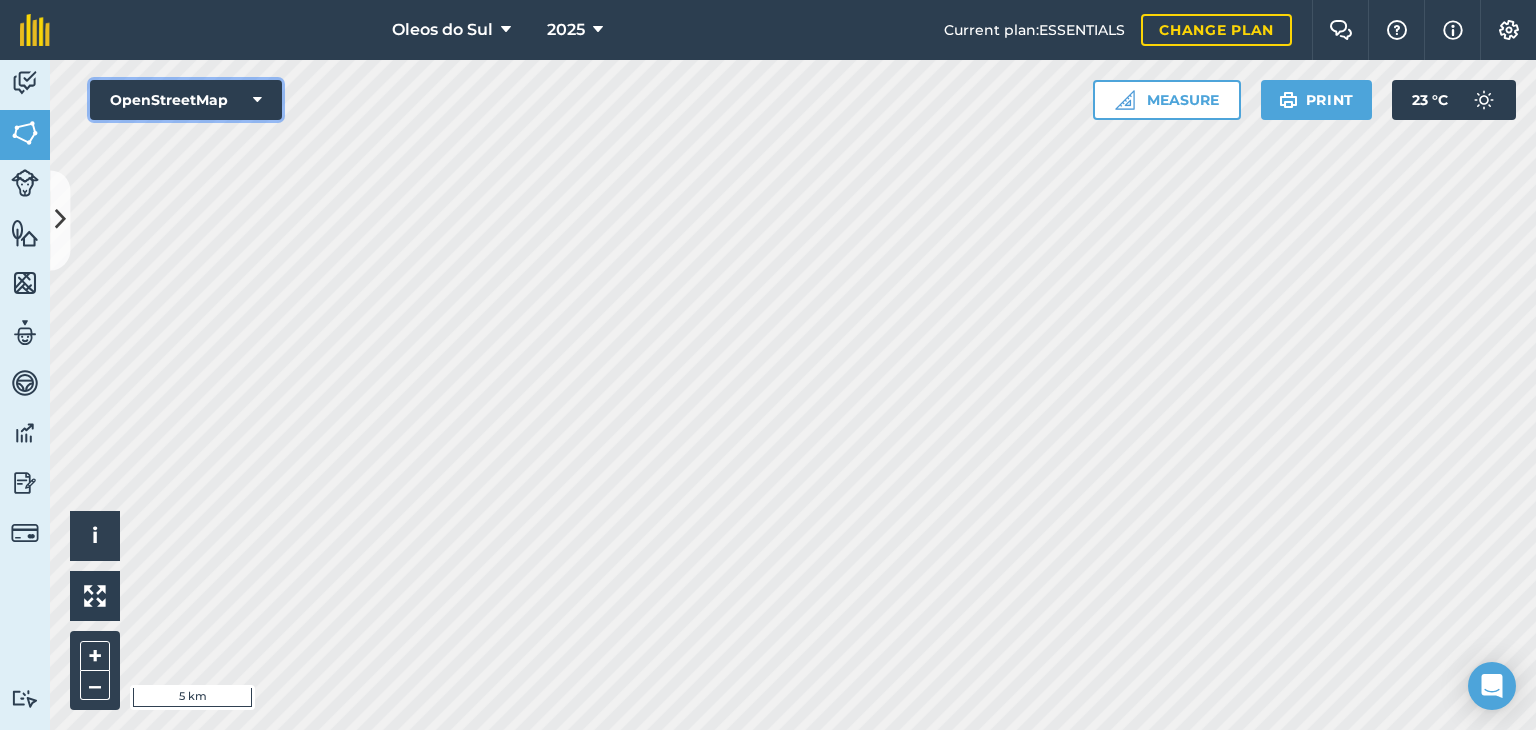 click on "OpenStreetMap" at bounding box center (186, 100) 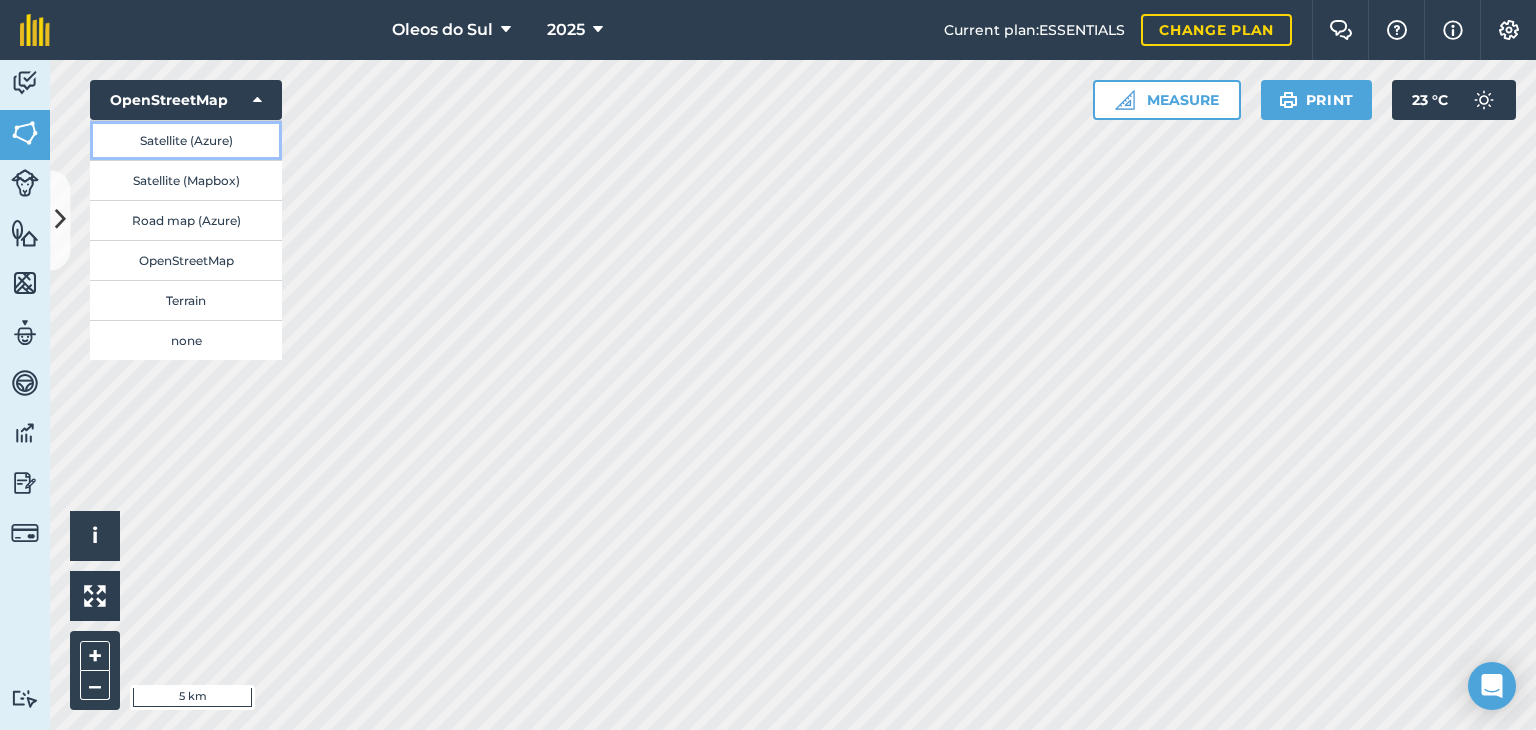 click on "Satellite (Azure)" at bounding box center [186, 140] 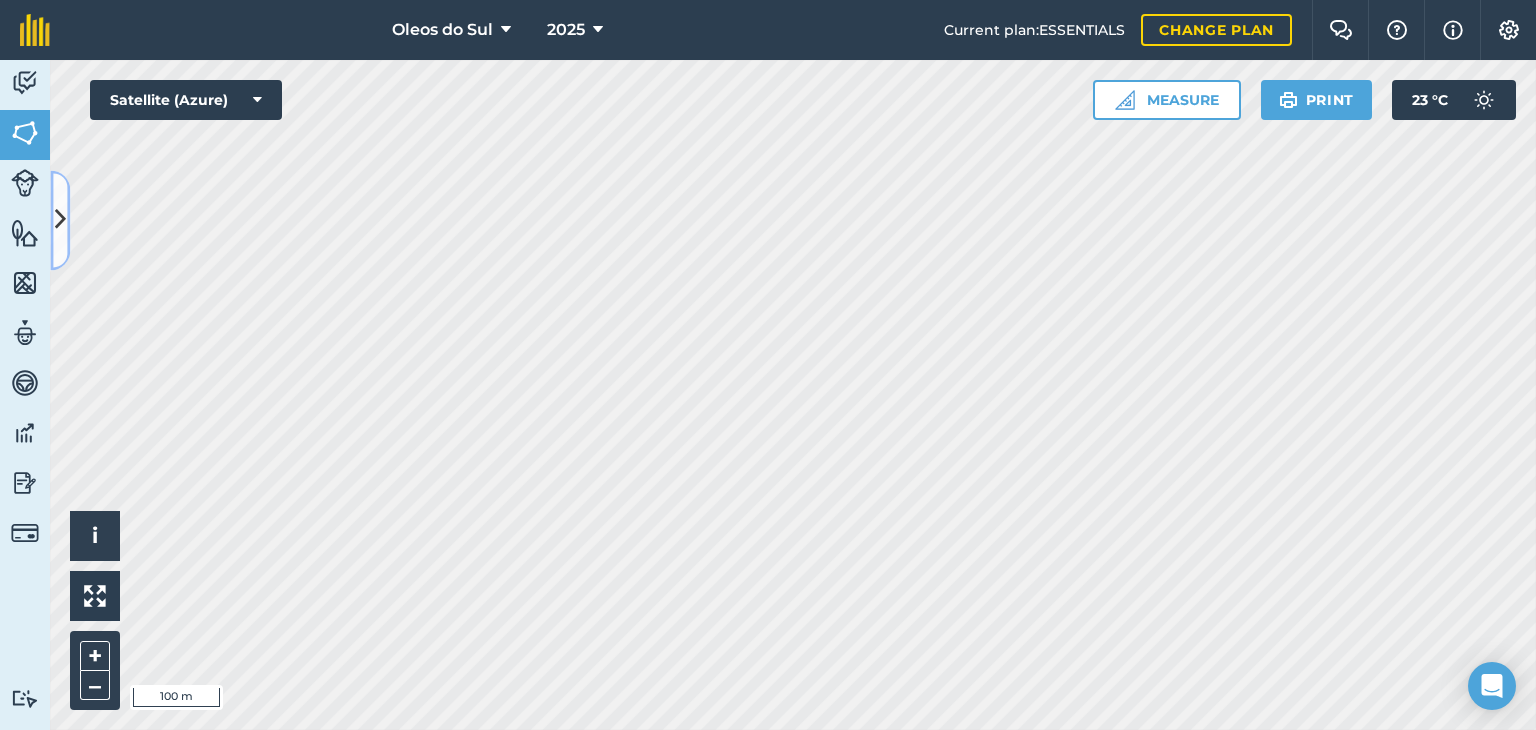 click at bounding box center [60, 220] 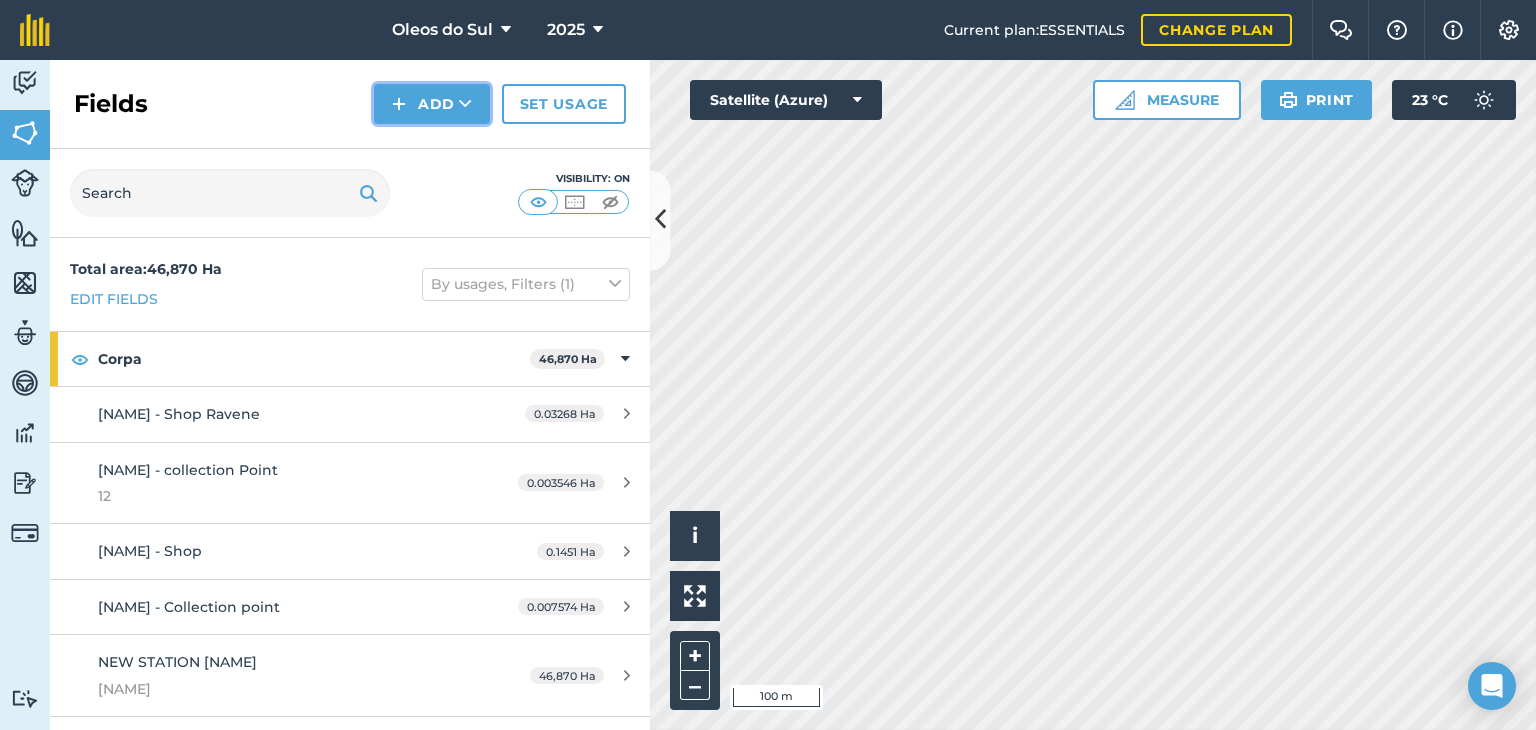 click on "Add" at bounding box center (432, 104) 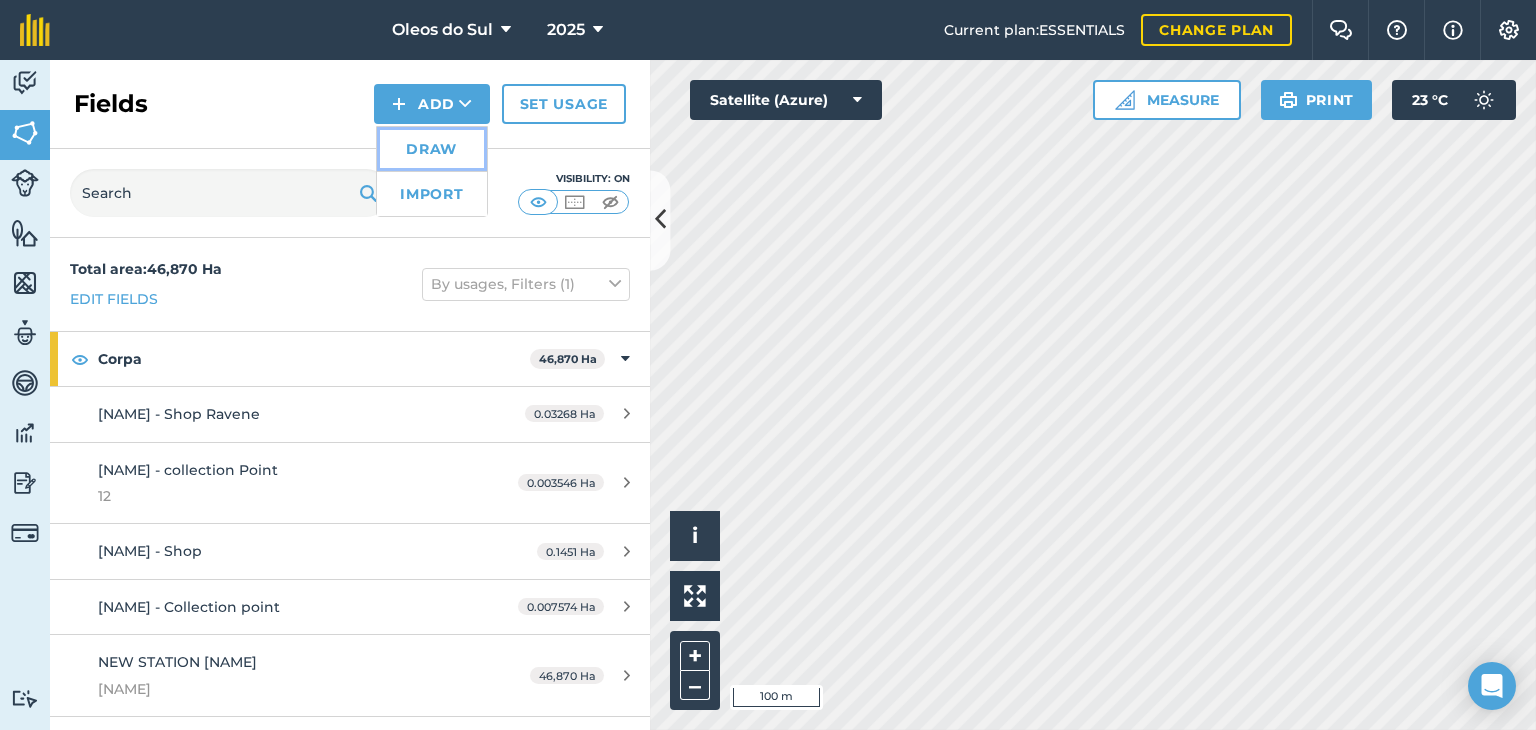 click on "Draw" at bounding box center (432, 149) 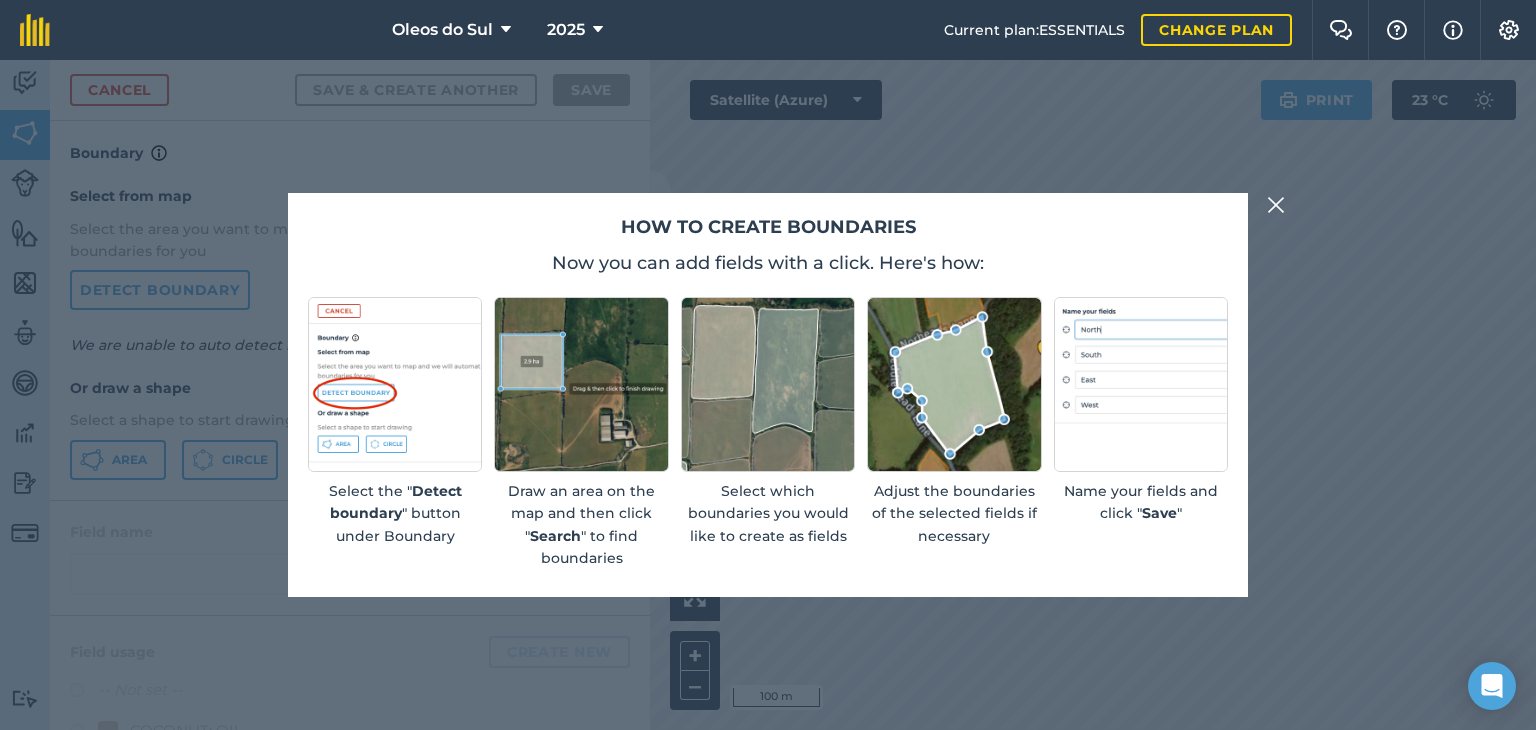 click at bounding box center (1276, 205) 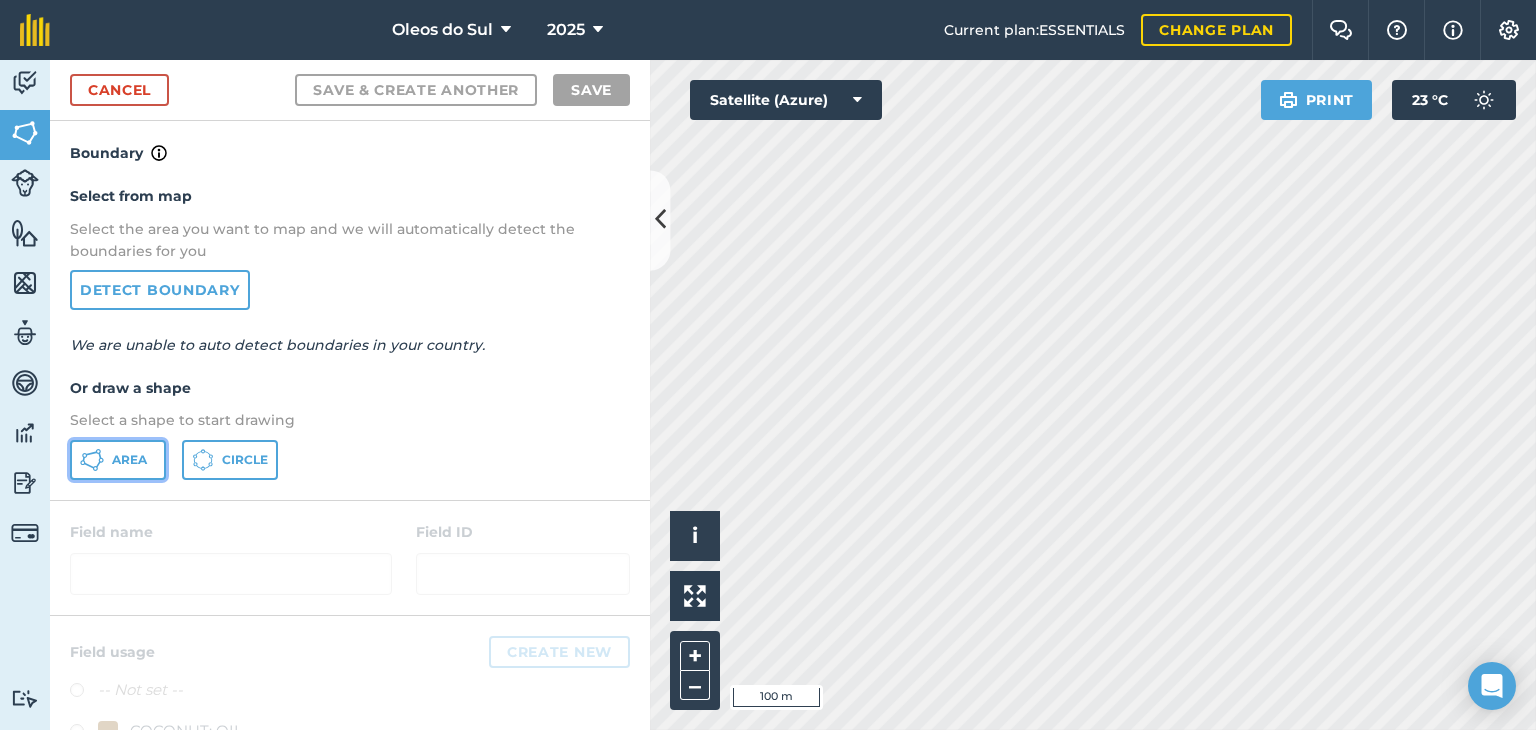 click on "Area" at bounding box center (129, 460) 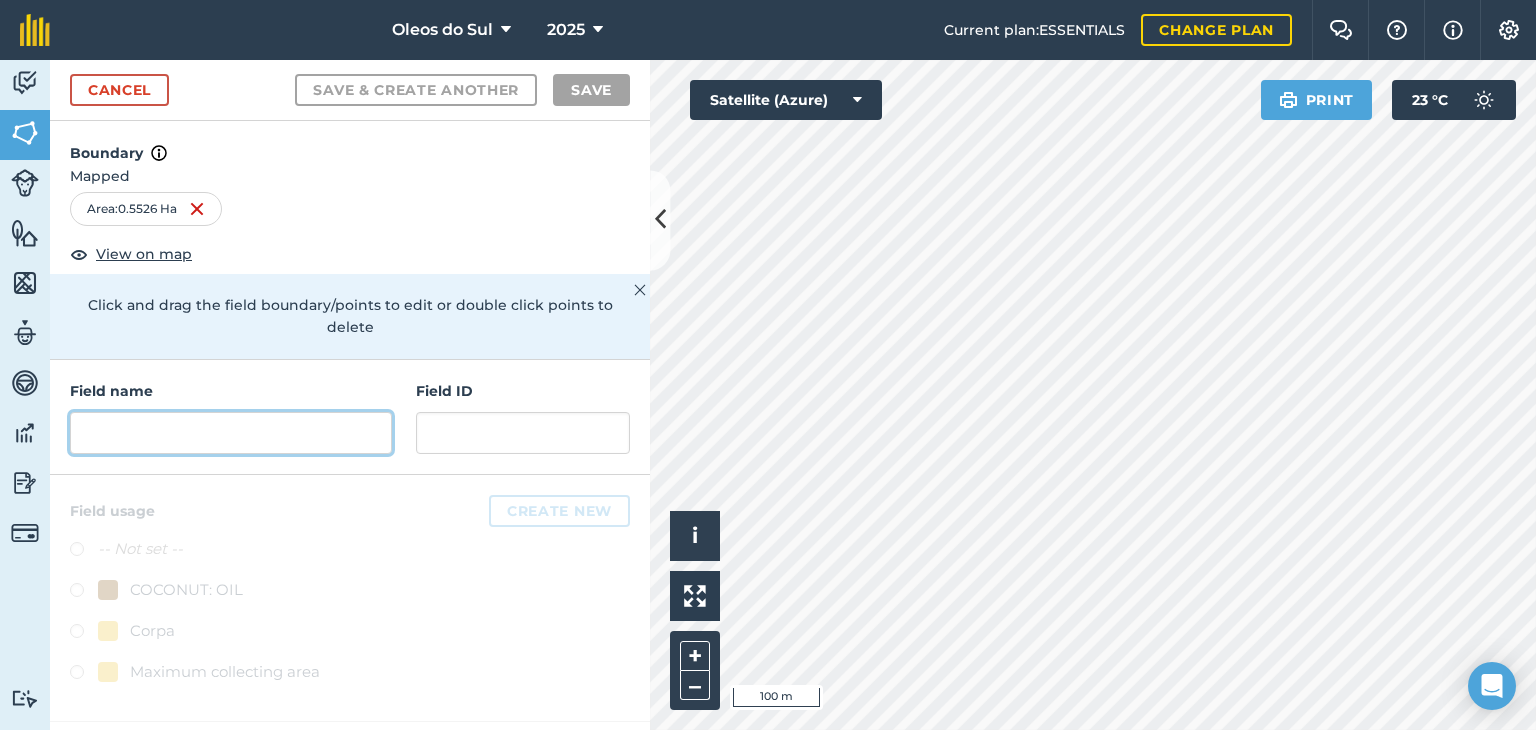 click at bounding box center [231, 433] 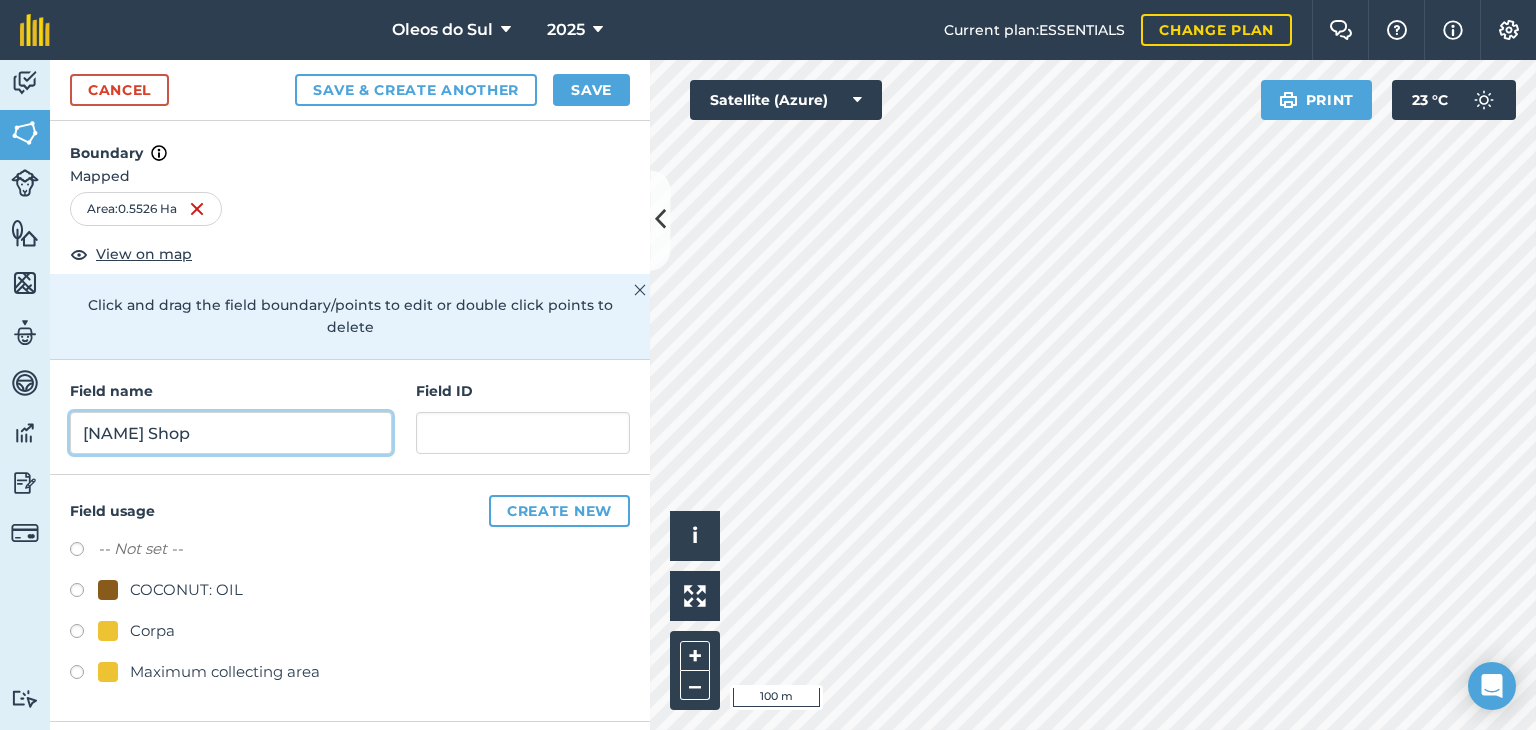type on "[NAME] Shop" 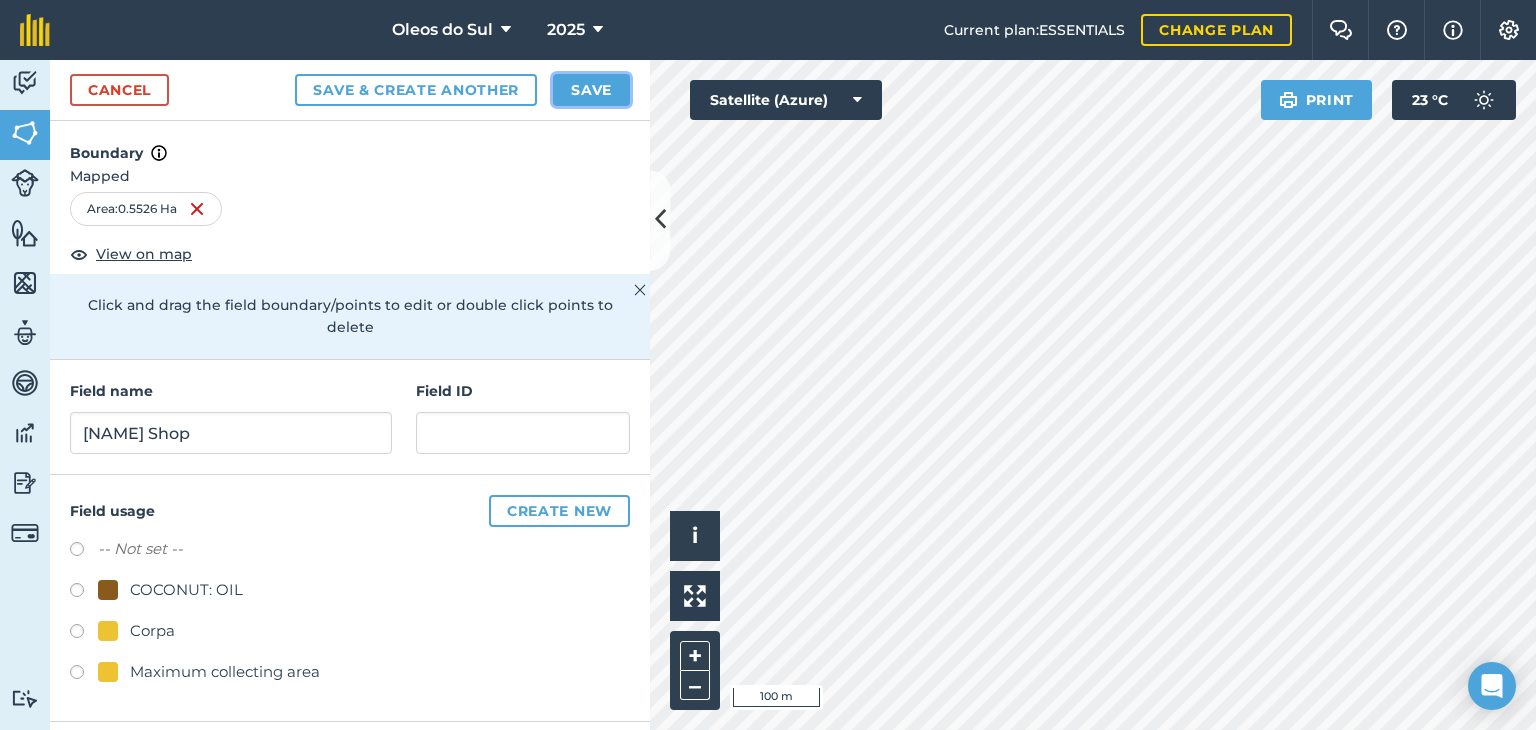 click on "Save" at bounding box center [591, 90] 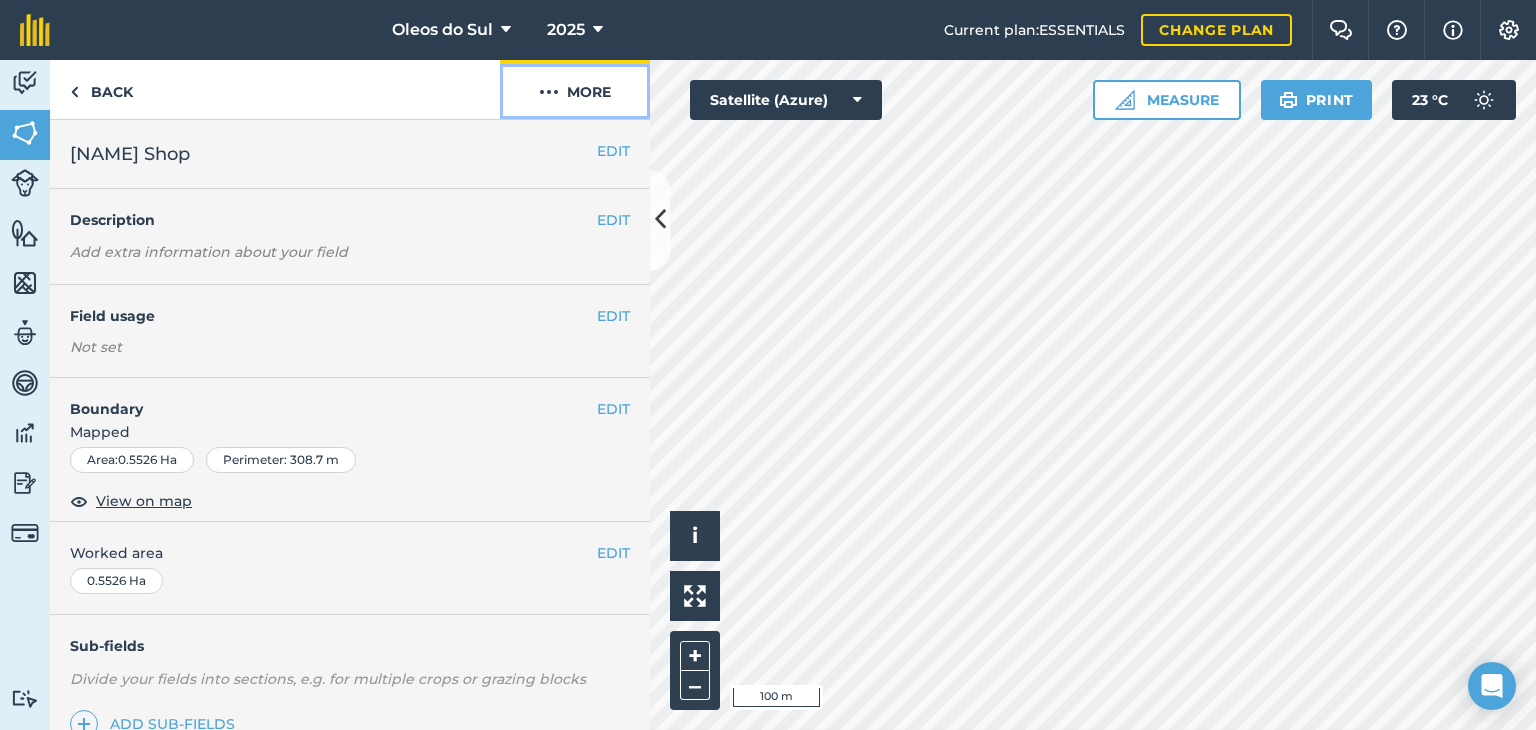 click on "More" at bounding box center (575, 89) 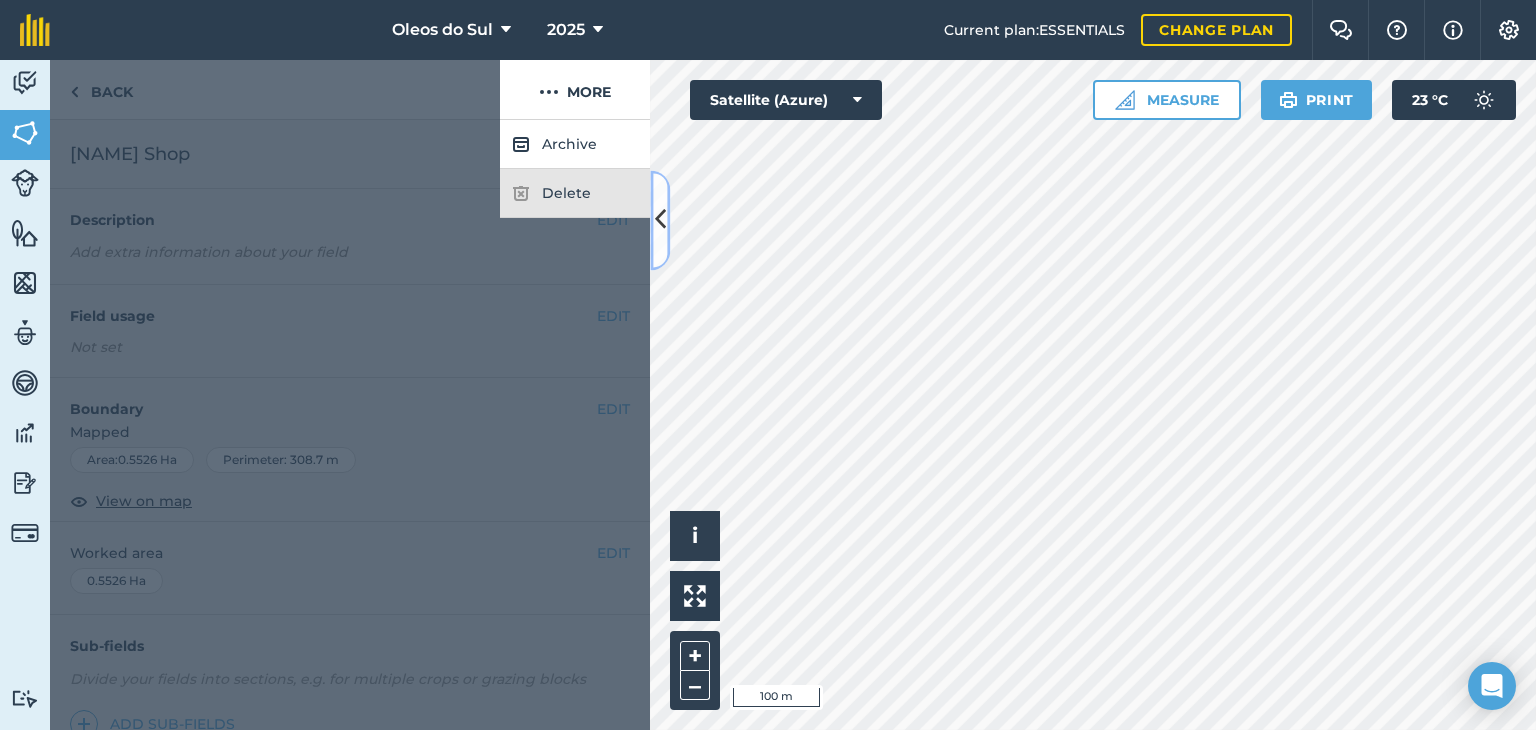 click at bounding box center (660, 220) 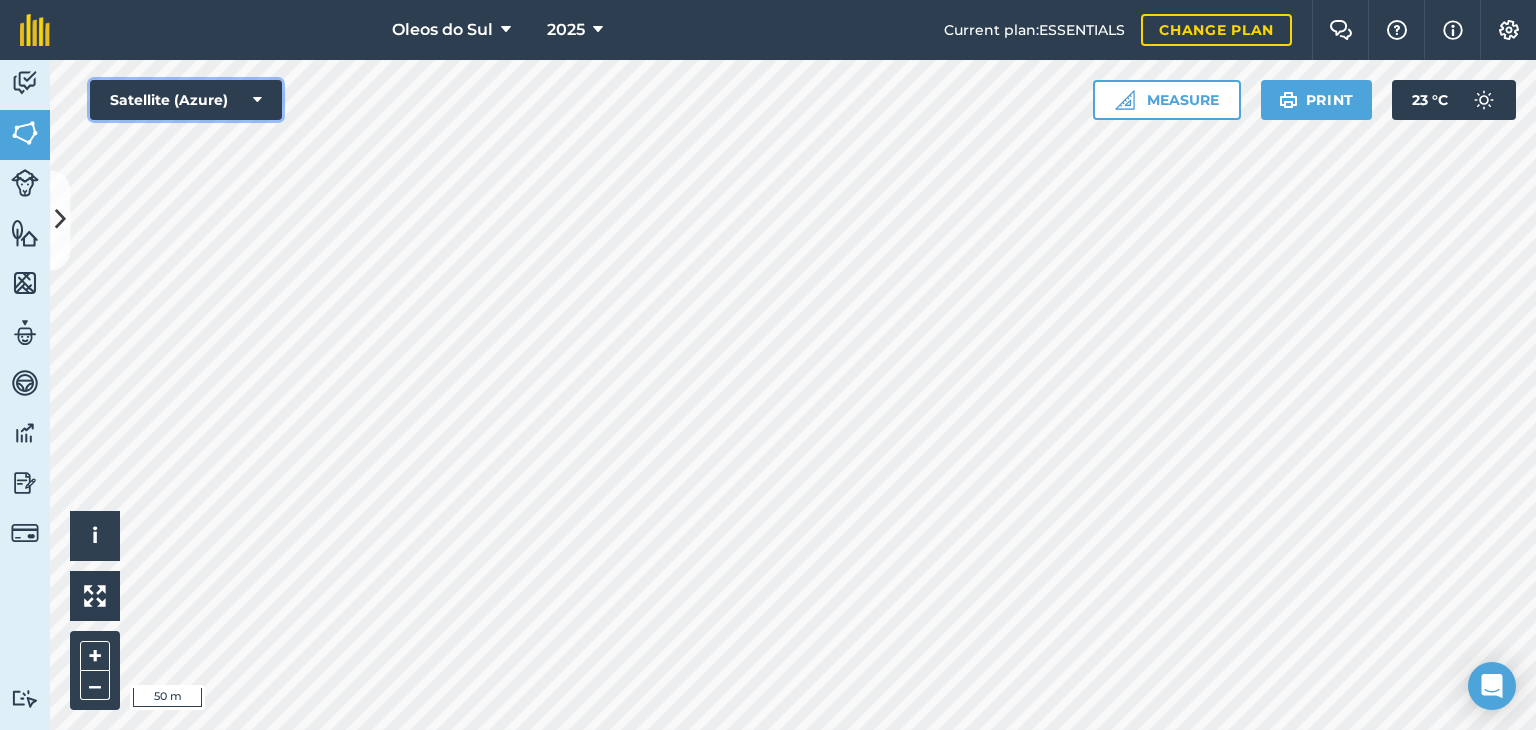 click at bounding box center (257, 100) 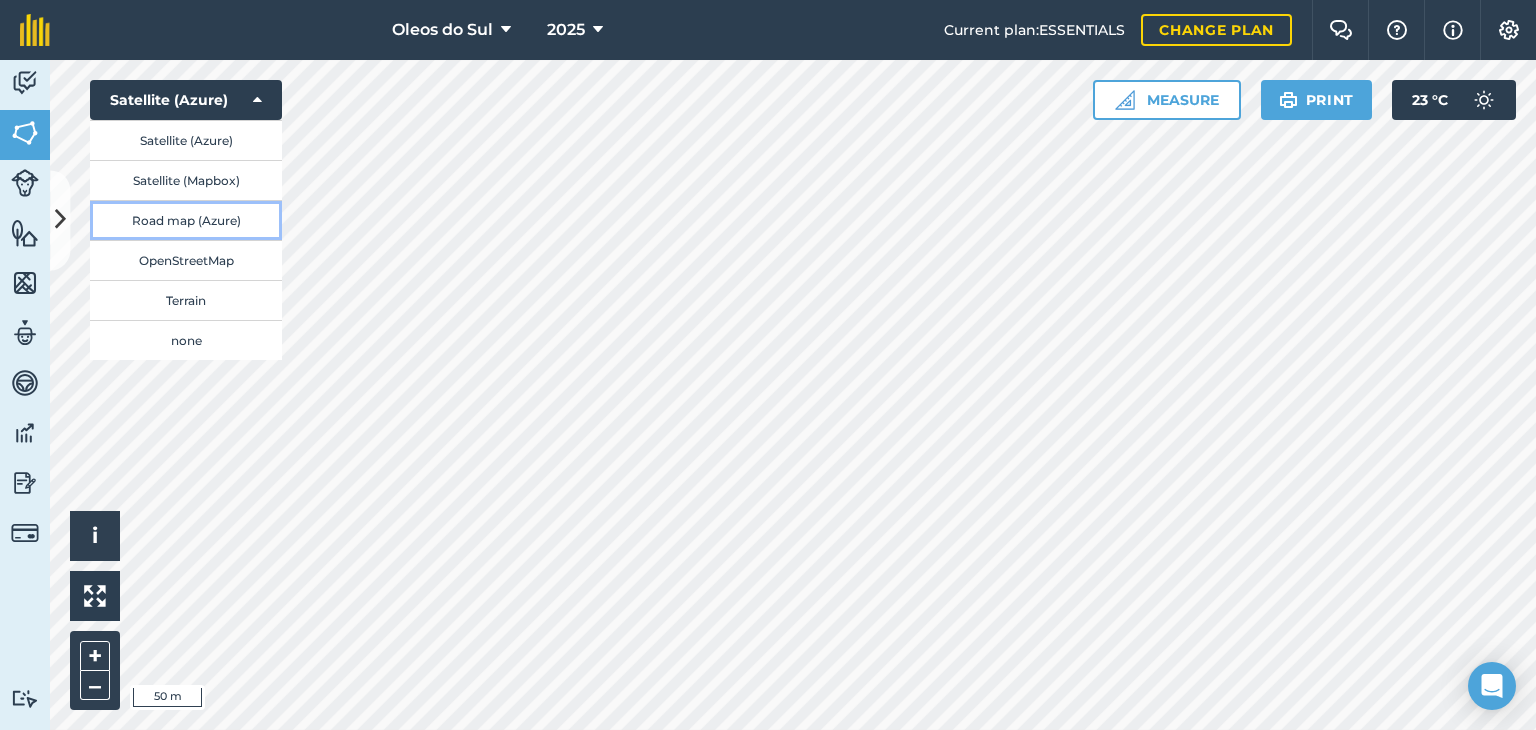 click on "Road map (Azure)" at bounding box center [186, 220] 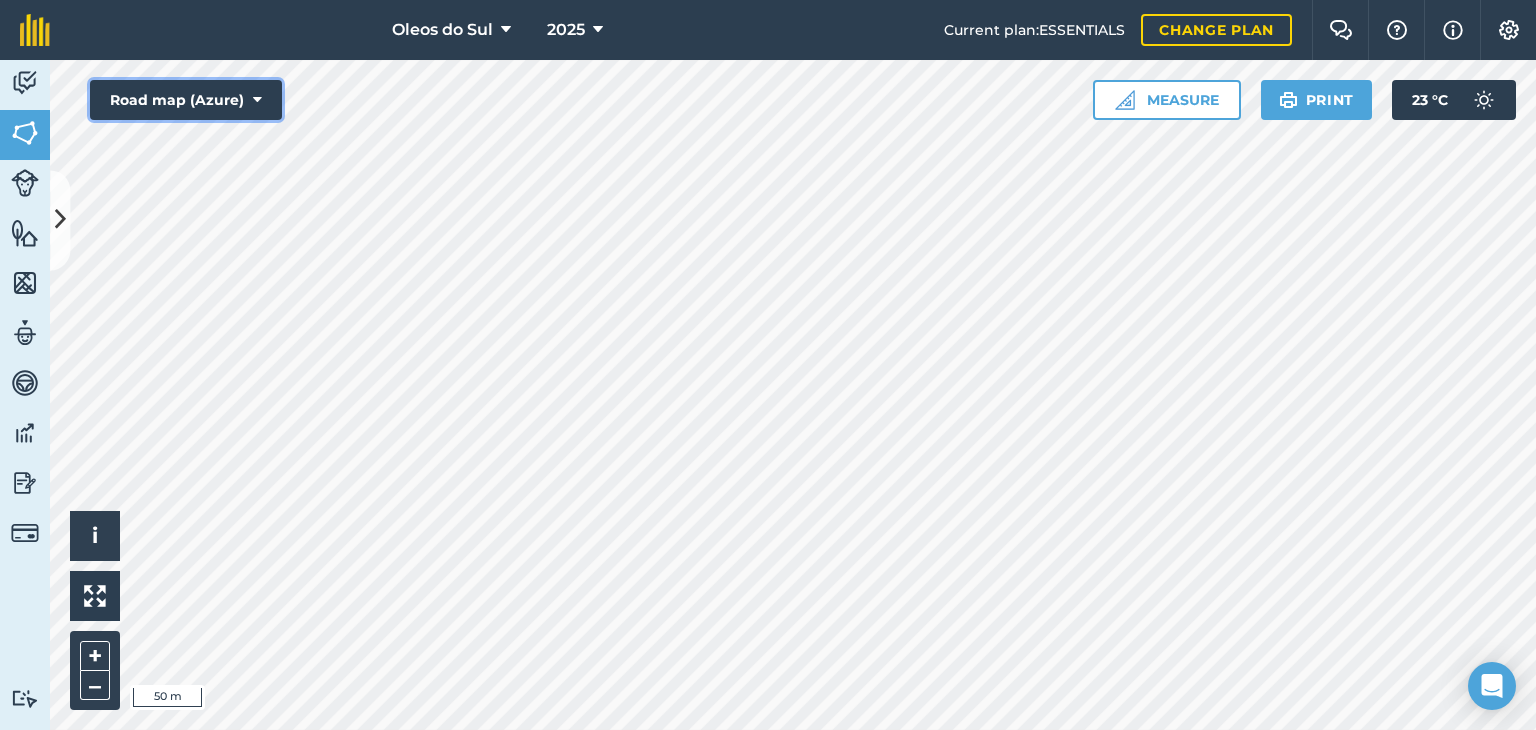 click at bounding box center (257, 100) 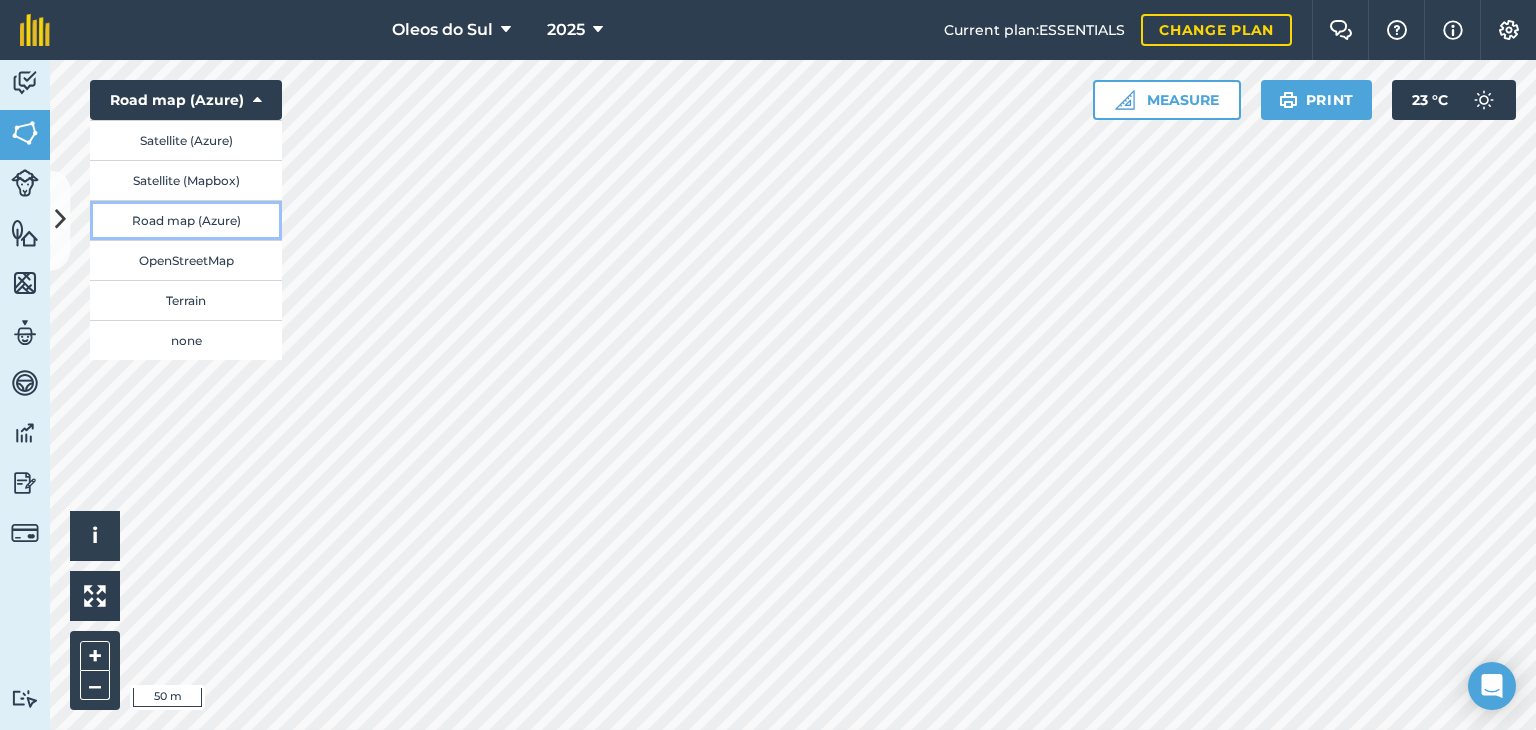 click on "Road map (Azure)" at bounding box center (186, 220) 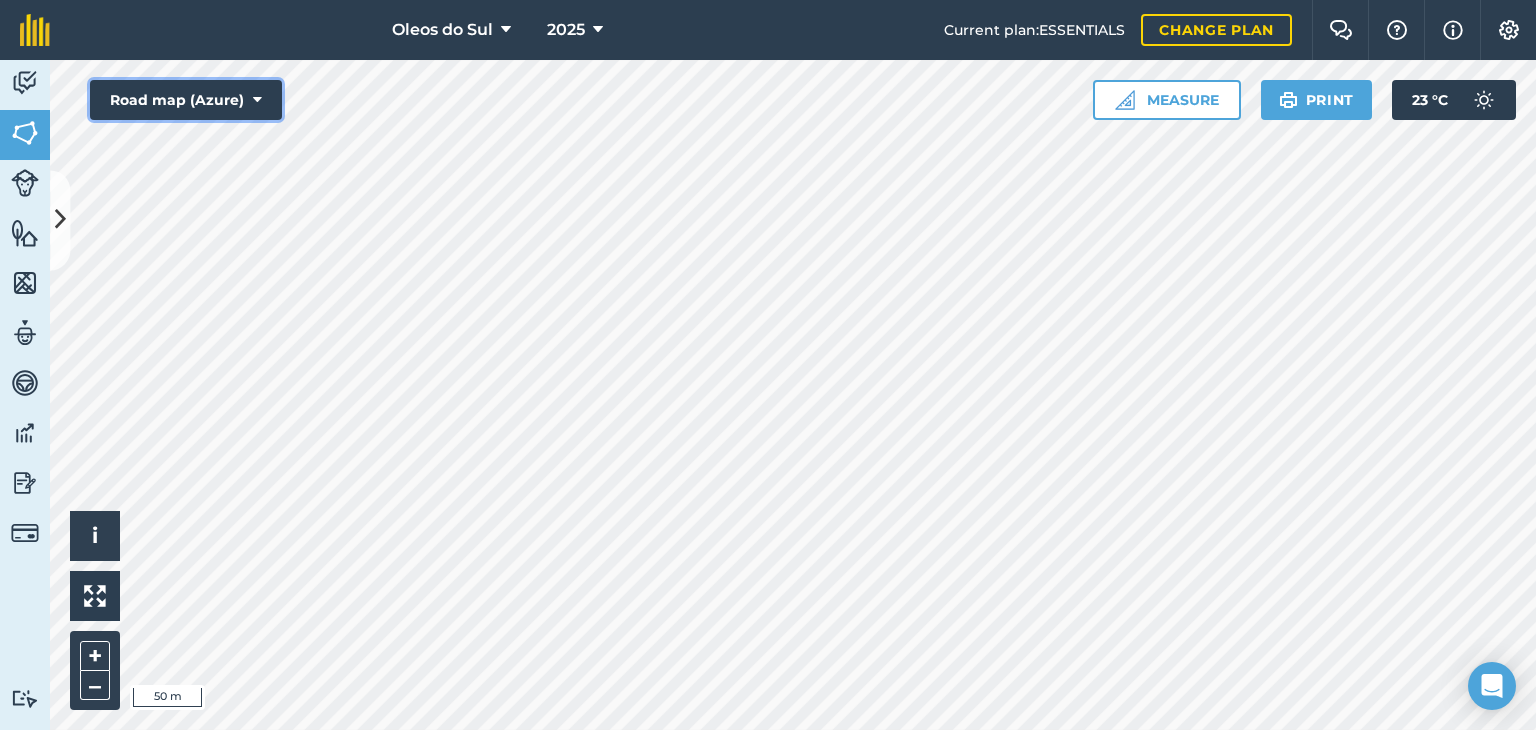 click at bounding box center [257, 100] 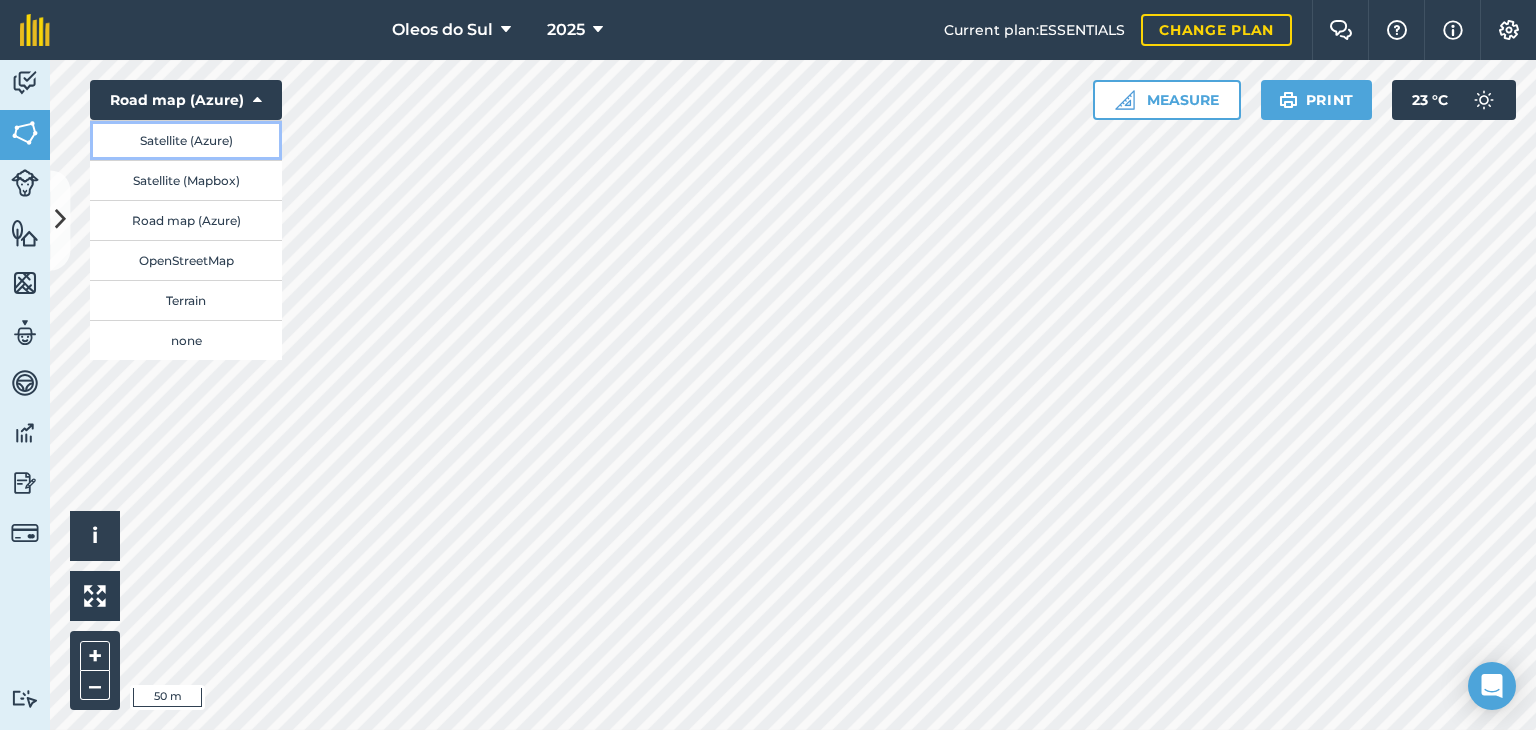 click on "Satellite (Azure)" at bounding box center [186, 140] 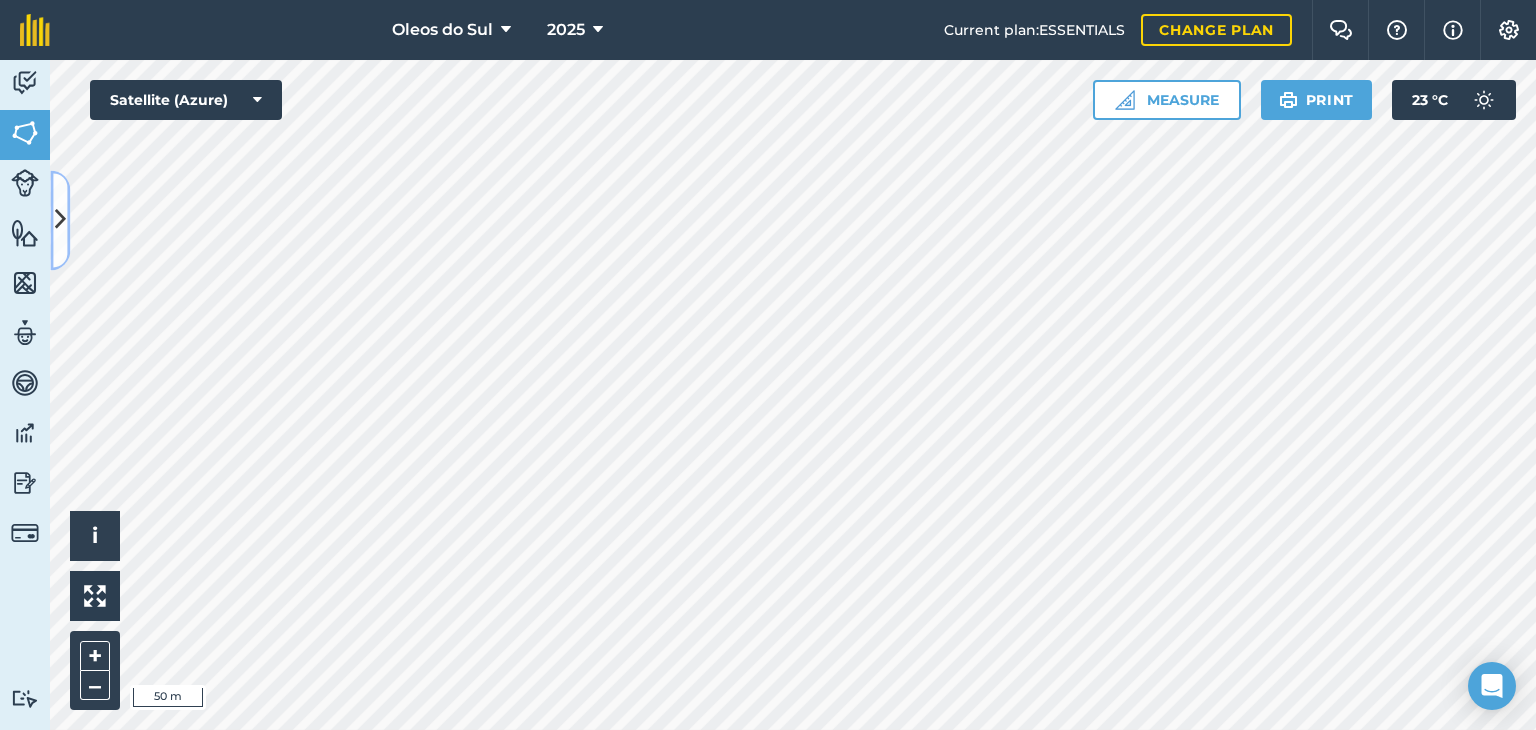 click at bounding box center (60, 220) 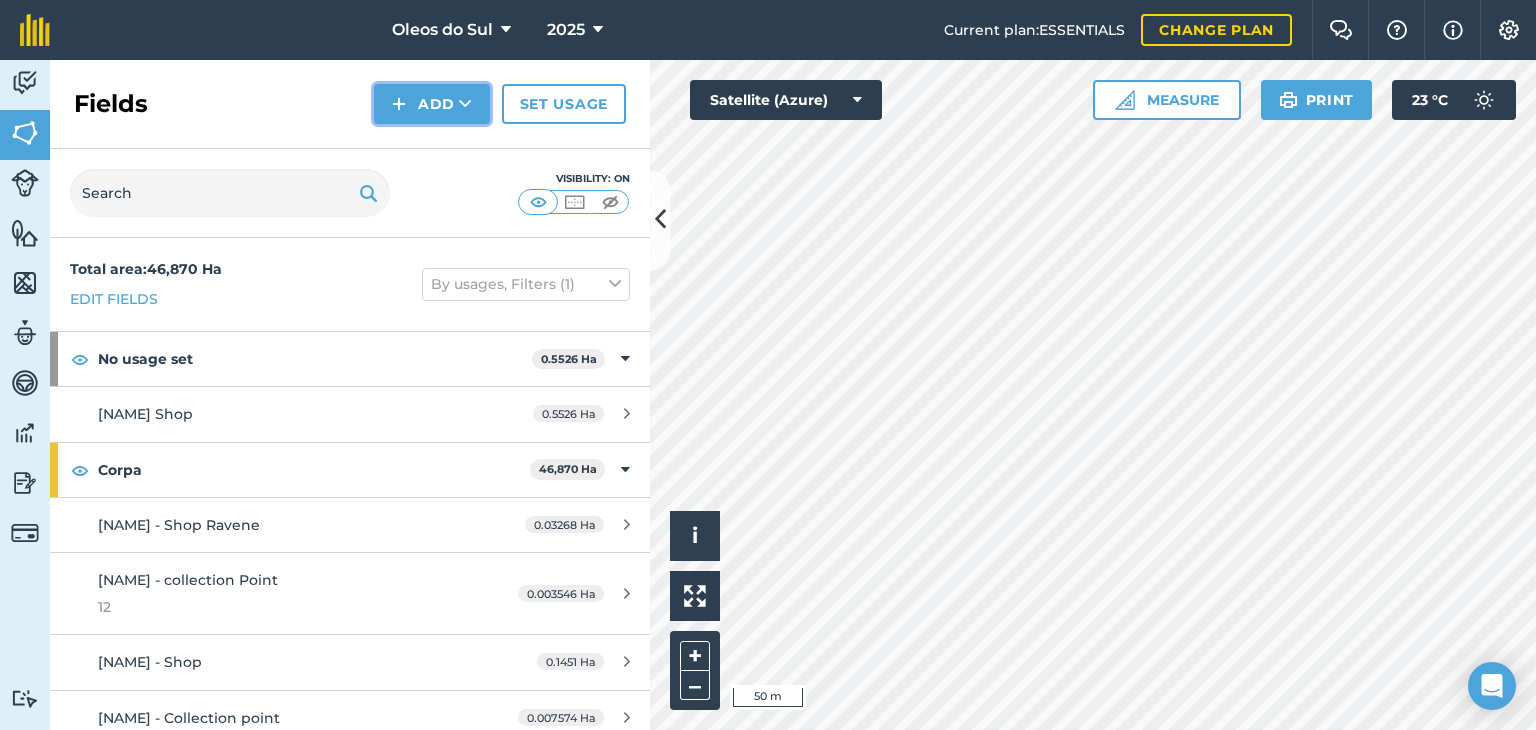 click on "Add" at bounding box center (432, 104) 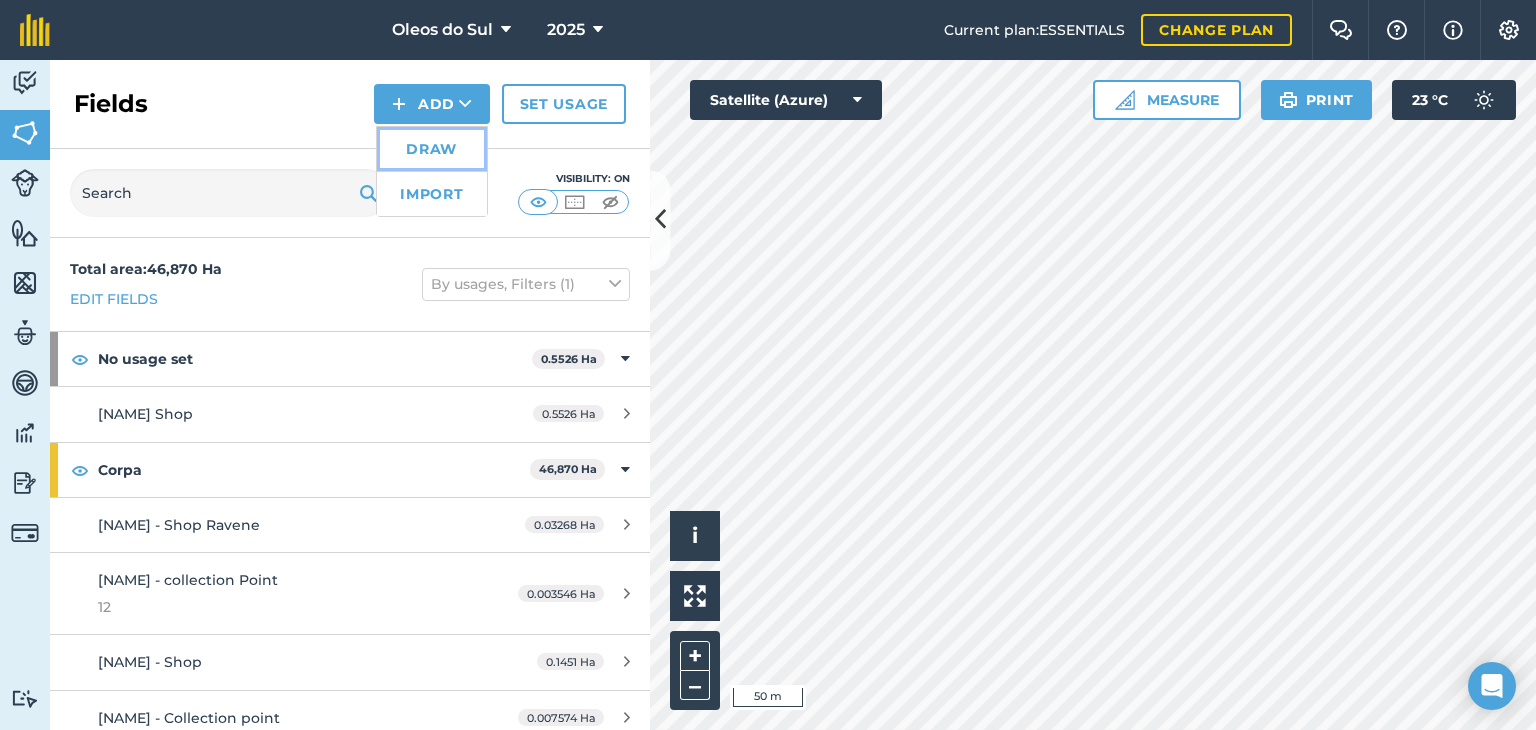 click on "Draw" at bounding box center (432, 149) 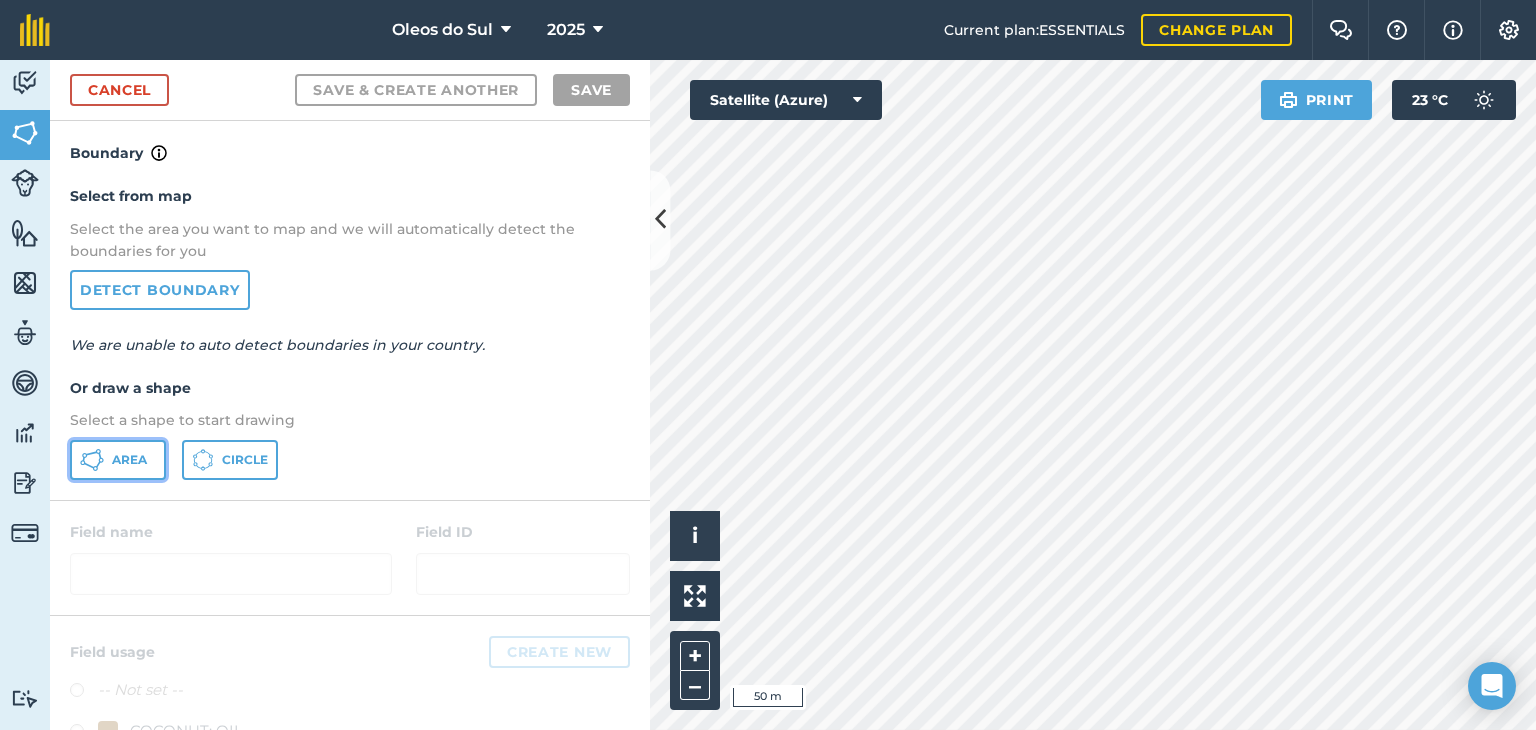 click on "Area" at bounding box center (129, 460) 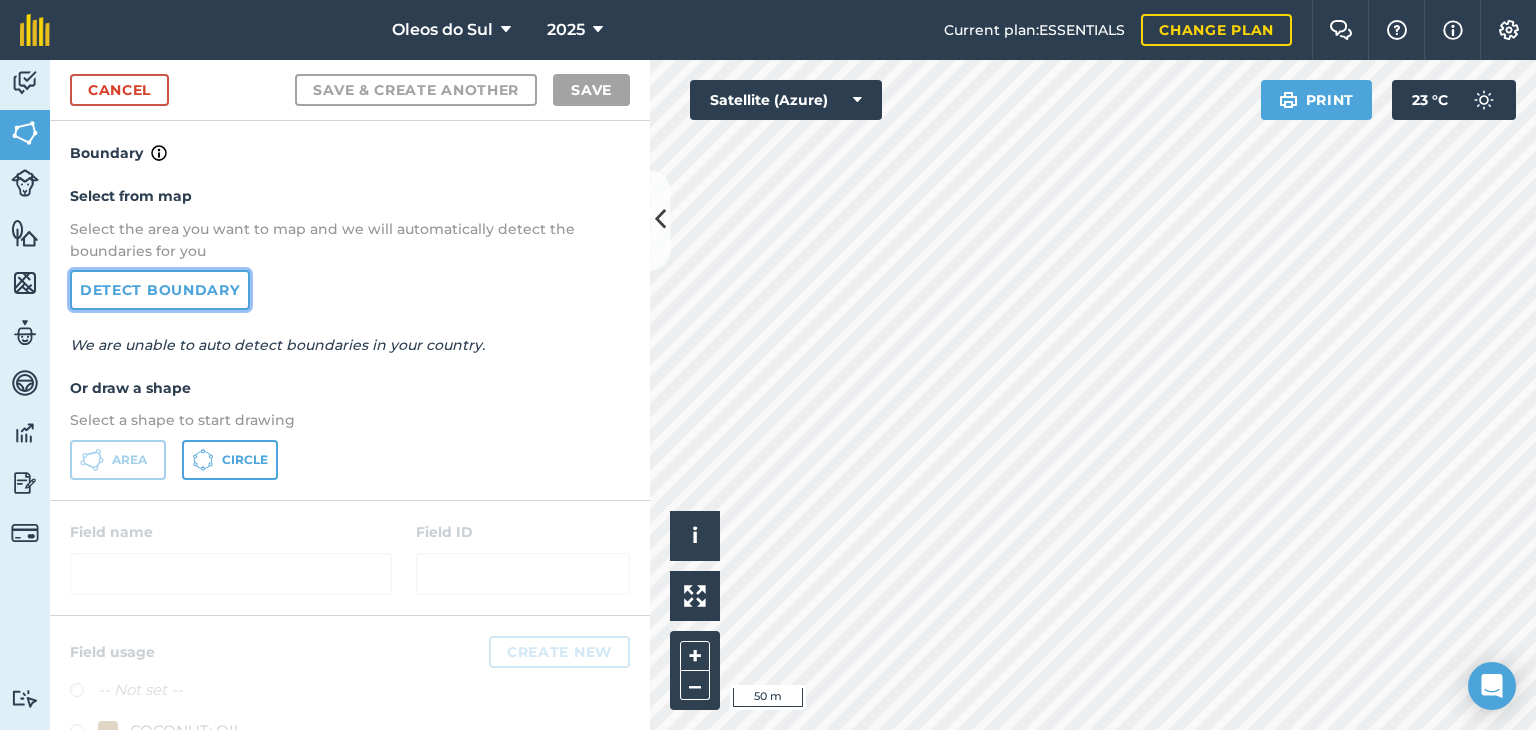 click on "Detect boundary" at bounding box center (160, 290) 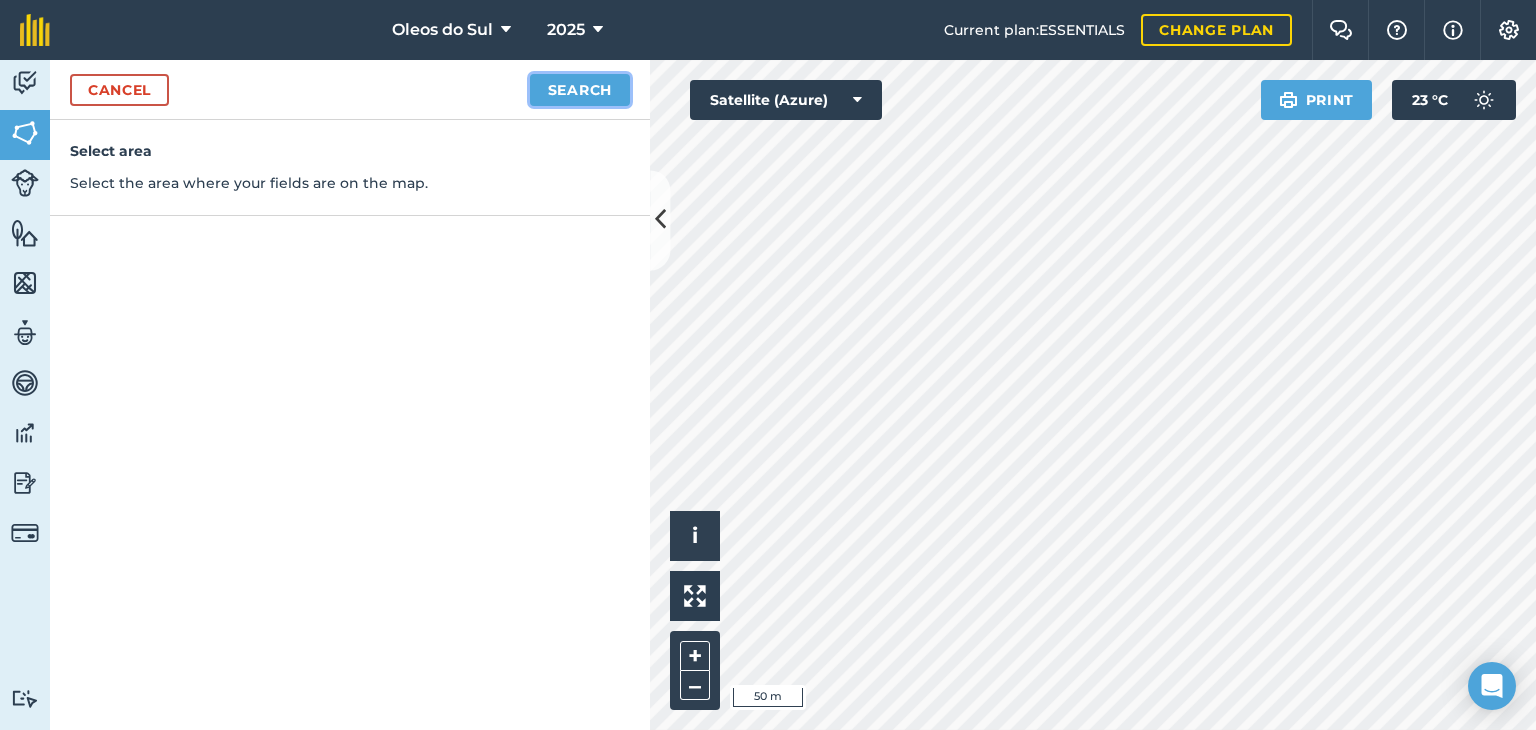 click on "Search" at bounding box center (580, 90) 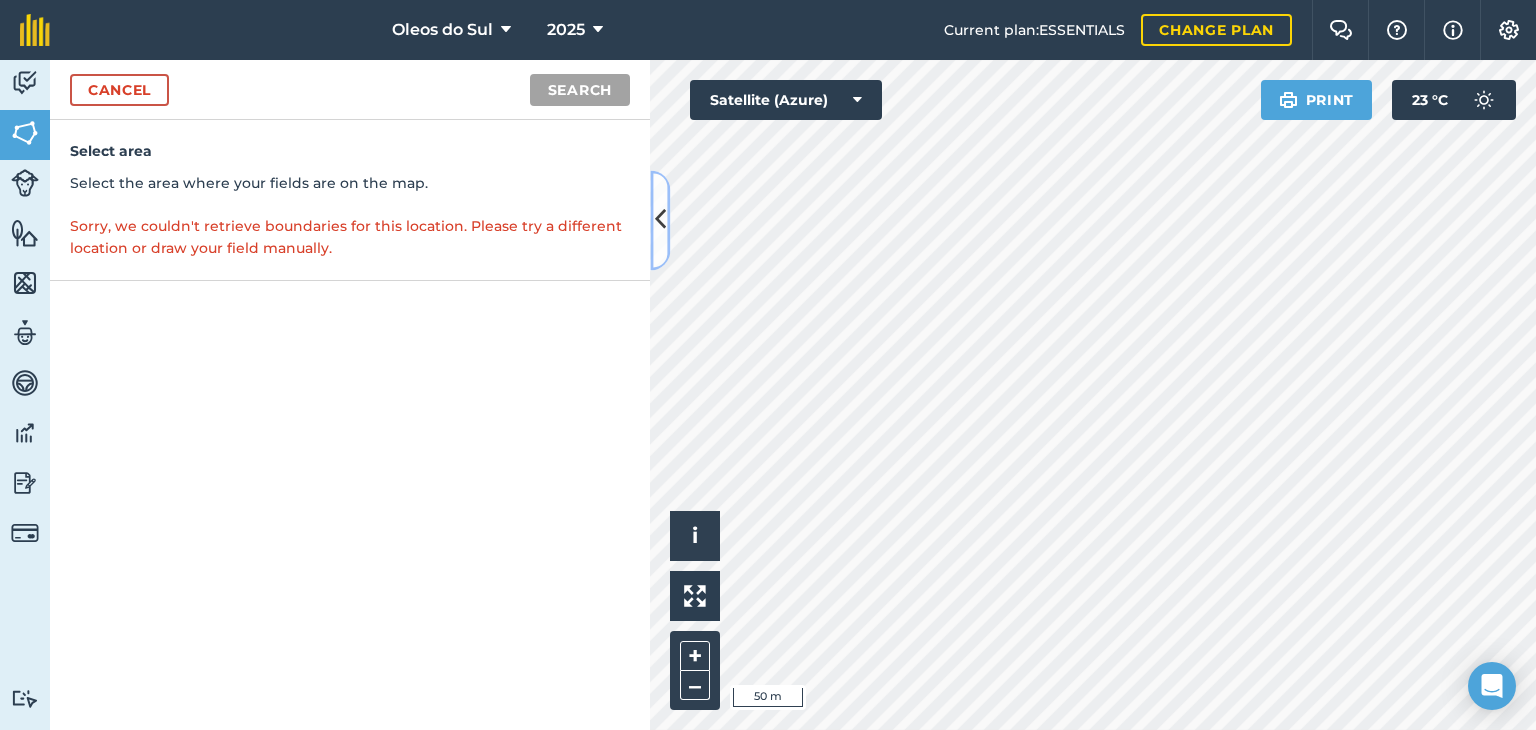 click at bounding box center (660, 220) 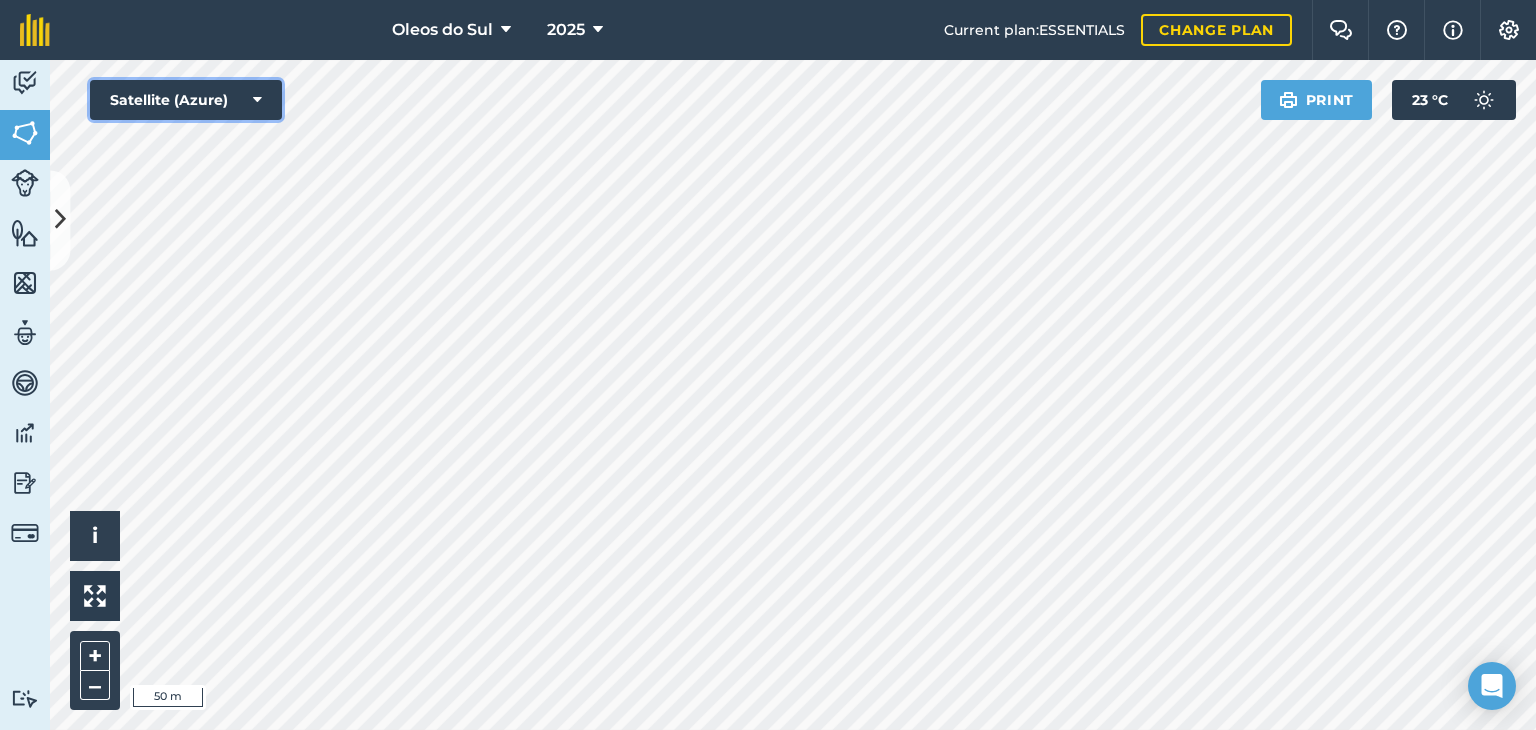 click at bounding box center [257, 100] 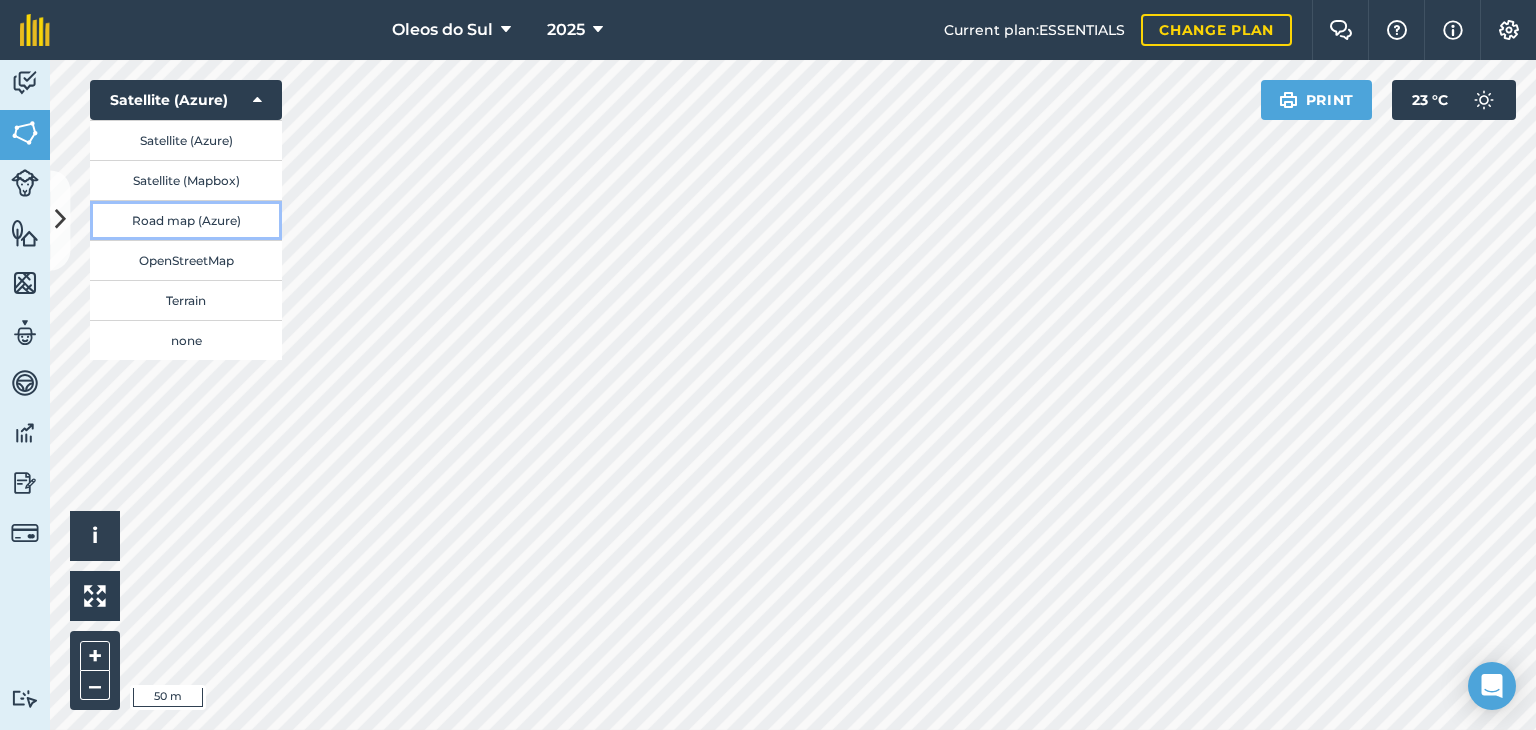 click on "Road map (Azure)" at bounding box center (186, 220) 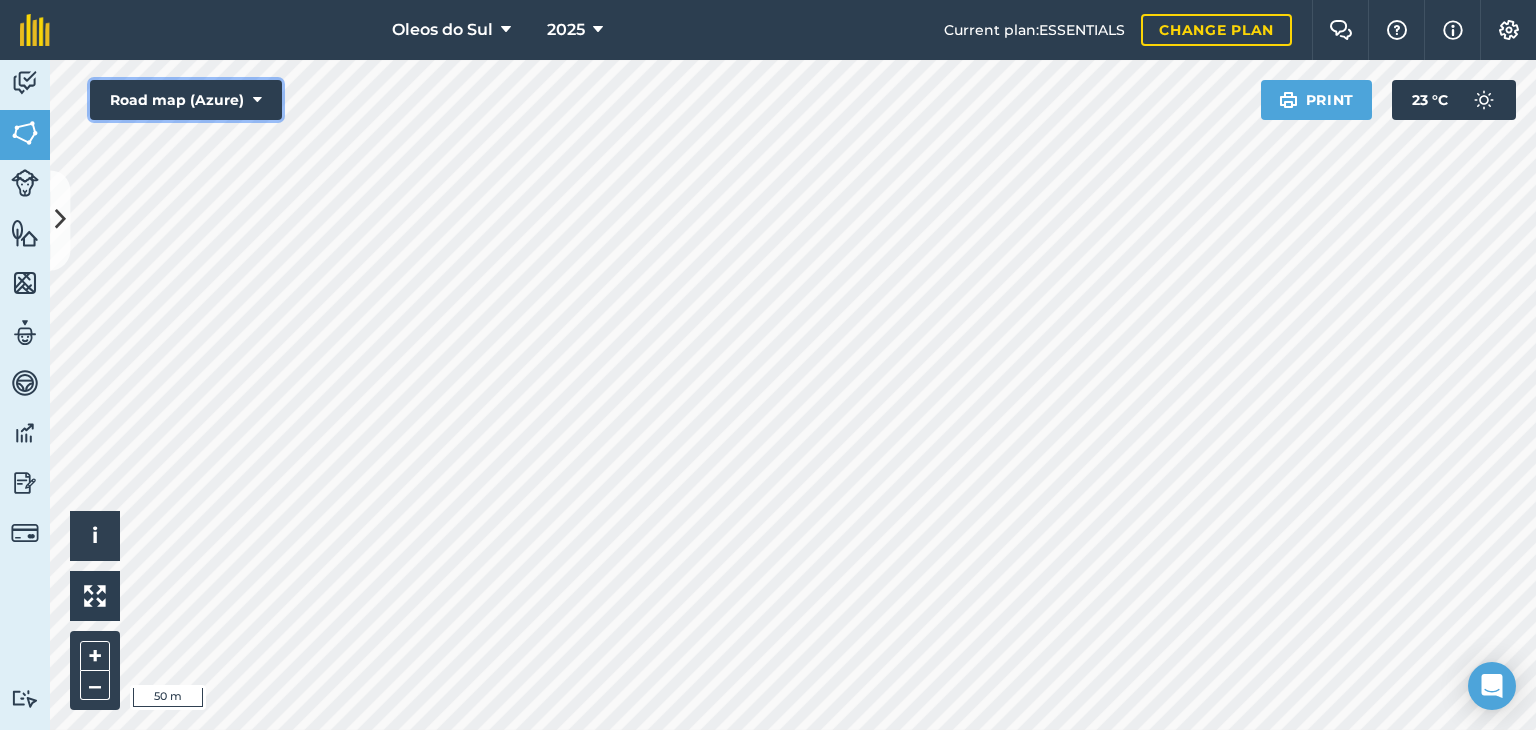 click at bounding box center [257, 100] 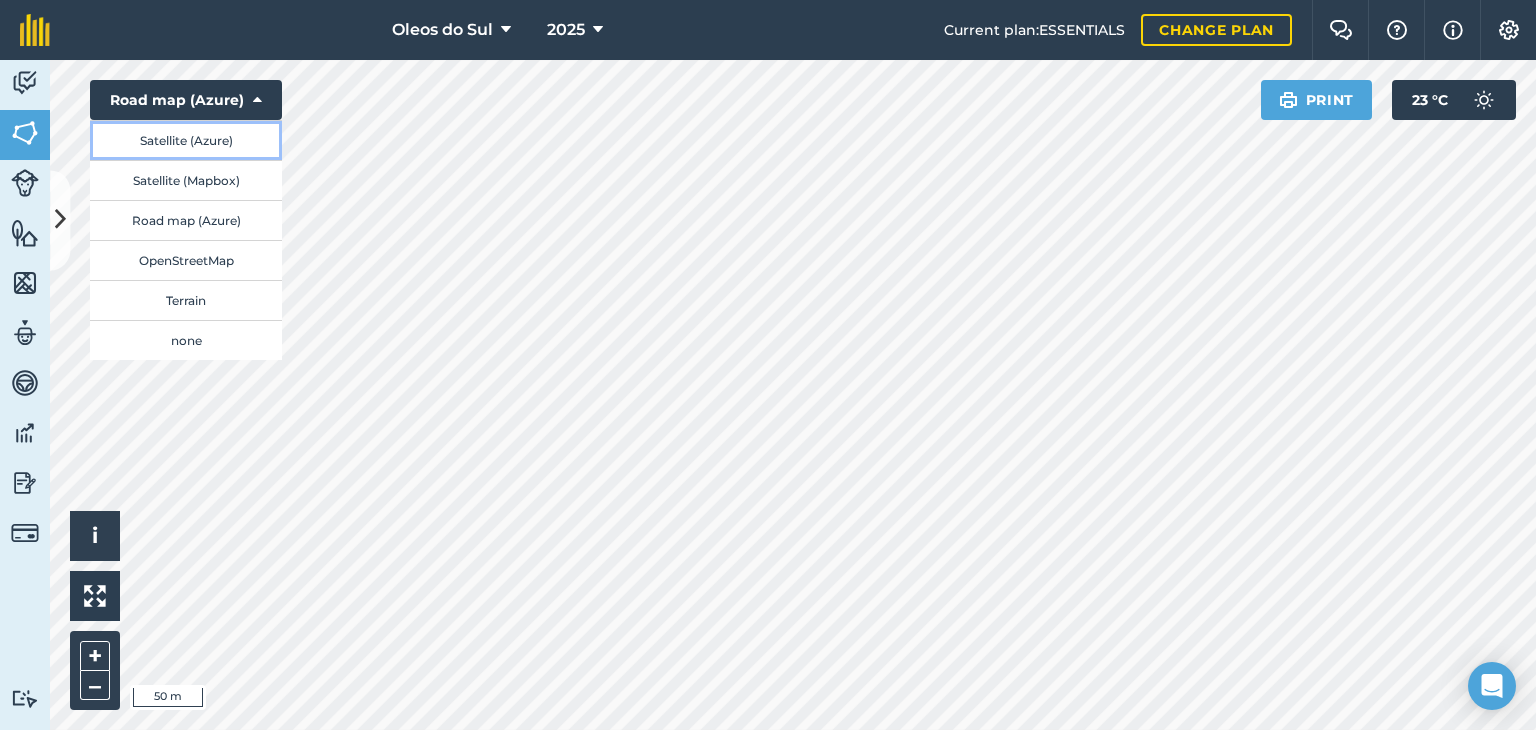 click on "Satellite (Azure)" at bounding box center (186, 140) 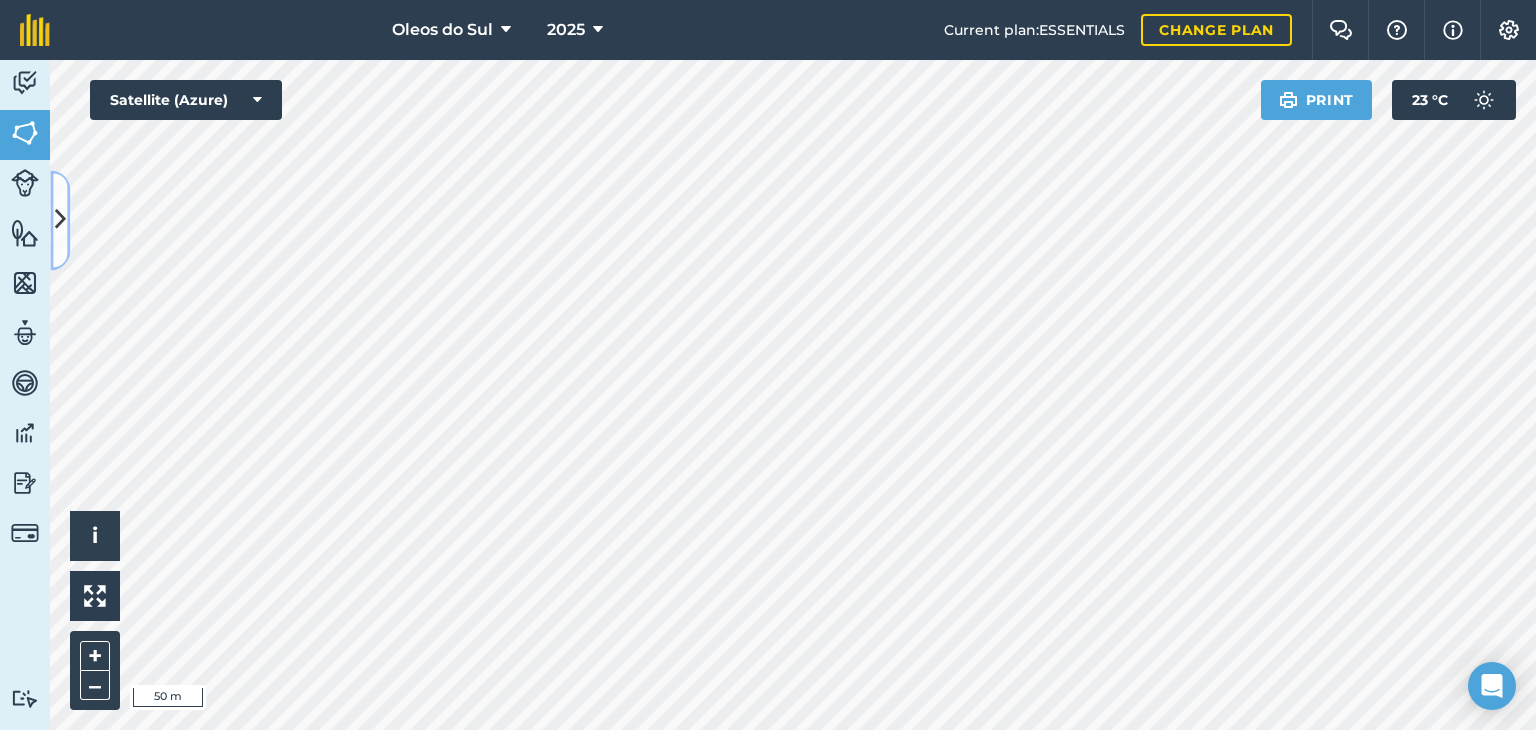 click at bounding box center (60, 220) 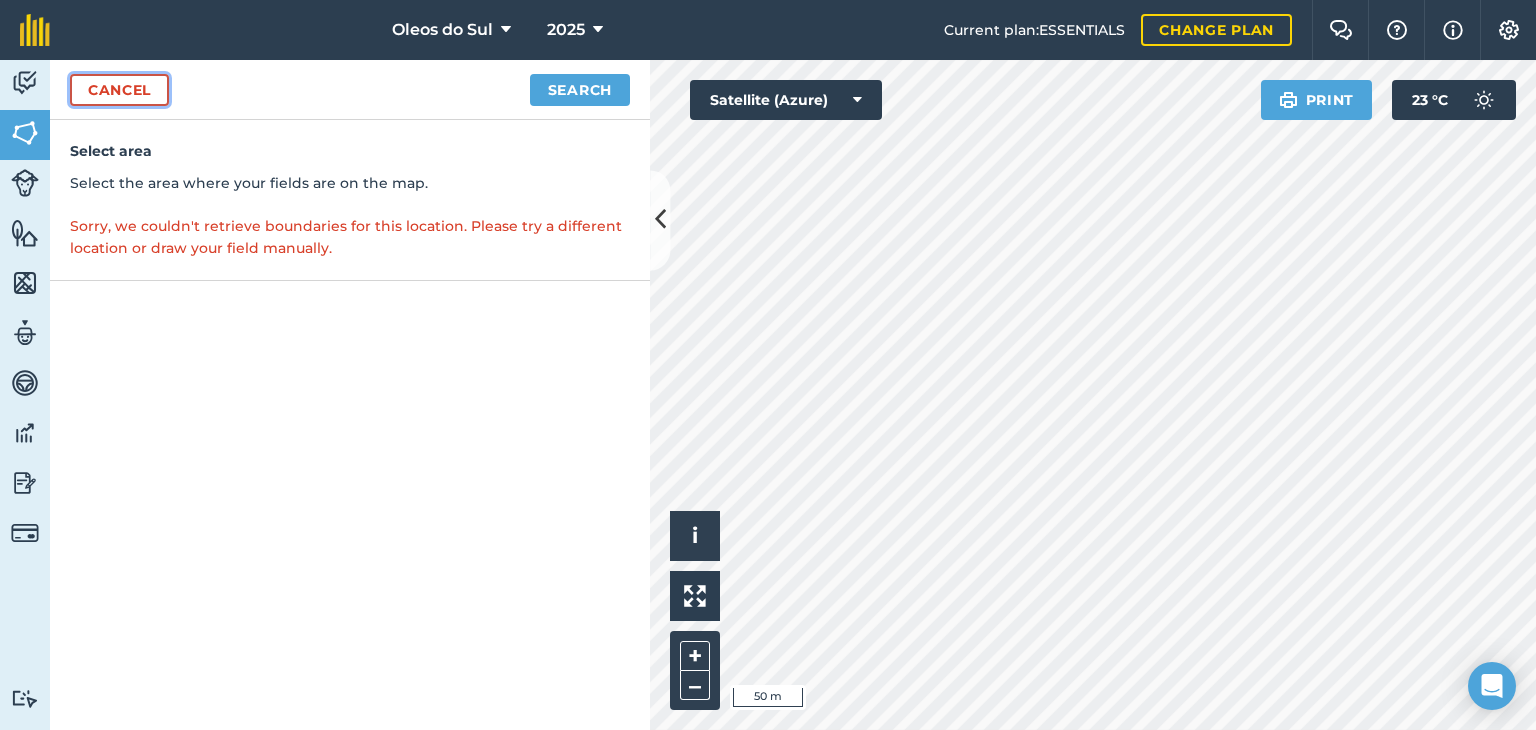 click on "Cancel" at bounding box center (119, 90) 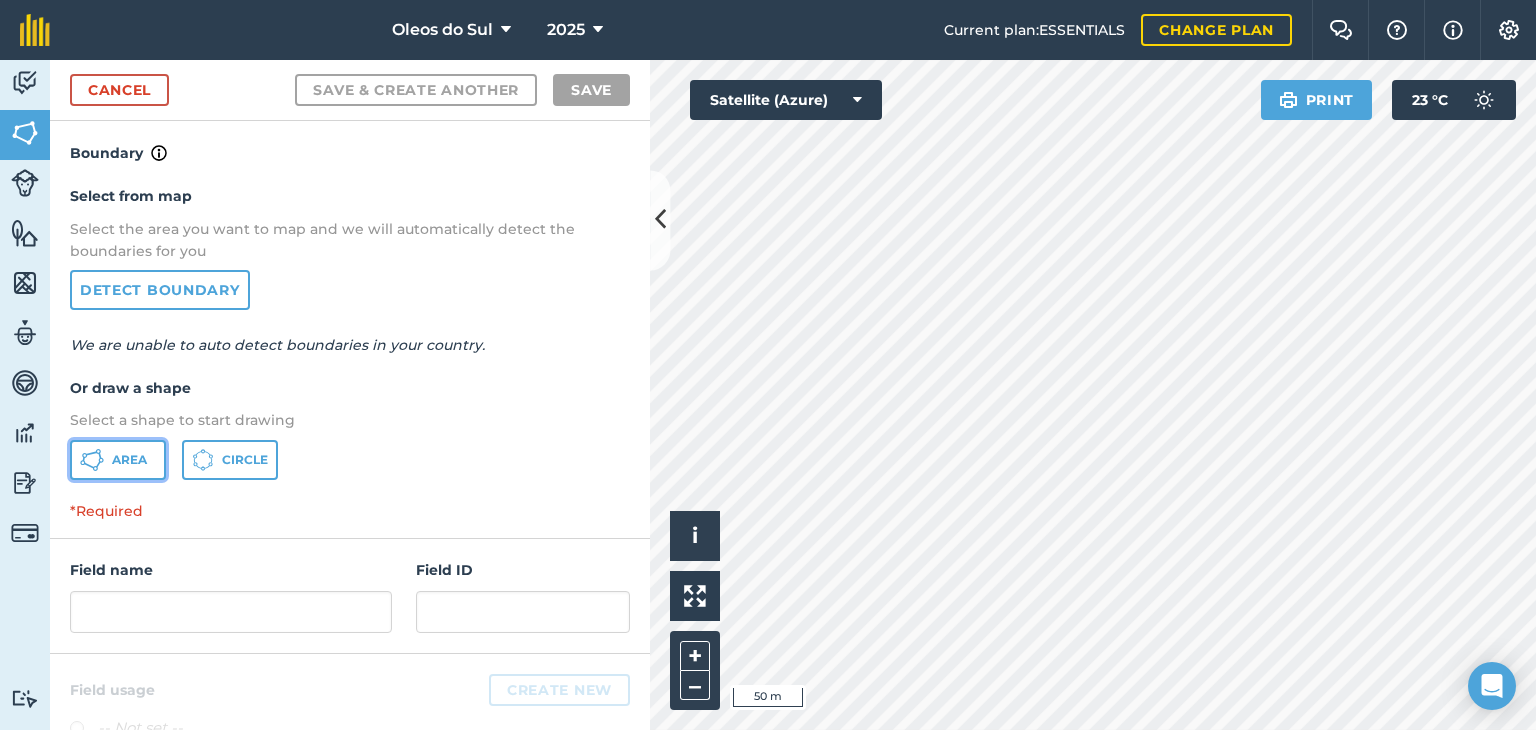 click on "Area" at bounding box center [129, 460] 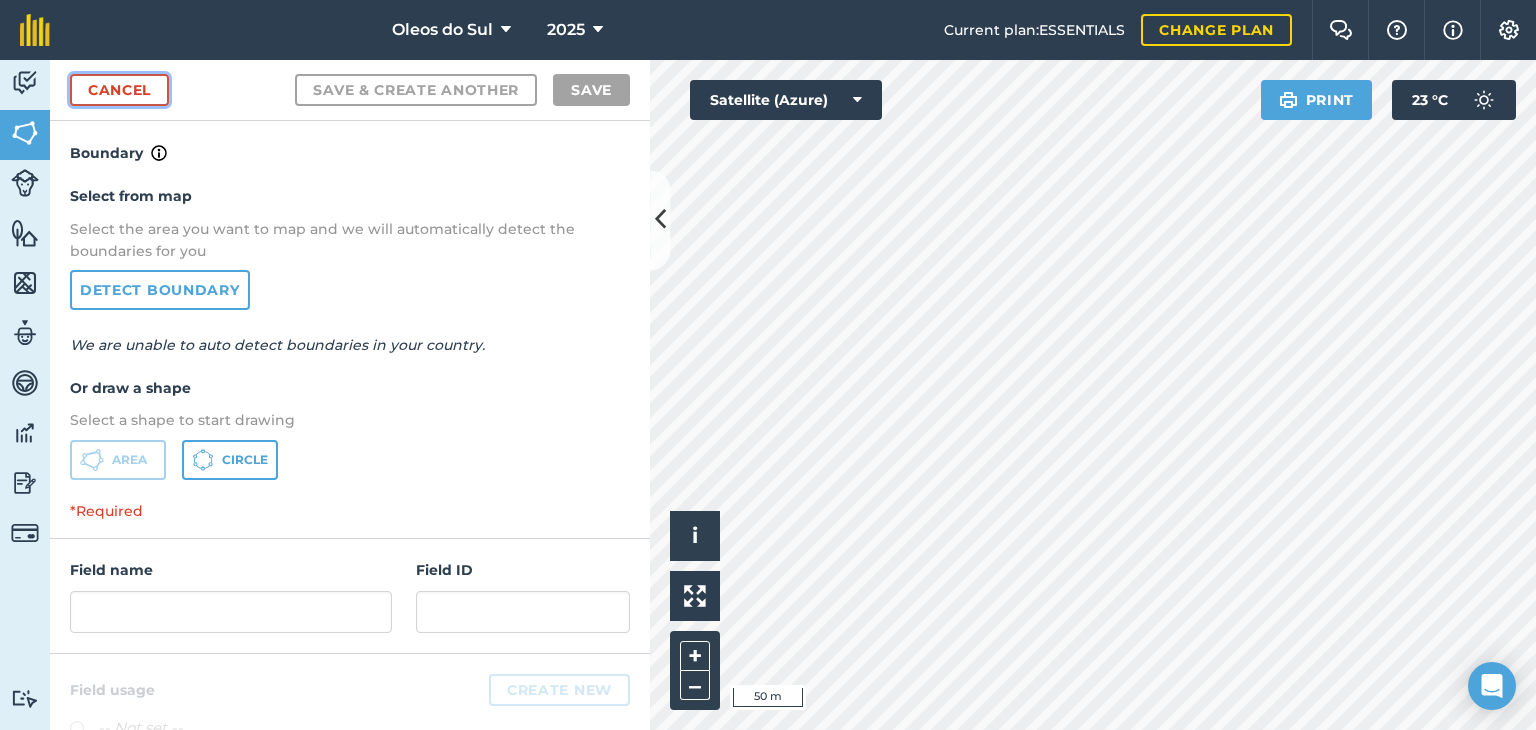 click on "Cancel" at bounding box center (119, 90) 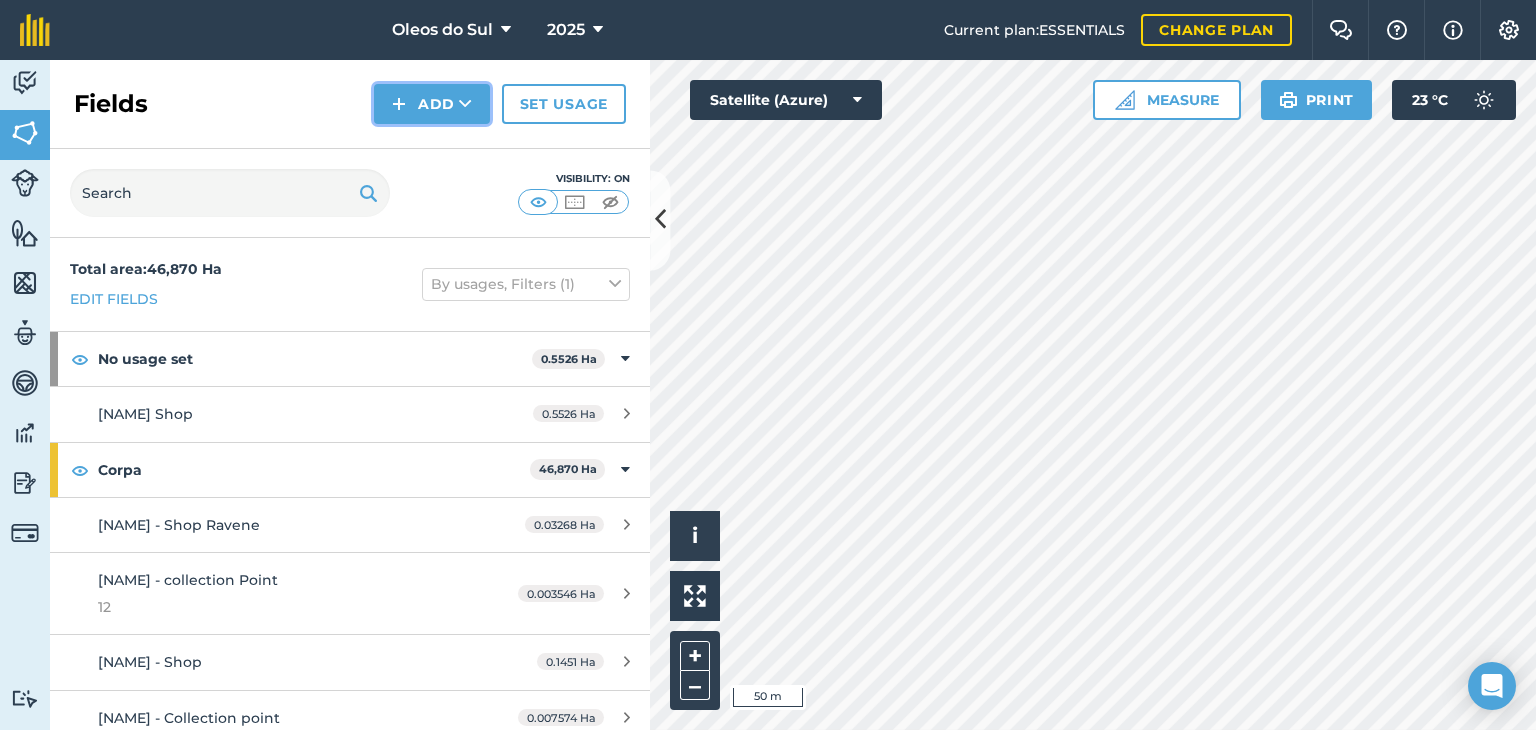 click on "Add" at bounding box center (432, 104) 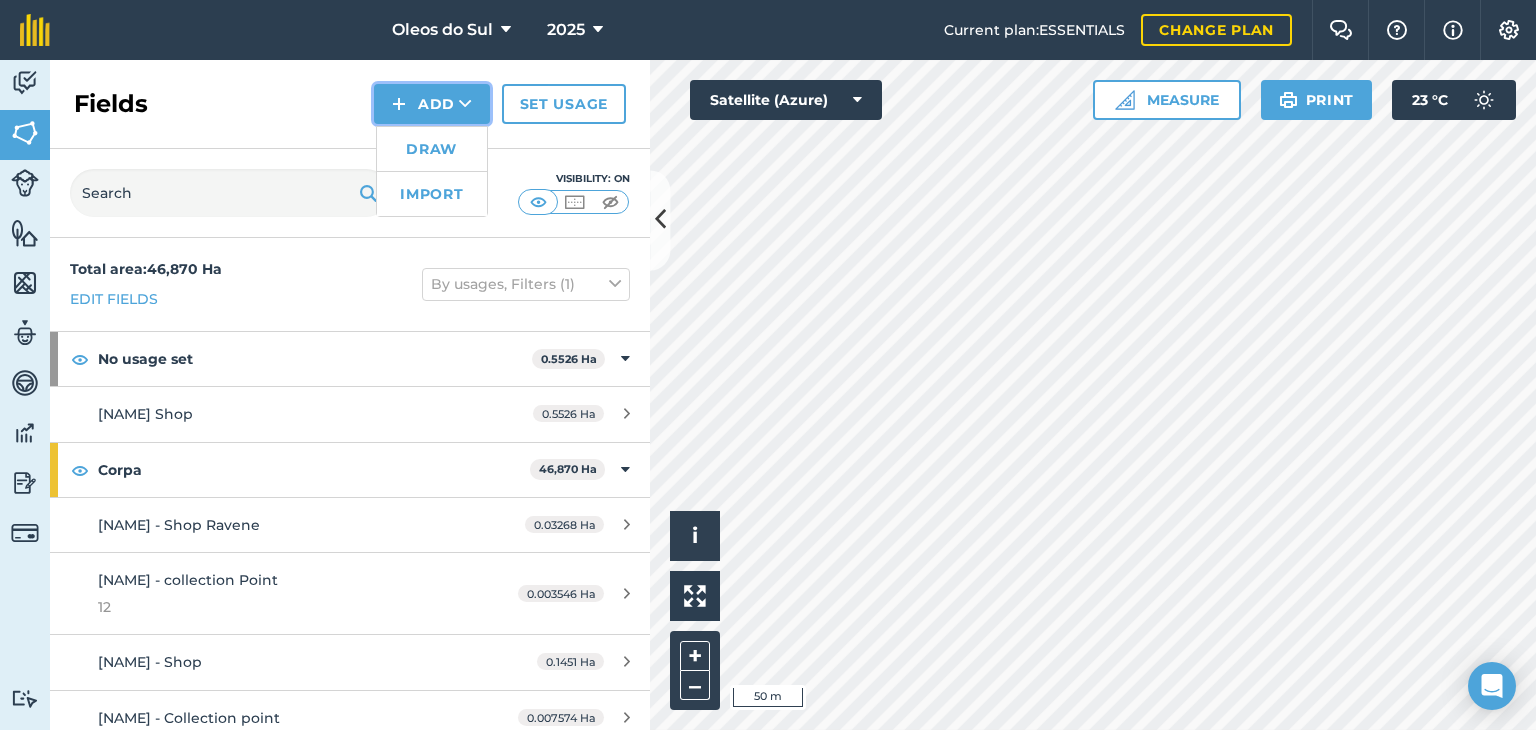 click on "Add   Draw Import" at bounding box center (432, 104) 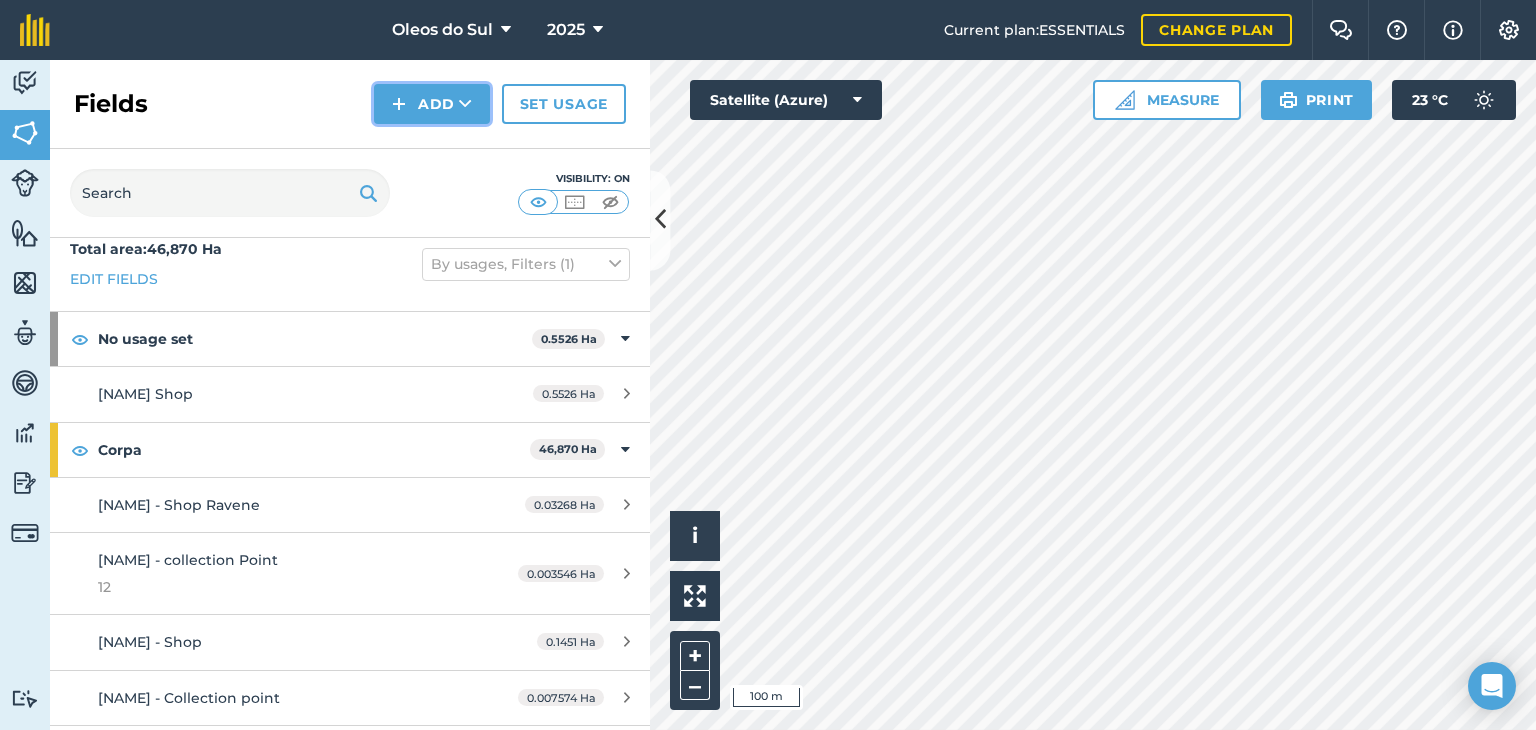scroll, scrollTop: 0, scrollLeft: 0, axis: both 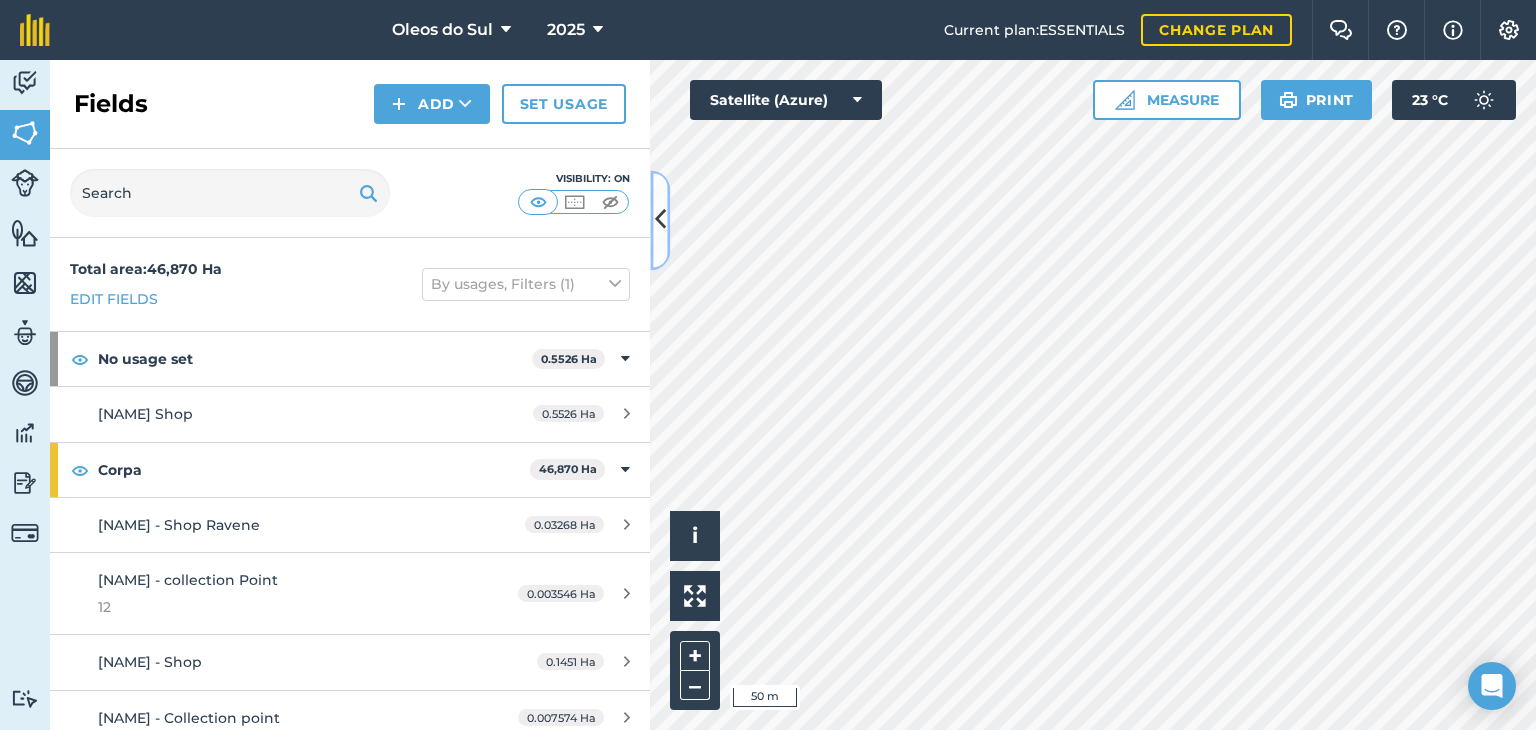 click at bounding box center (660, 220) 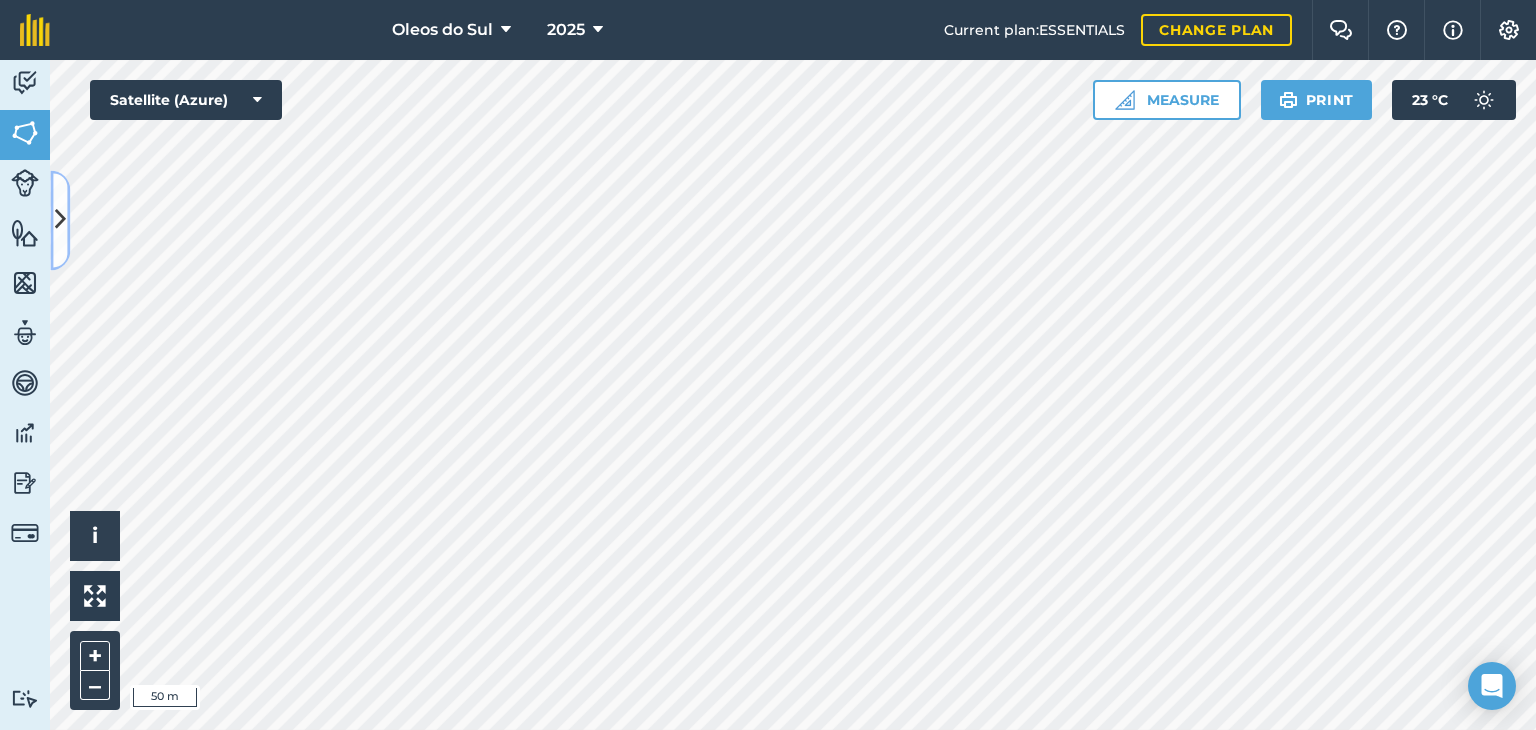 click at bounding box center [60, 220] 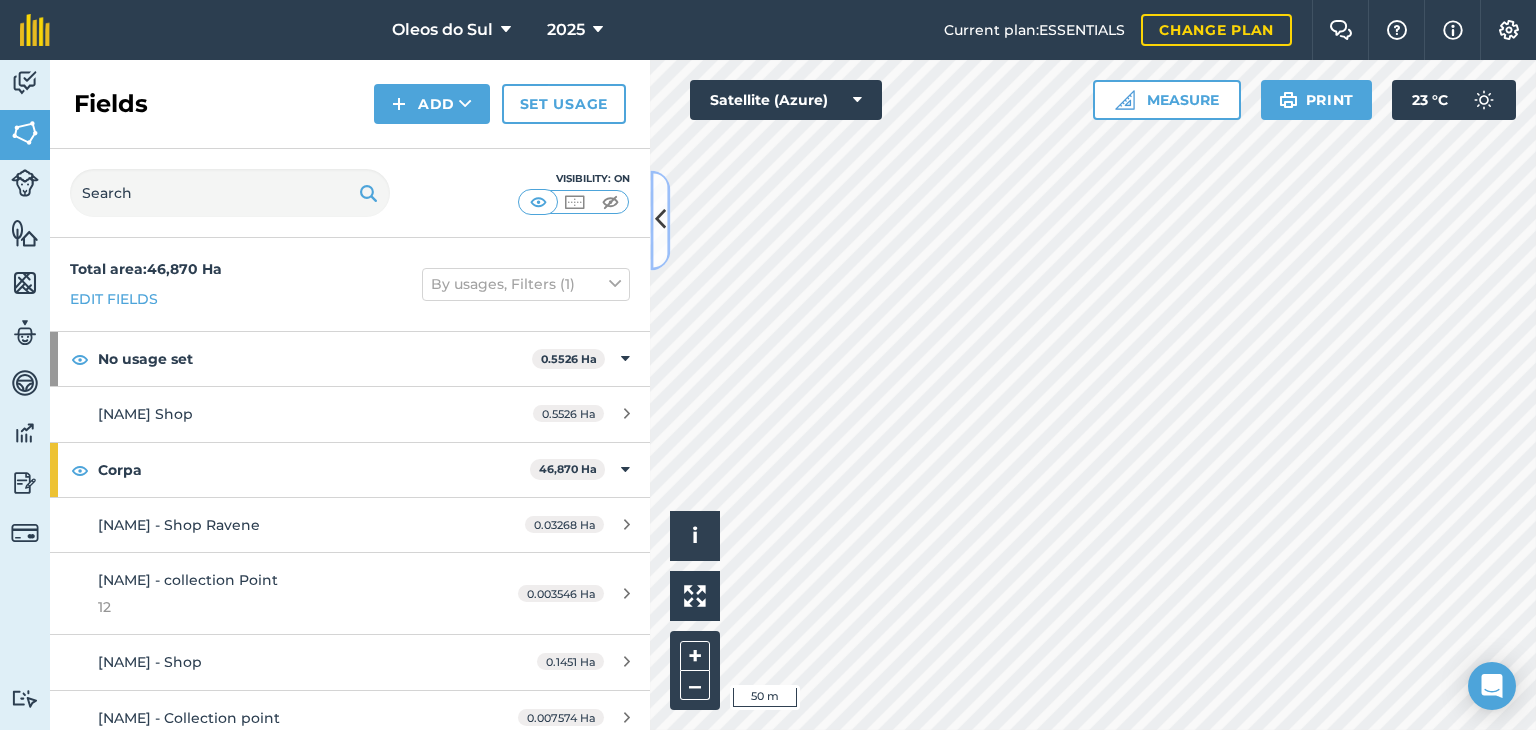 click at bounding box center (660, 220) 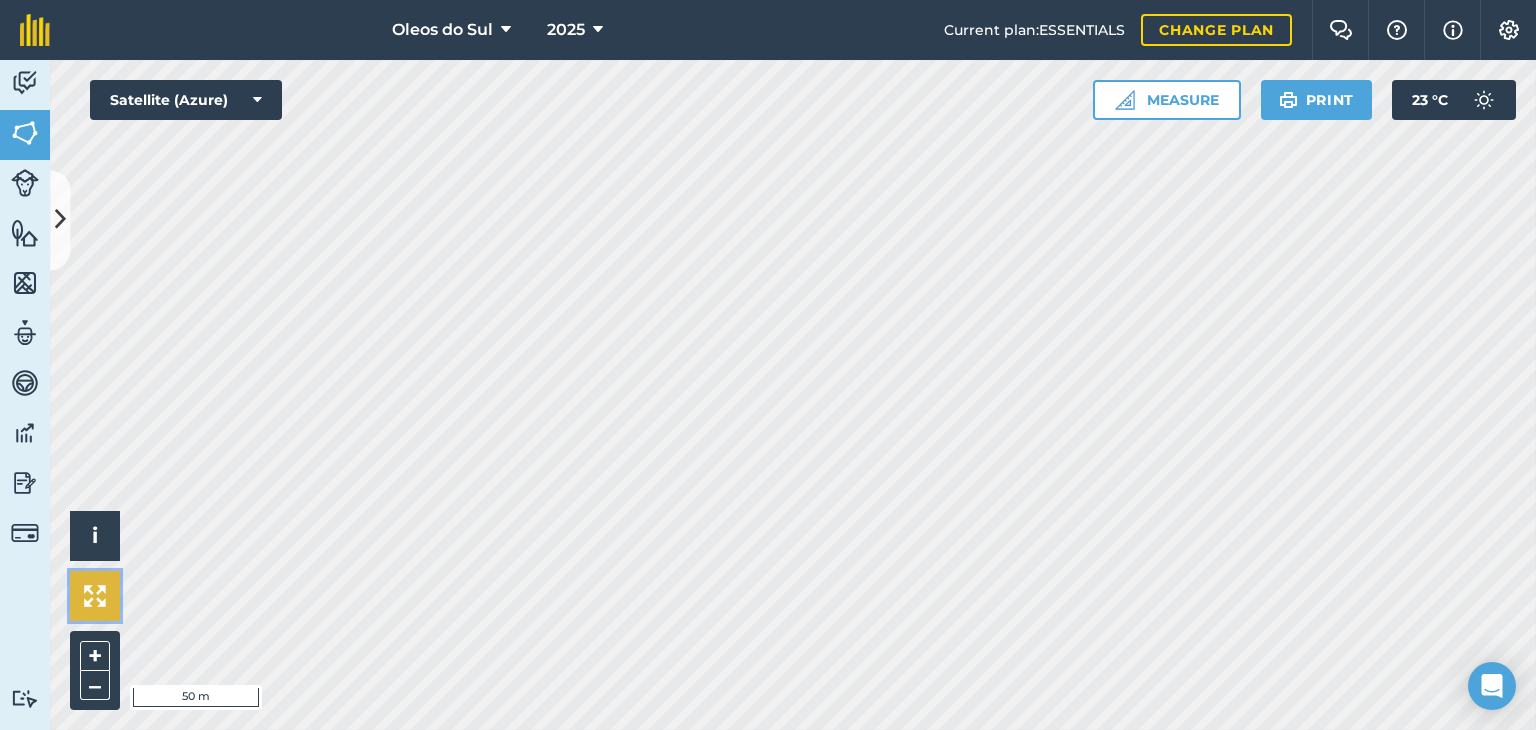 click at bounding box center [95, 596] 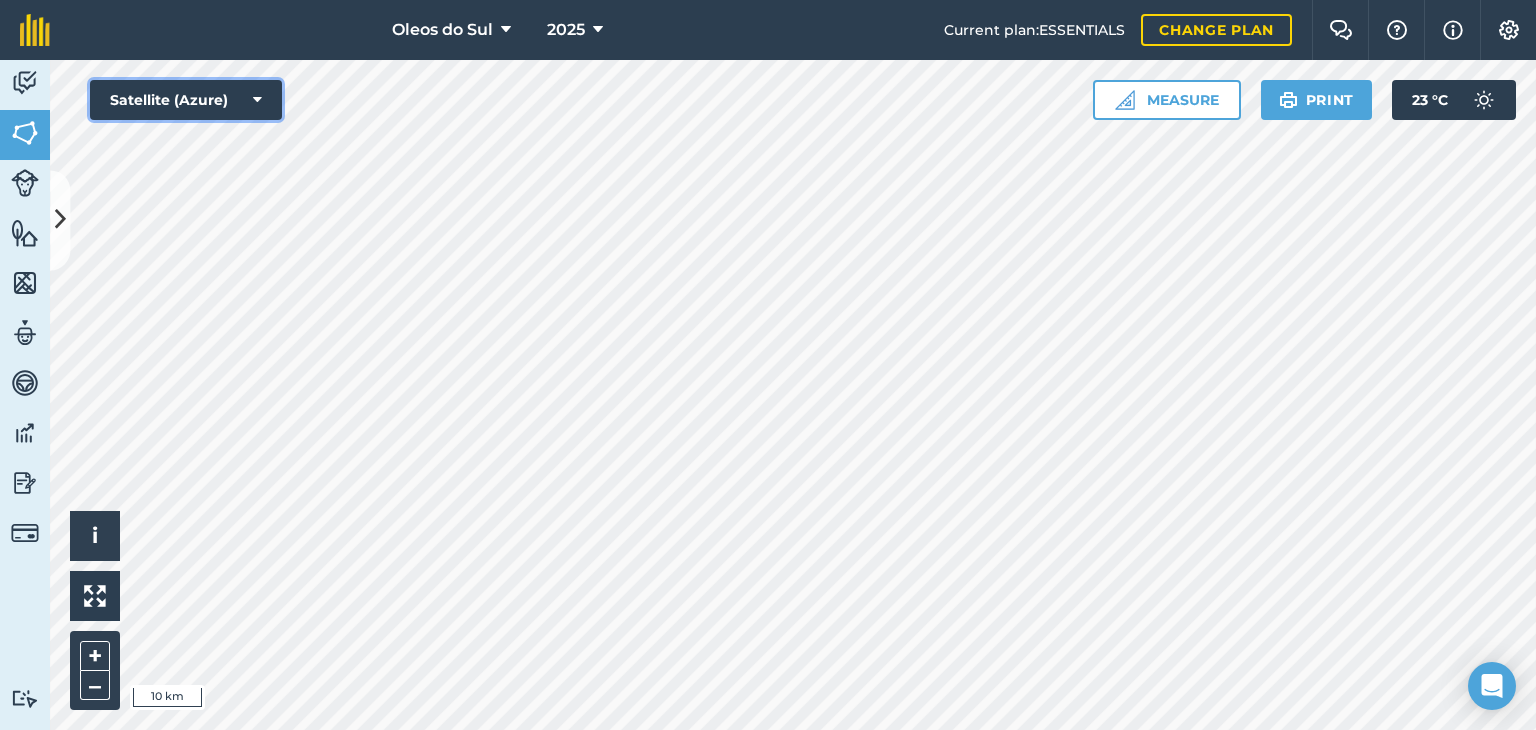 click at bounding box center (257, 100) 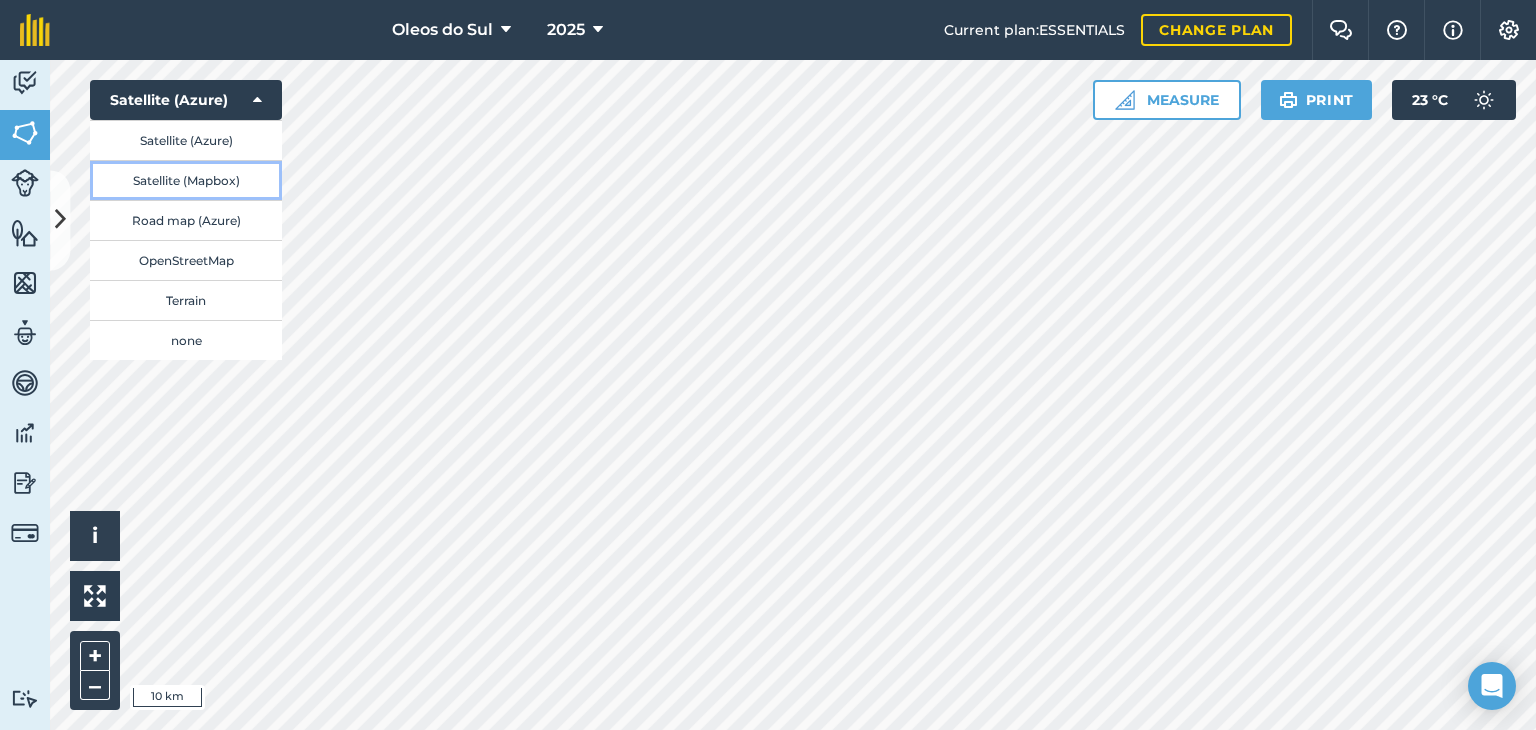 click on "Satellite (Mapbox)" at bounding box center [186, 180] 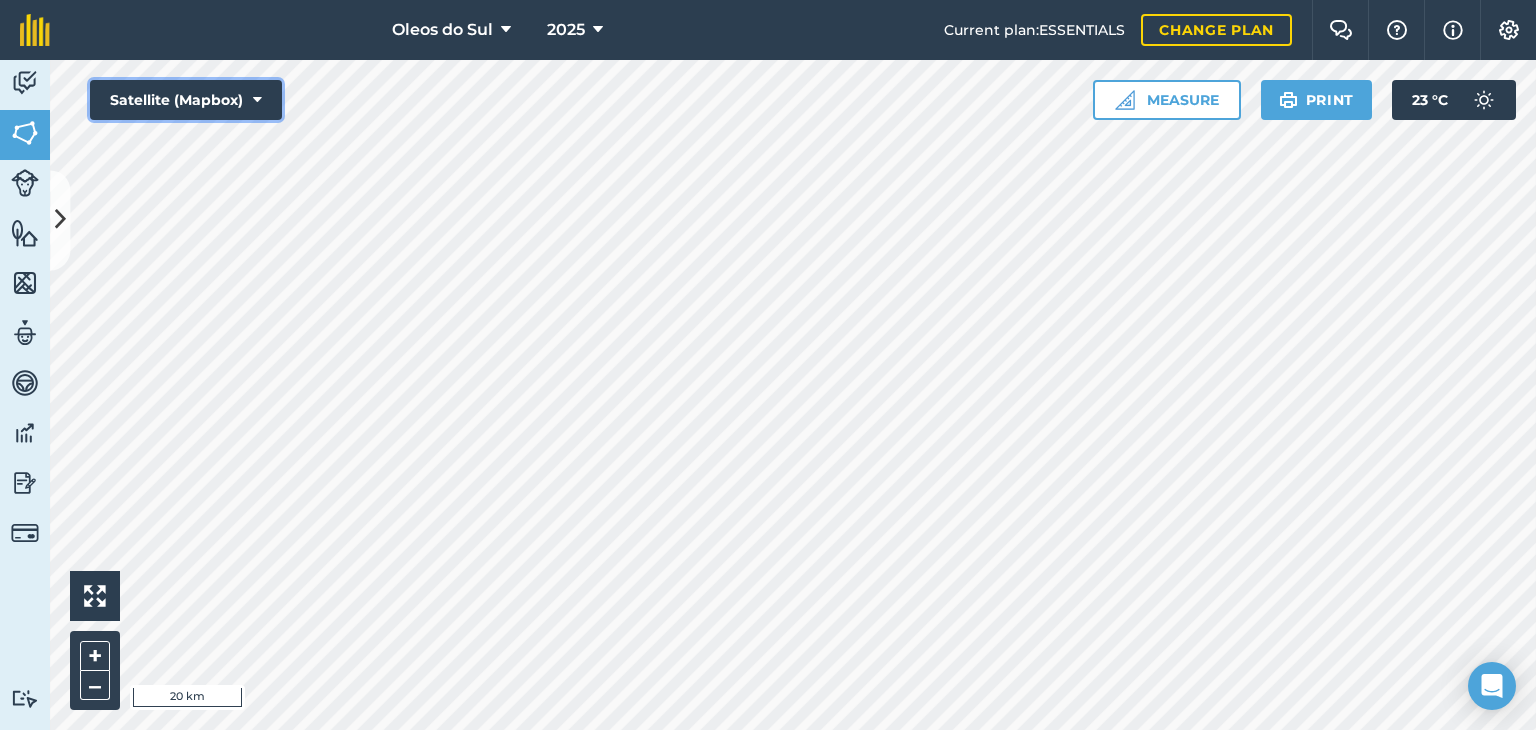 click at bounding box center (257, 100) 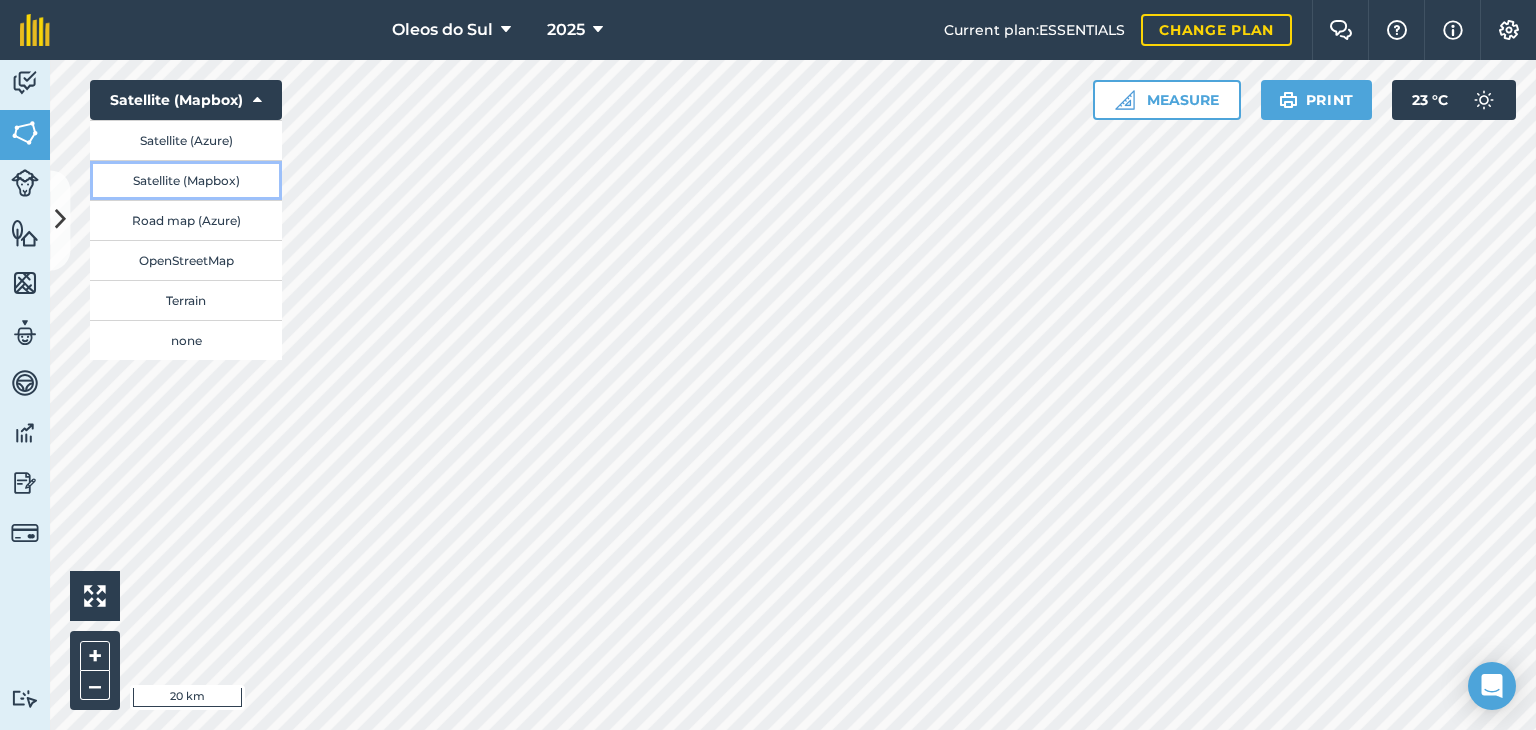 click on "Satellite (Mapbox)" at bounding box center [186, 180] 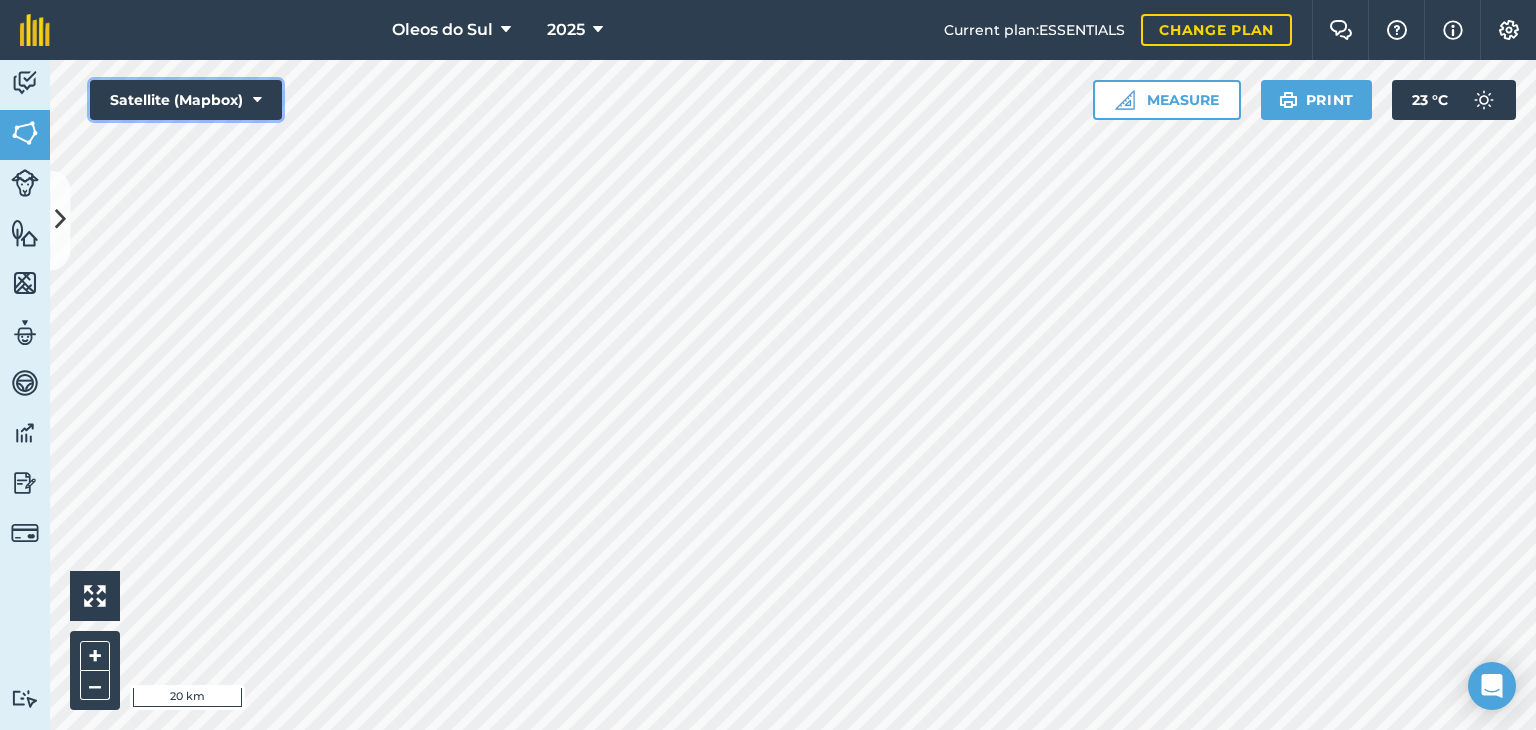 click at bounding box center [257, 100] 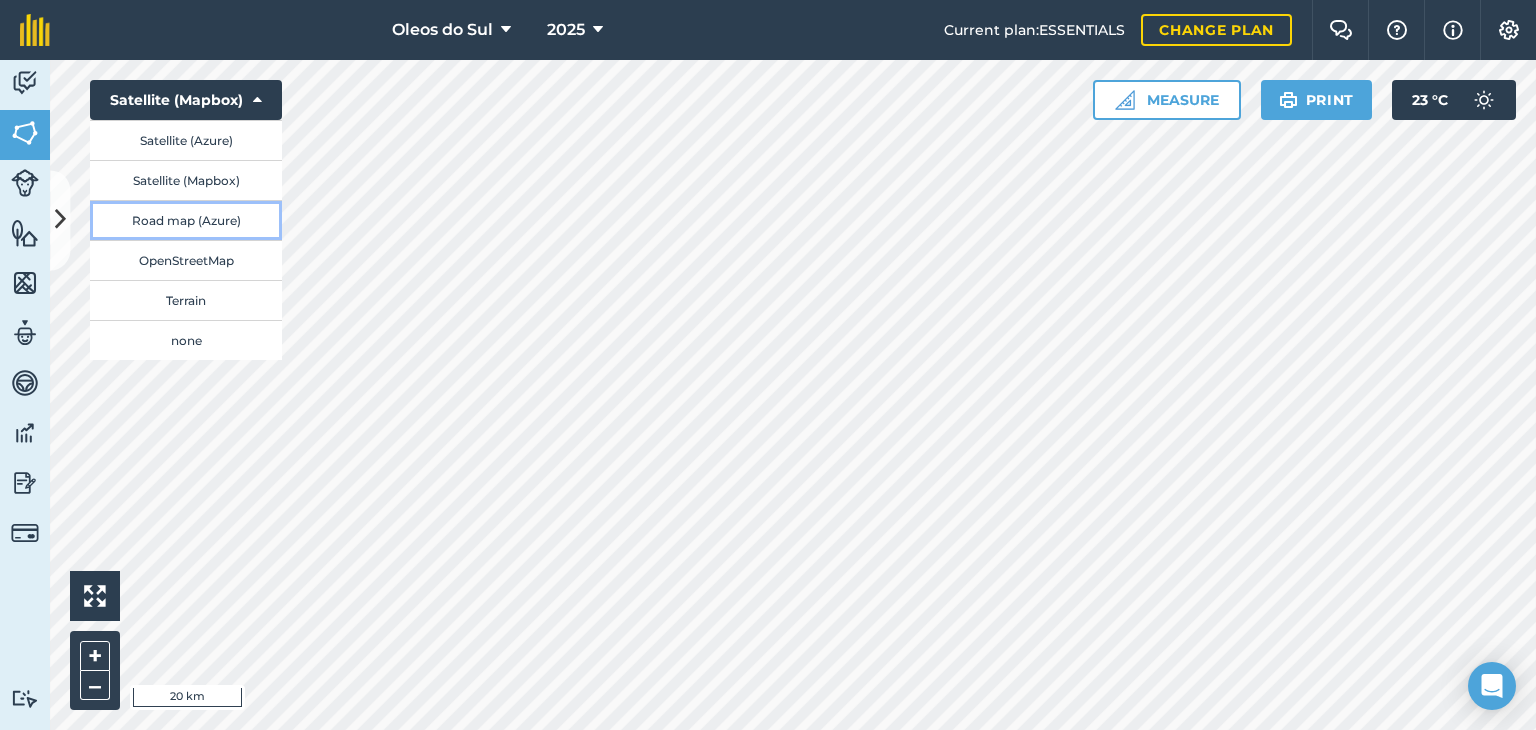 click on "Road map (Azure)" at bounding box center [186, 220] 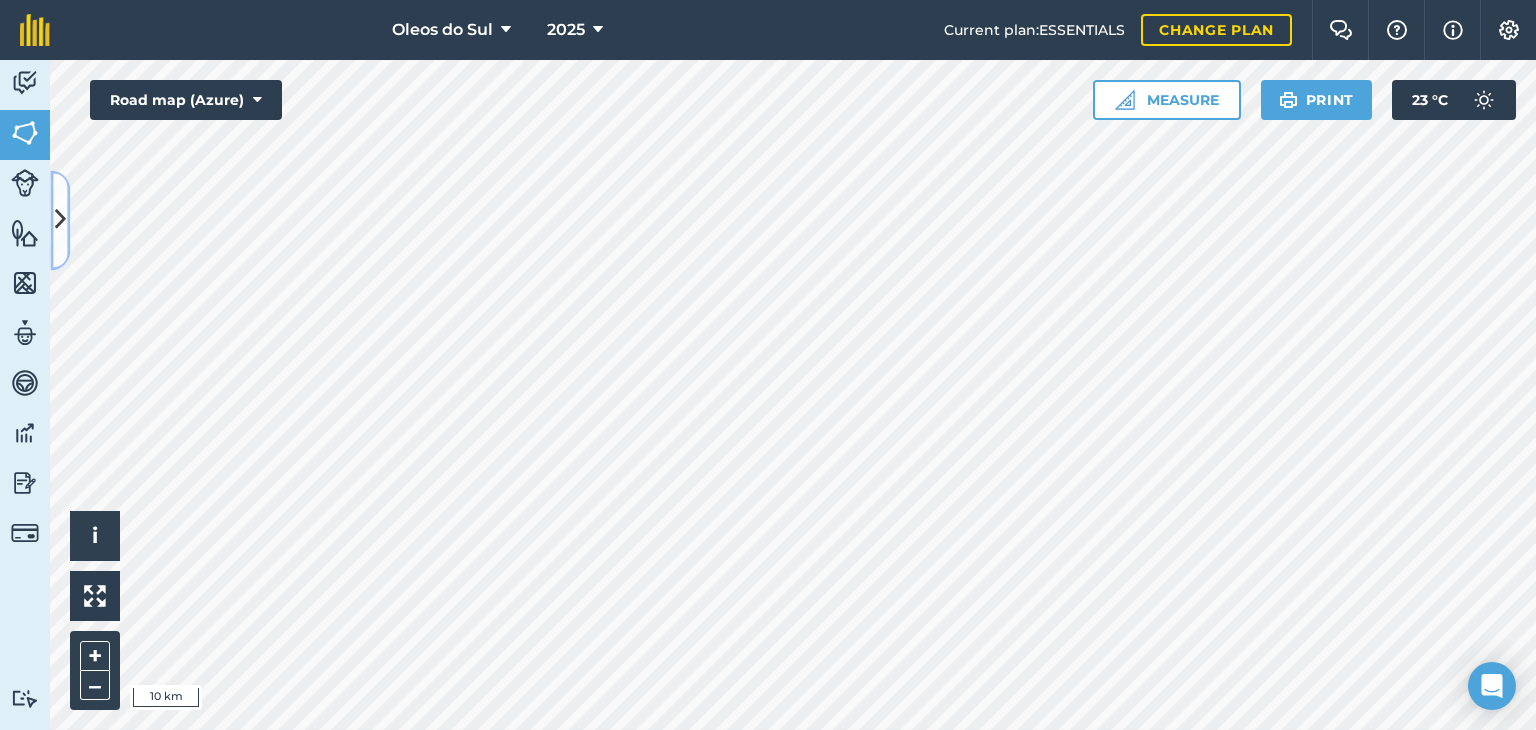 click at bounding box center (60, 220) 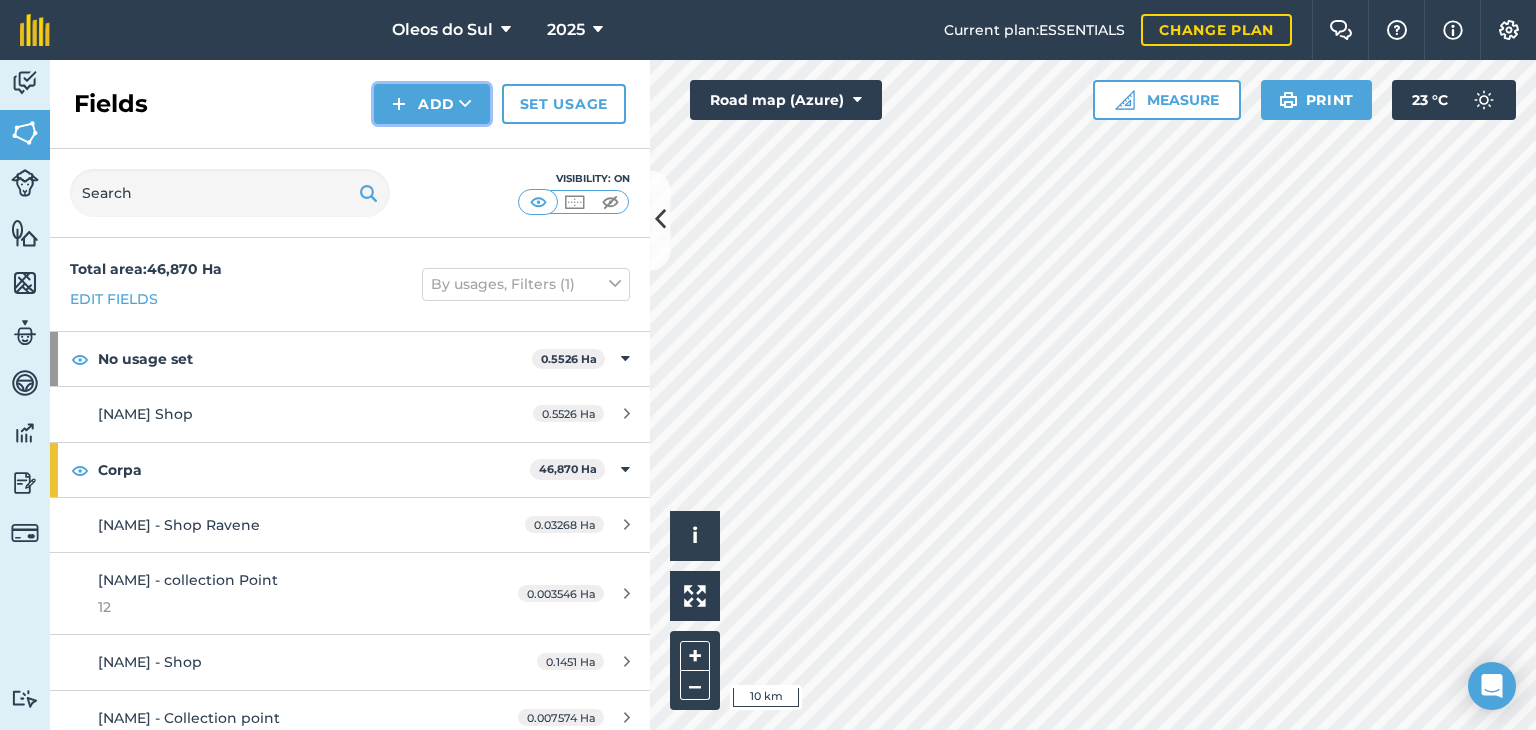 click on "Add" at bounding box center [432, 104] 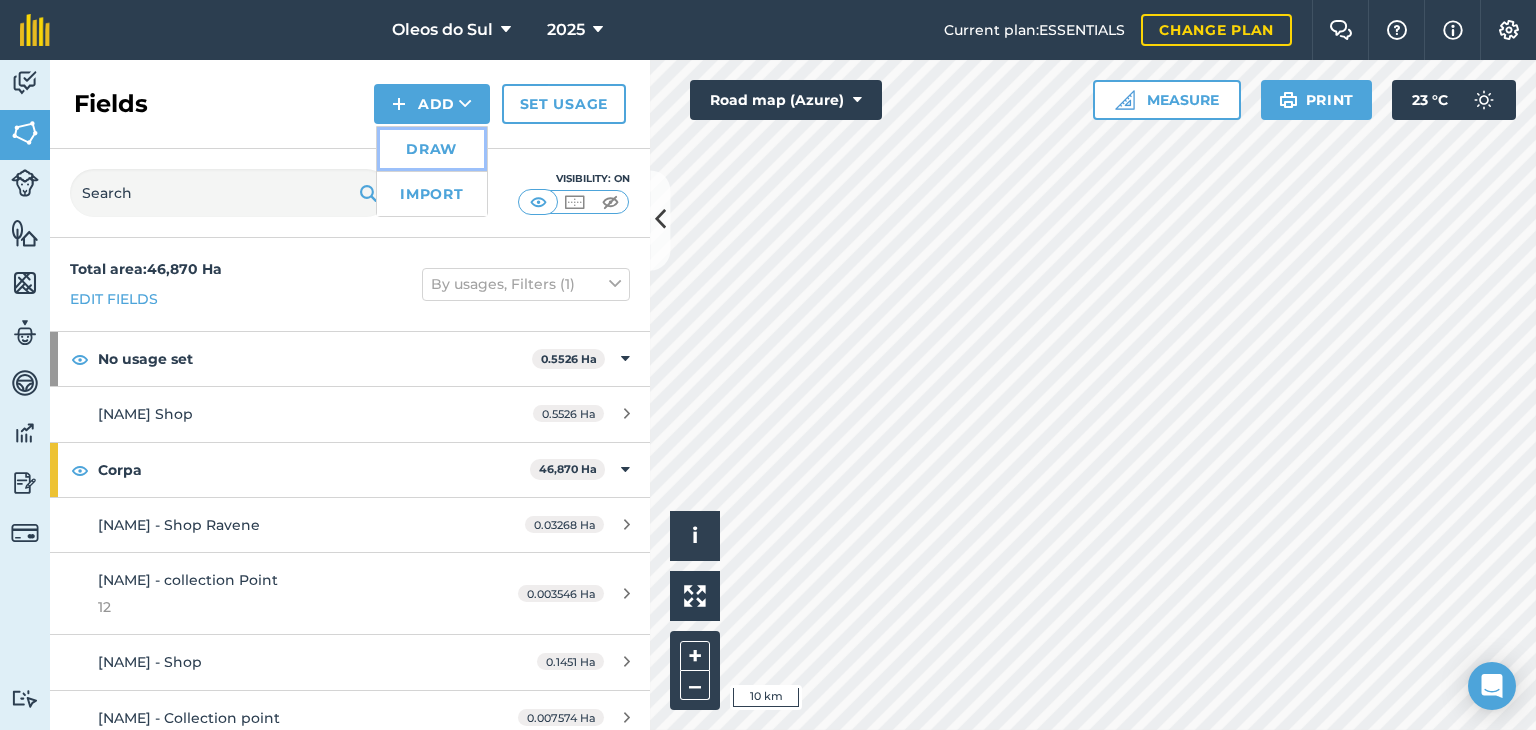 click on "Draw" at bounding box center (432, 149) 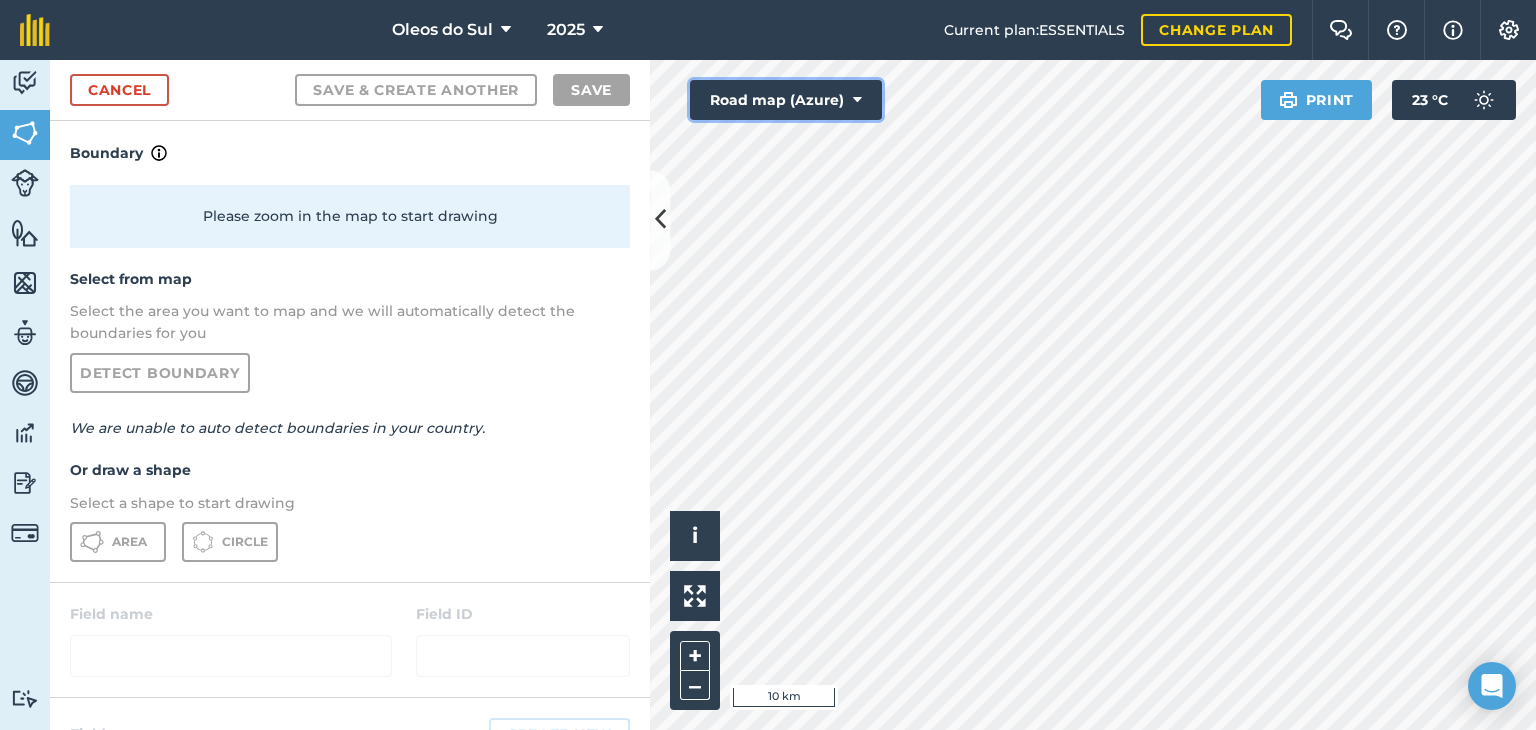 click at bounding box center [857, 100] 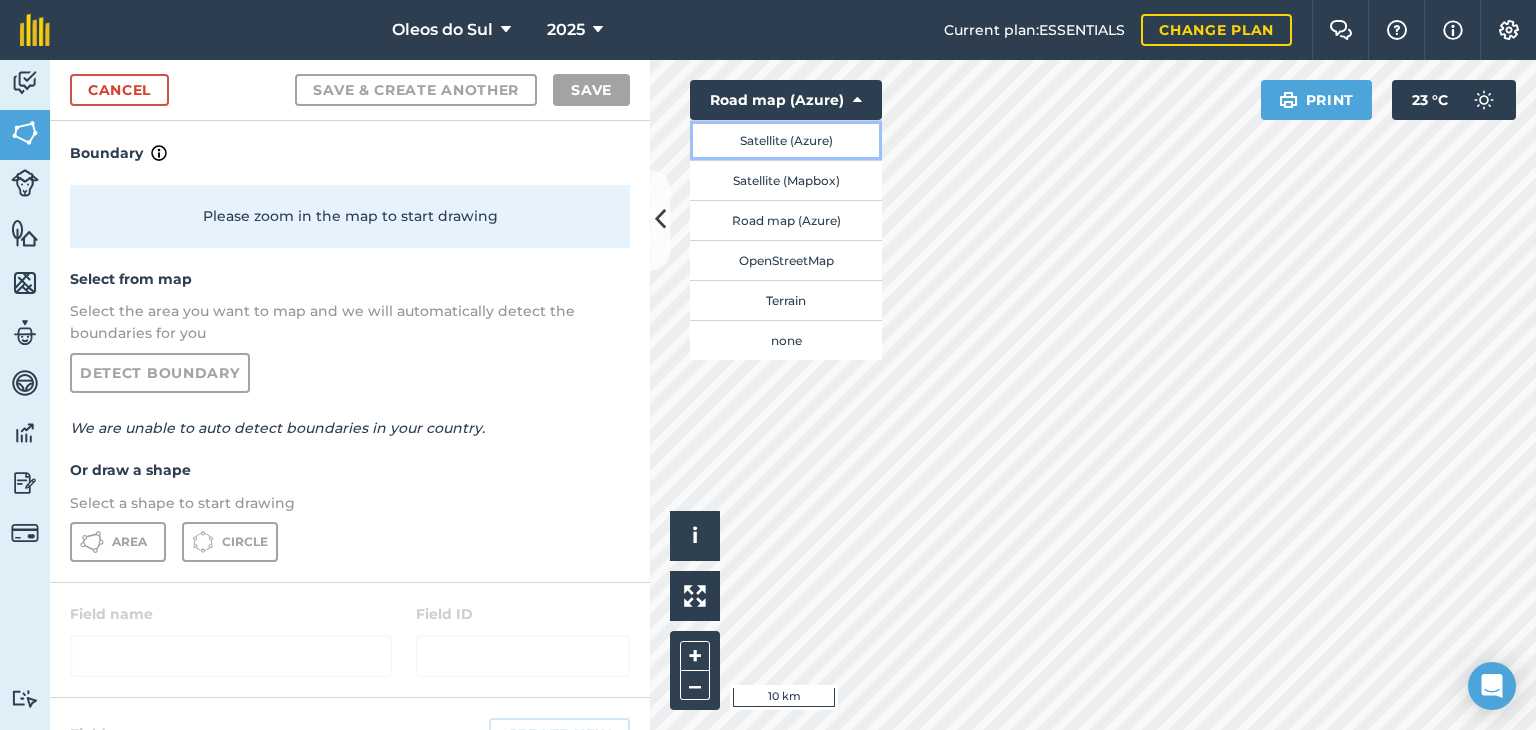 click on "Satellite (Azure)" at bounding box center [786, 140] 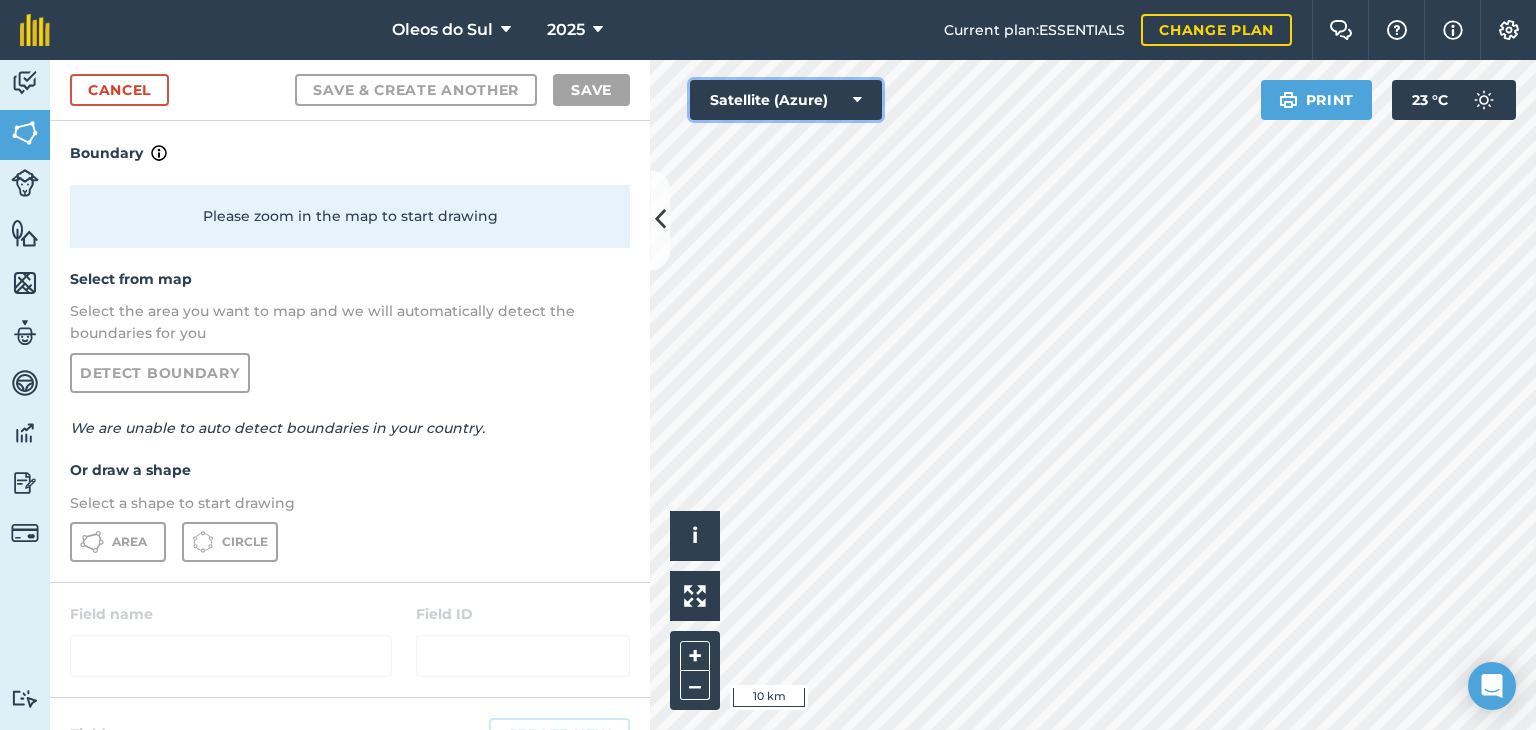 click at bounding box center [857, 100] 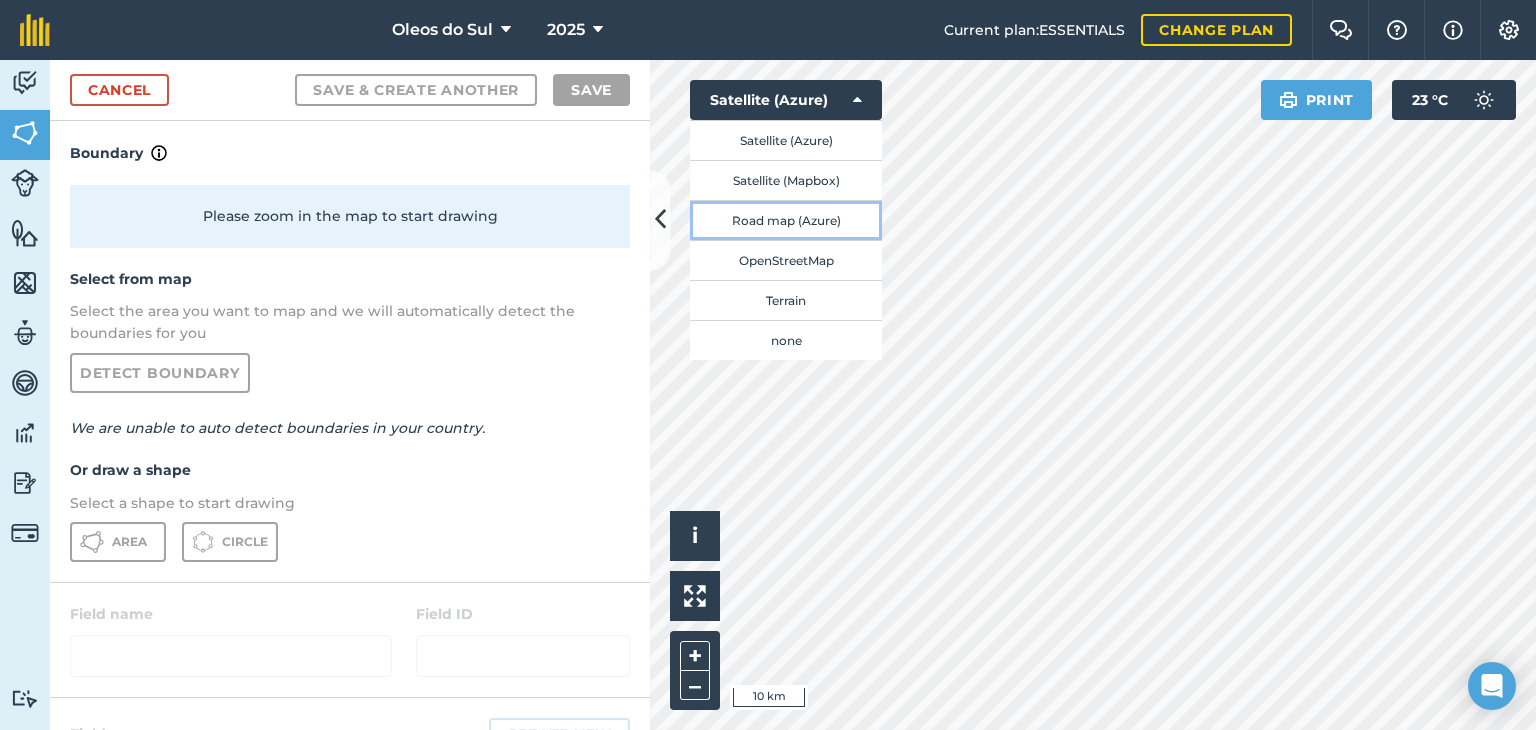 click on "Road map (Azure)" at bounding box center [786, 220] 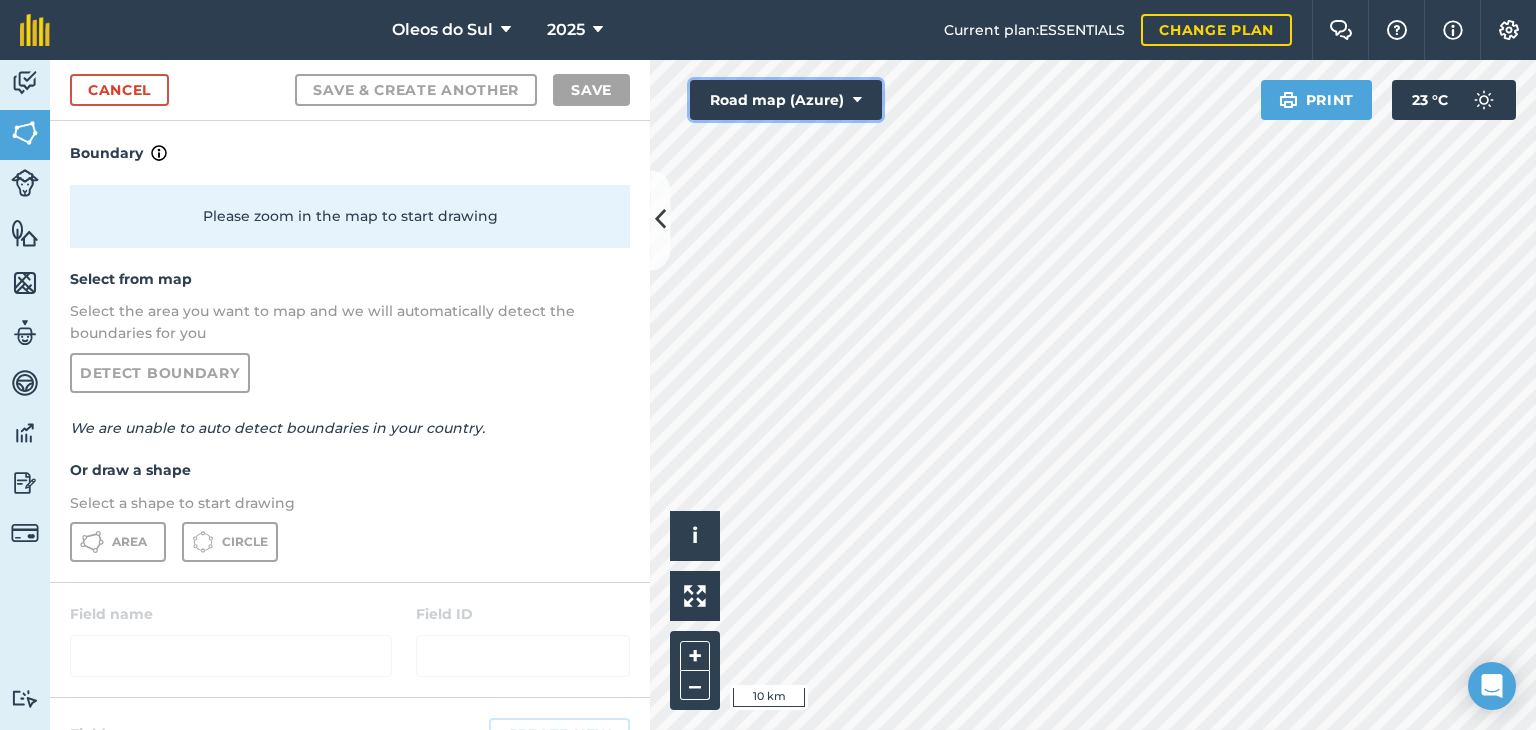 click at bounding box center (857, 100) 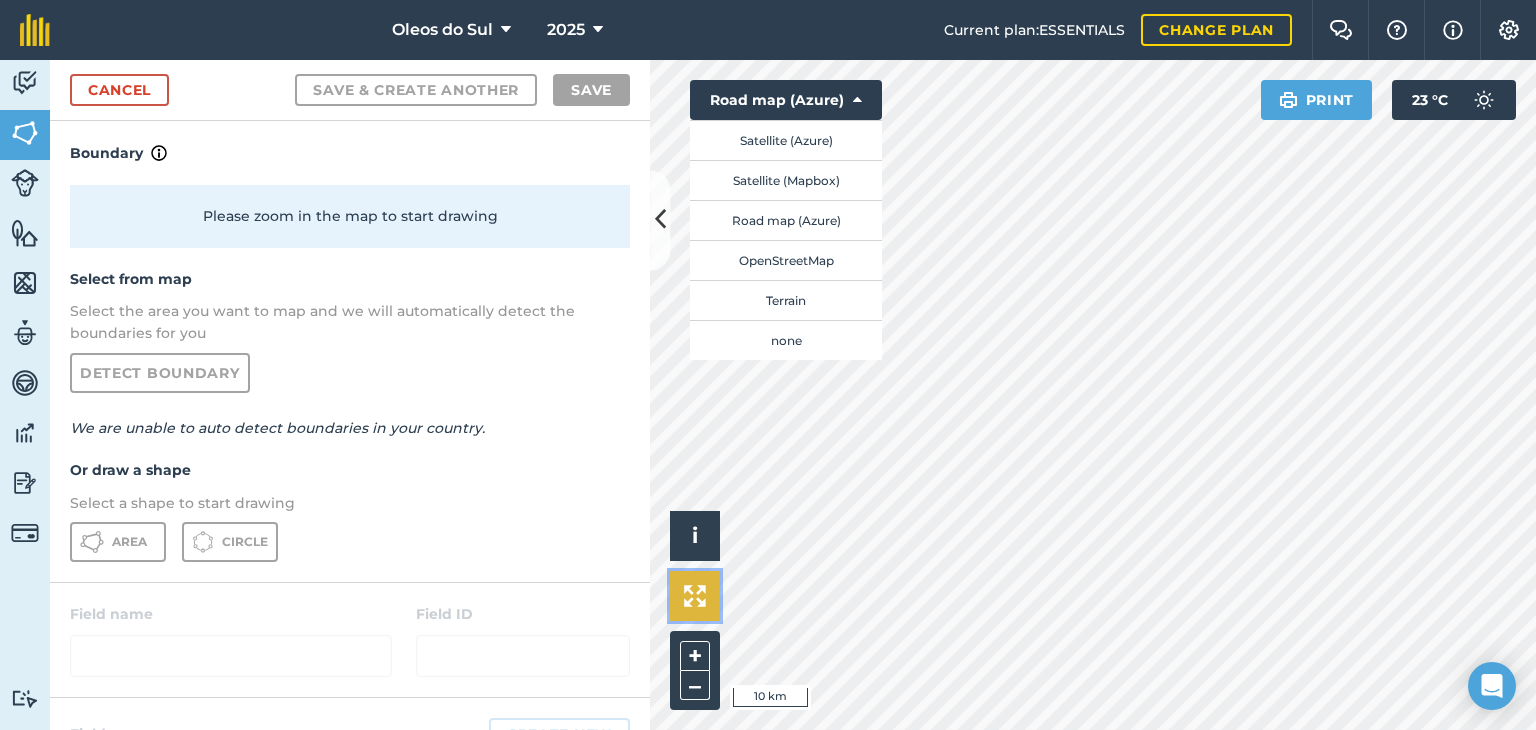 click at bounding box center [695, 596] 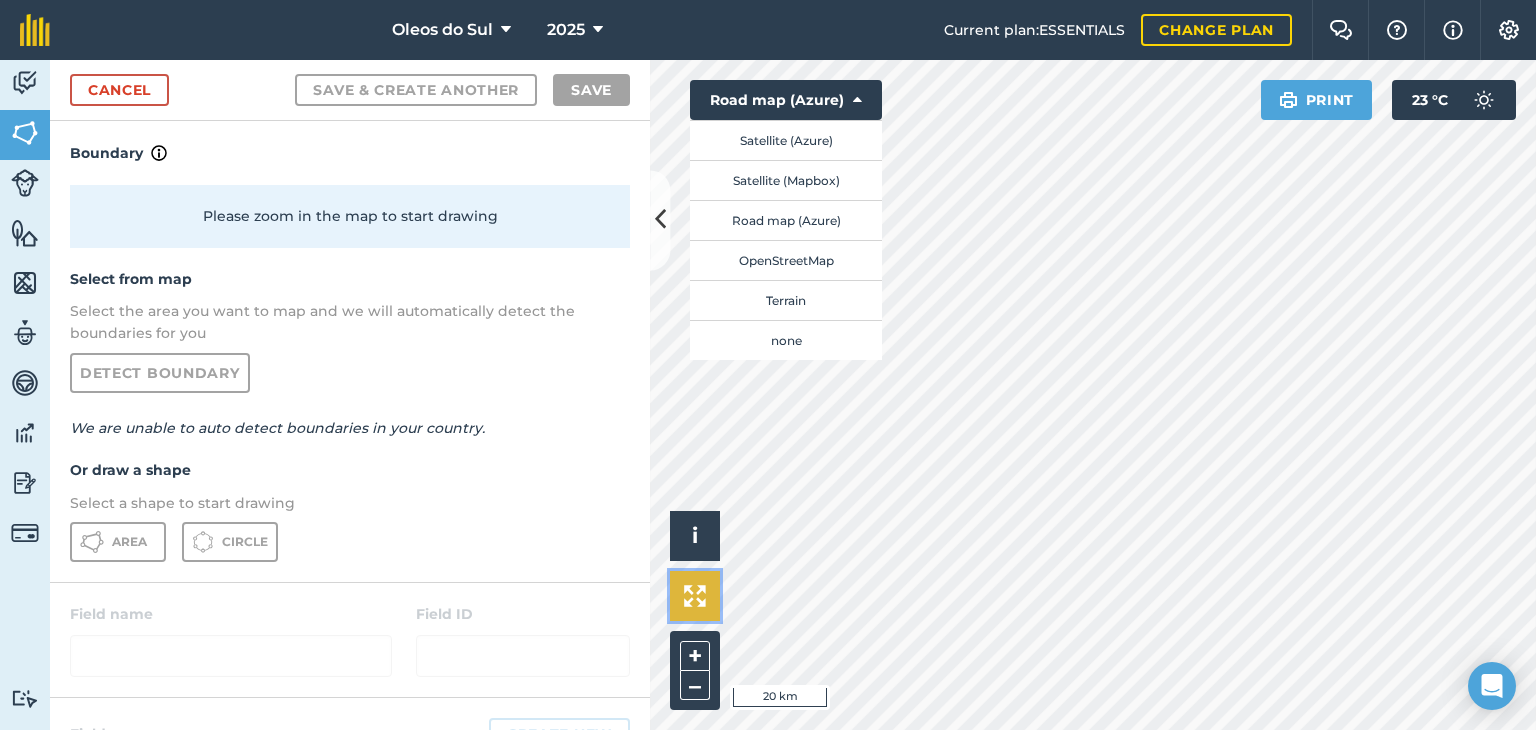 click at bounding box center (695, 596) 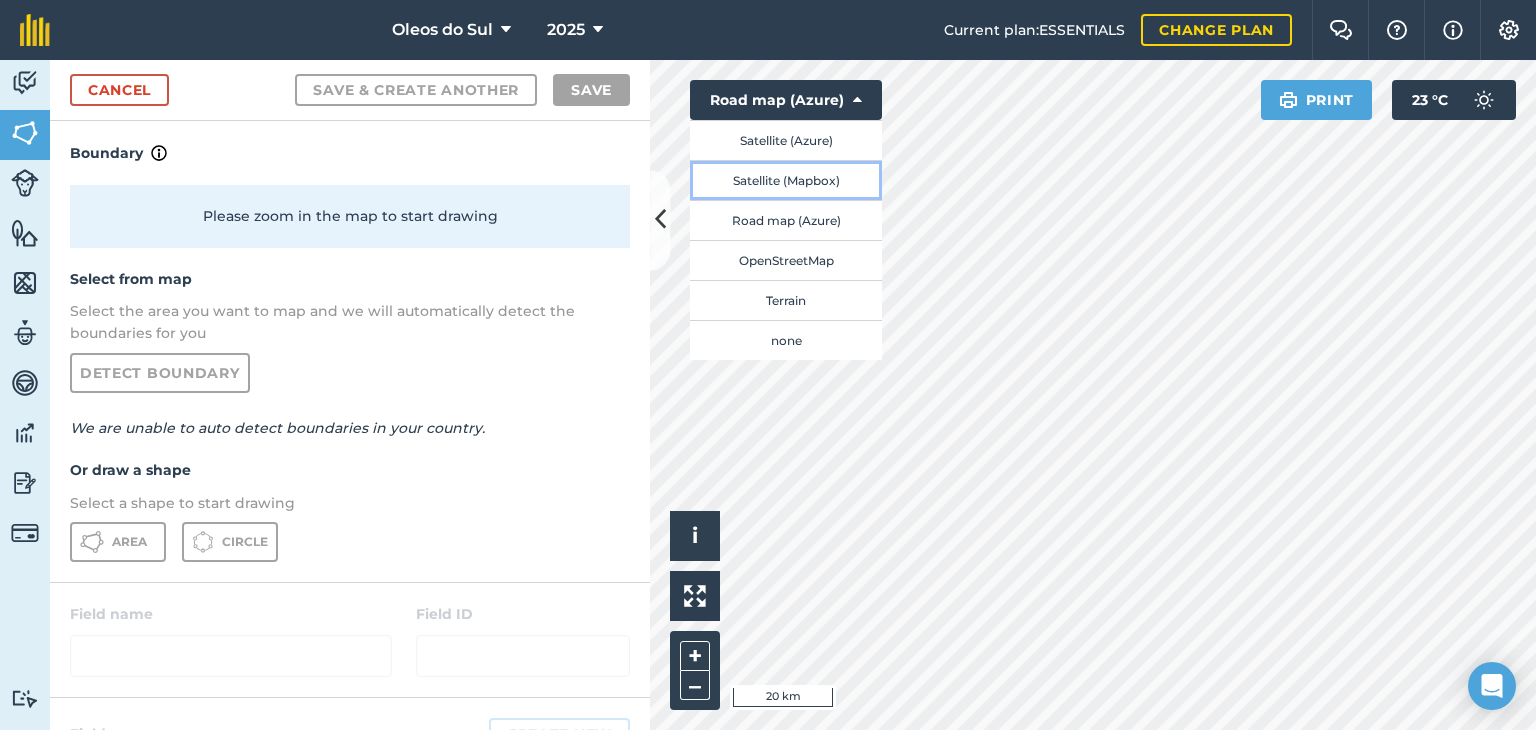 click on "Satellite (Mapbox)" at bounding box center [786, 180] 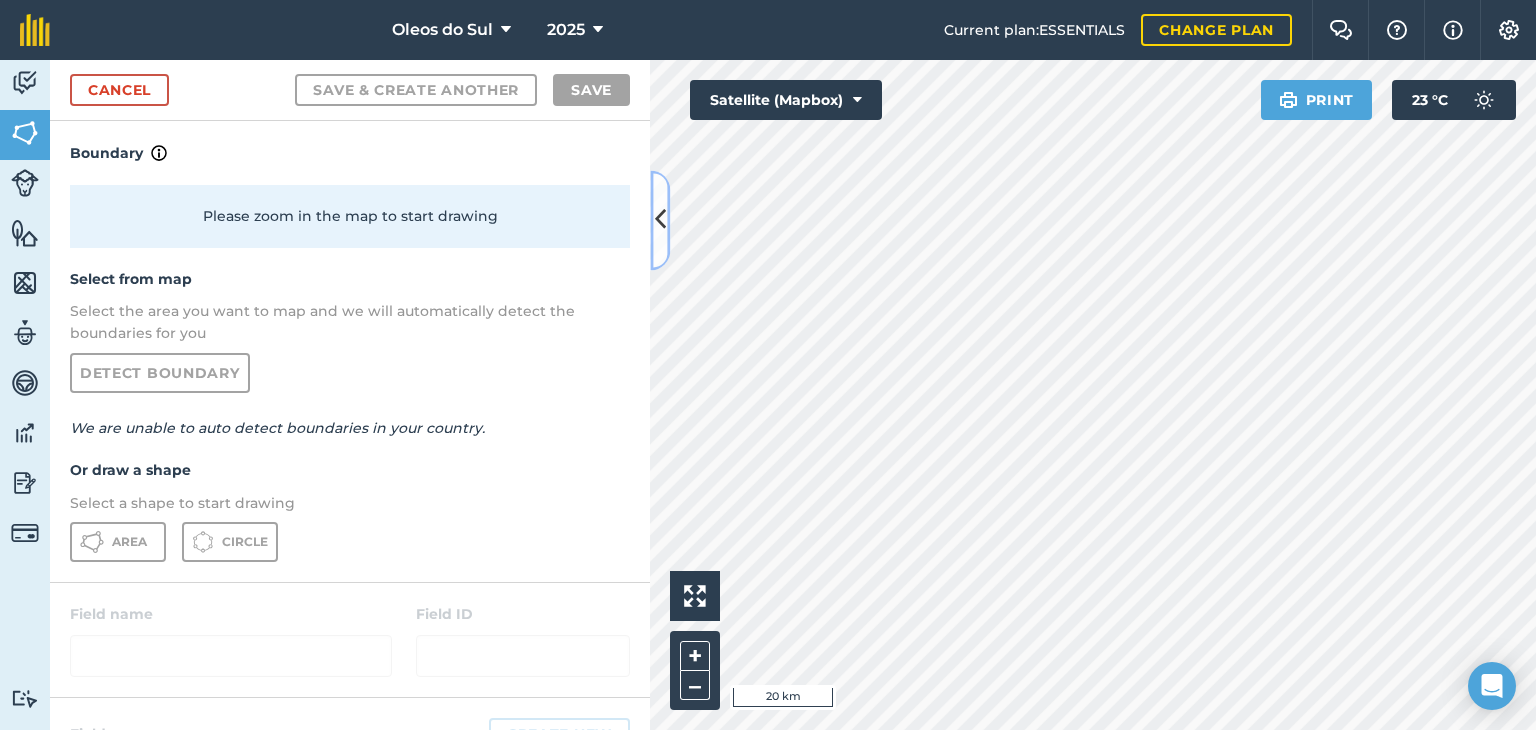 click at bounding box center [660, 220] 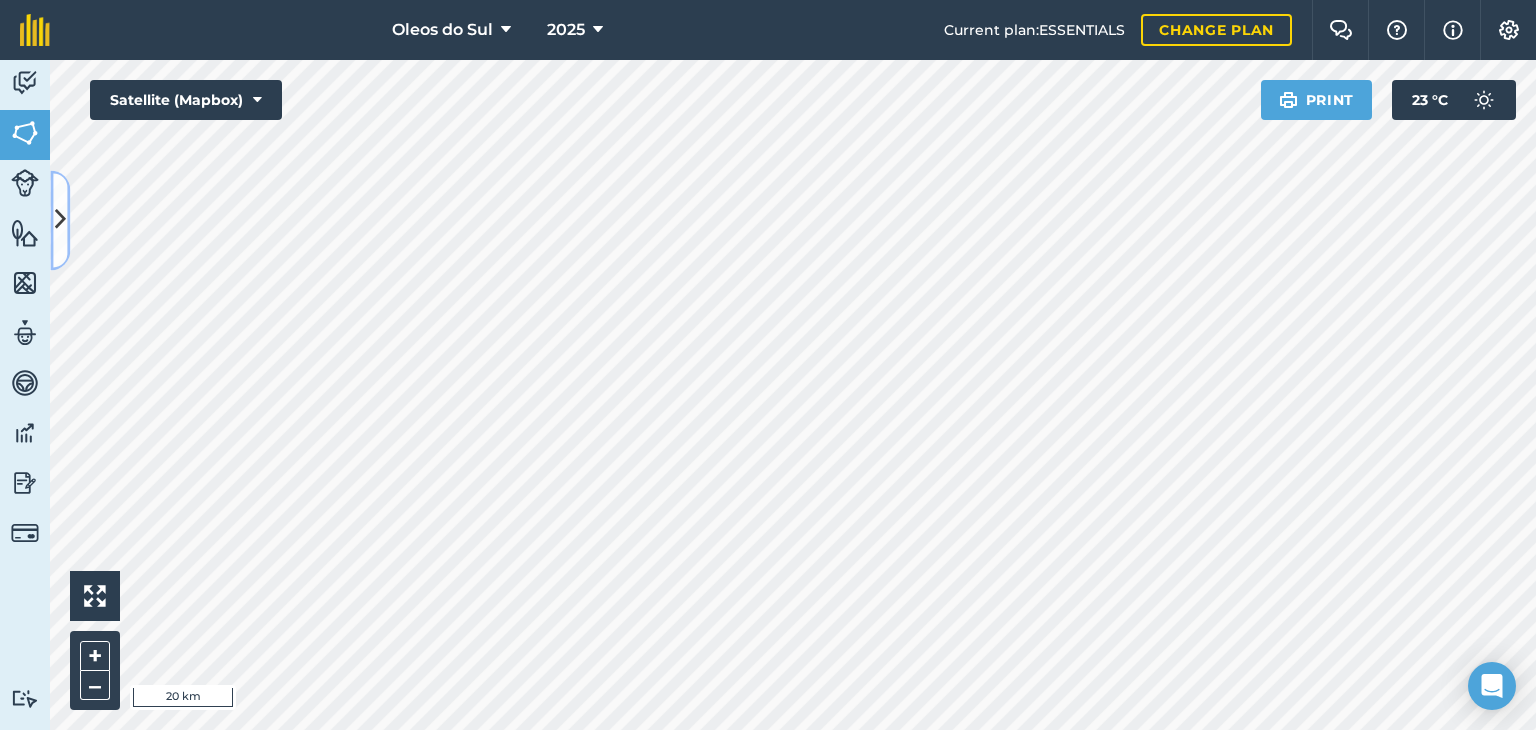 click at bounding box center (60, 220) 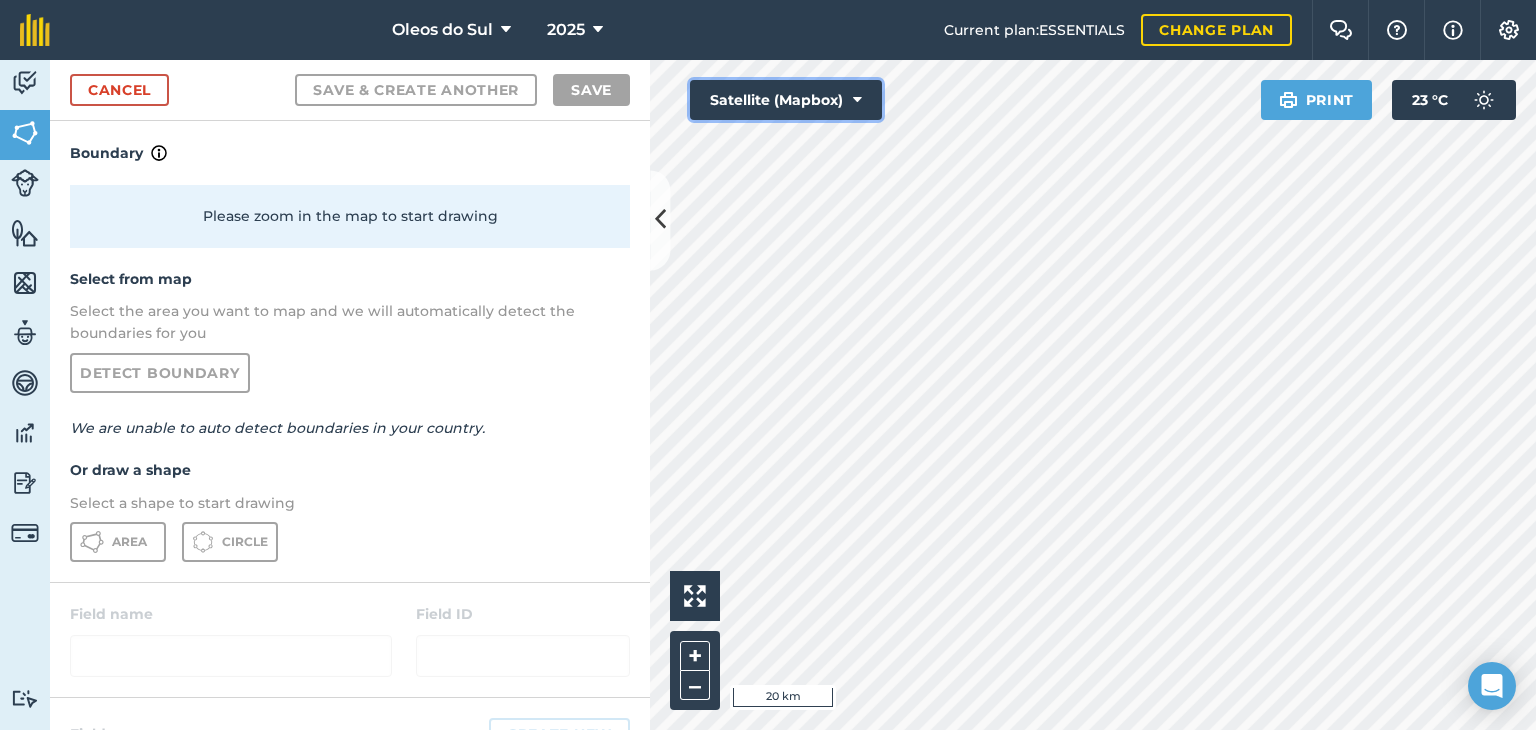click at bounding box center [857, 100] 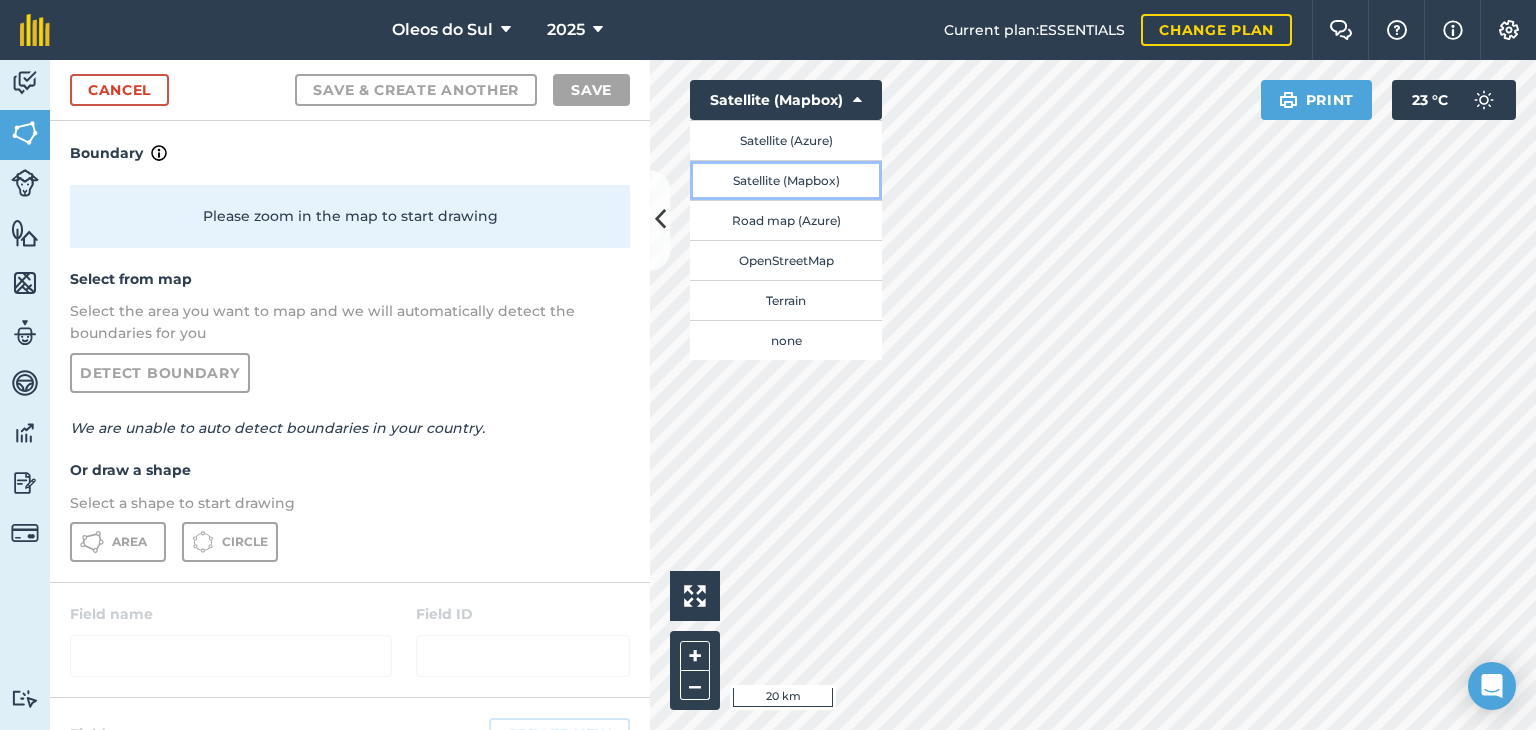 click on "Satellite (Mapbox)" at bounding box center (786, 180) 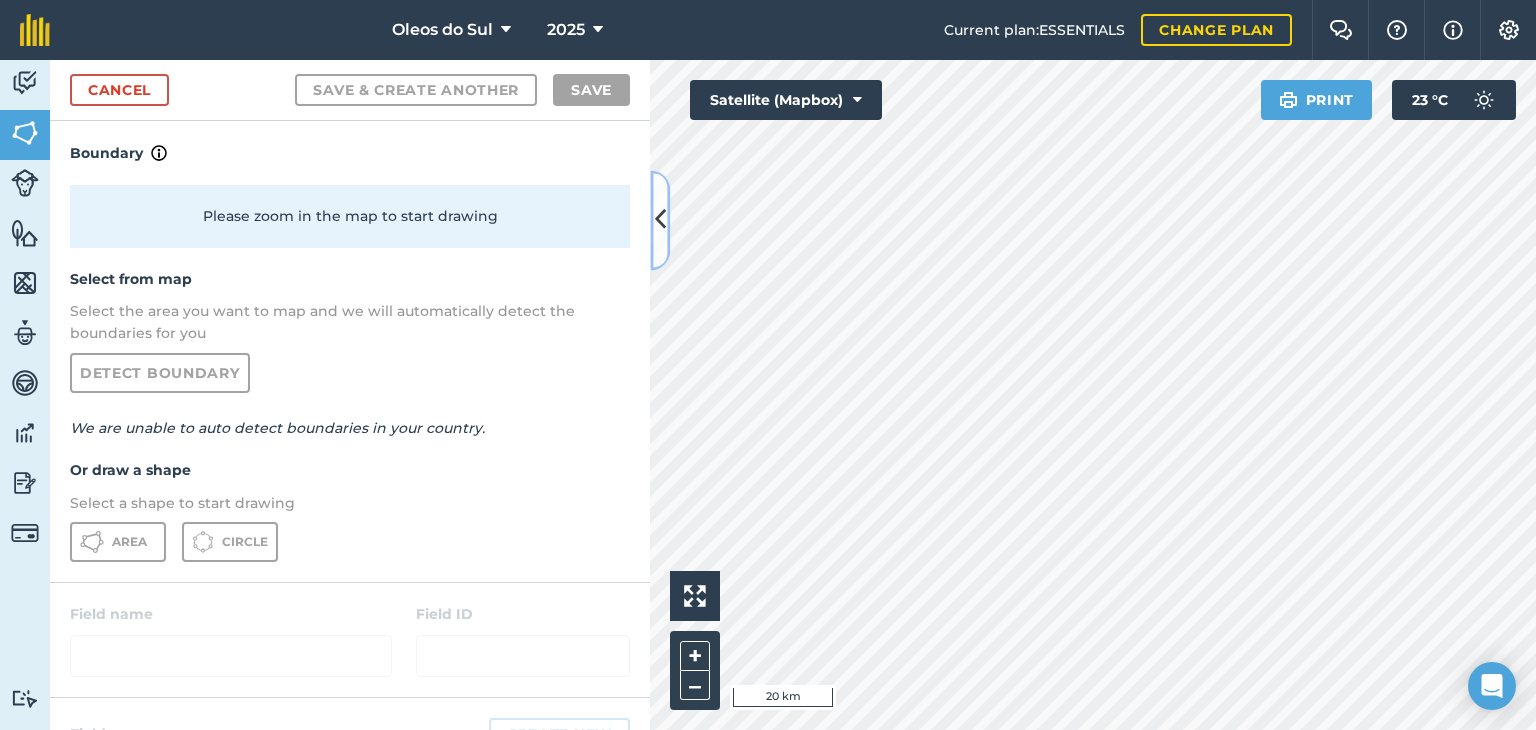 click at bounding box center (660, 220) 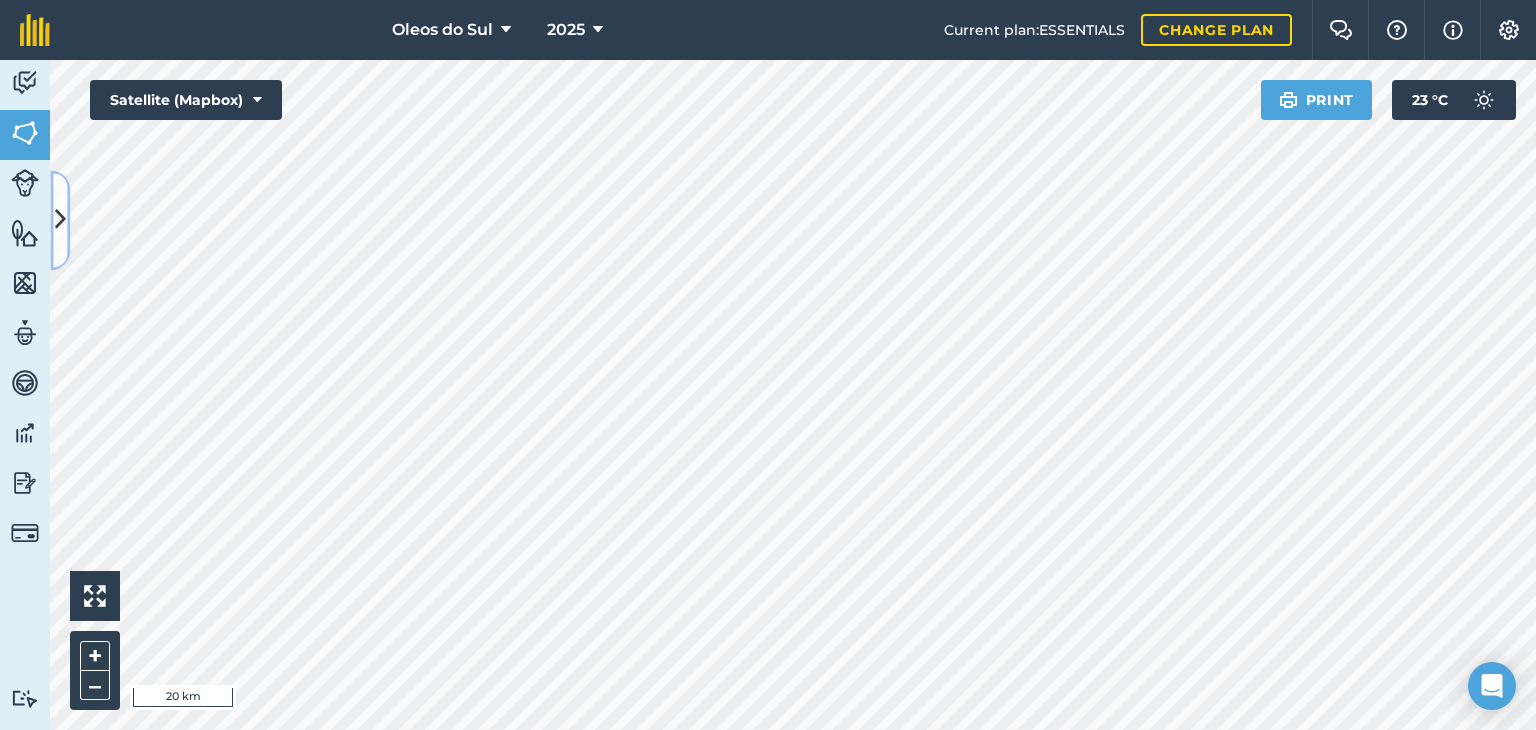 click at bounding box center [60, 220] 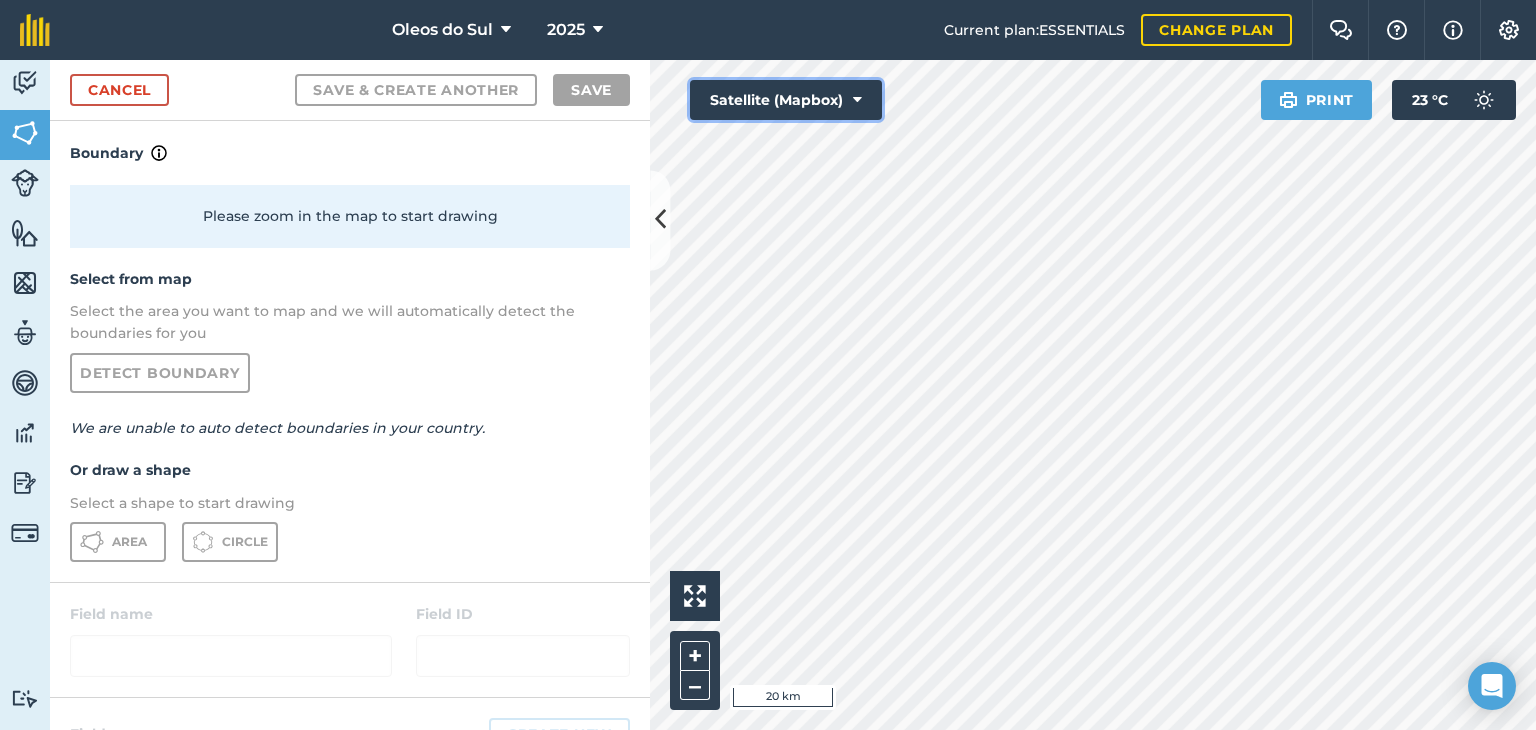 click at bounding box center [857, 100] 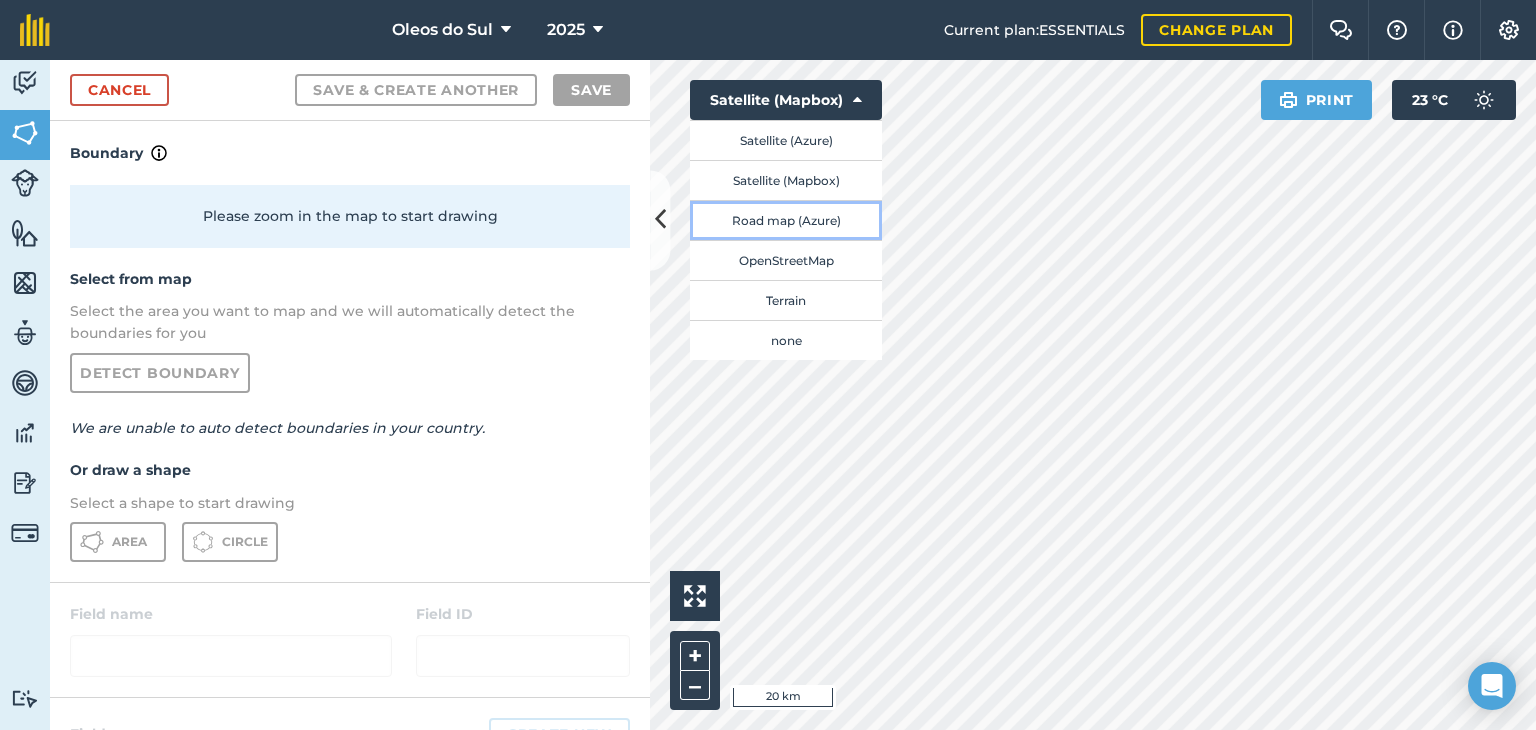 click on "Road map (Azure)" at bounding box center [786, 220] 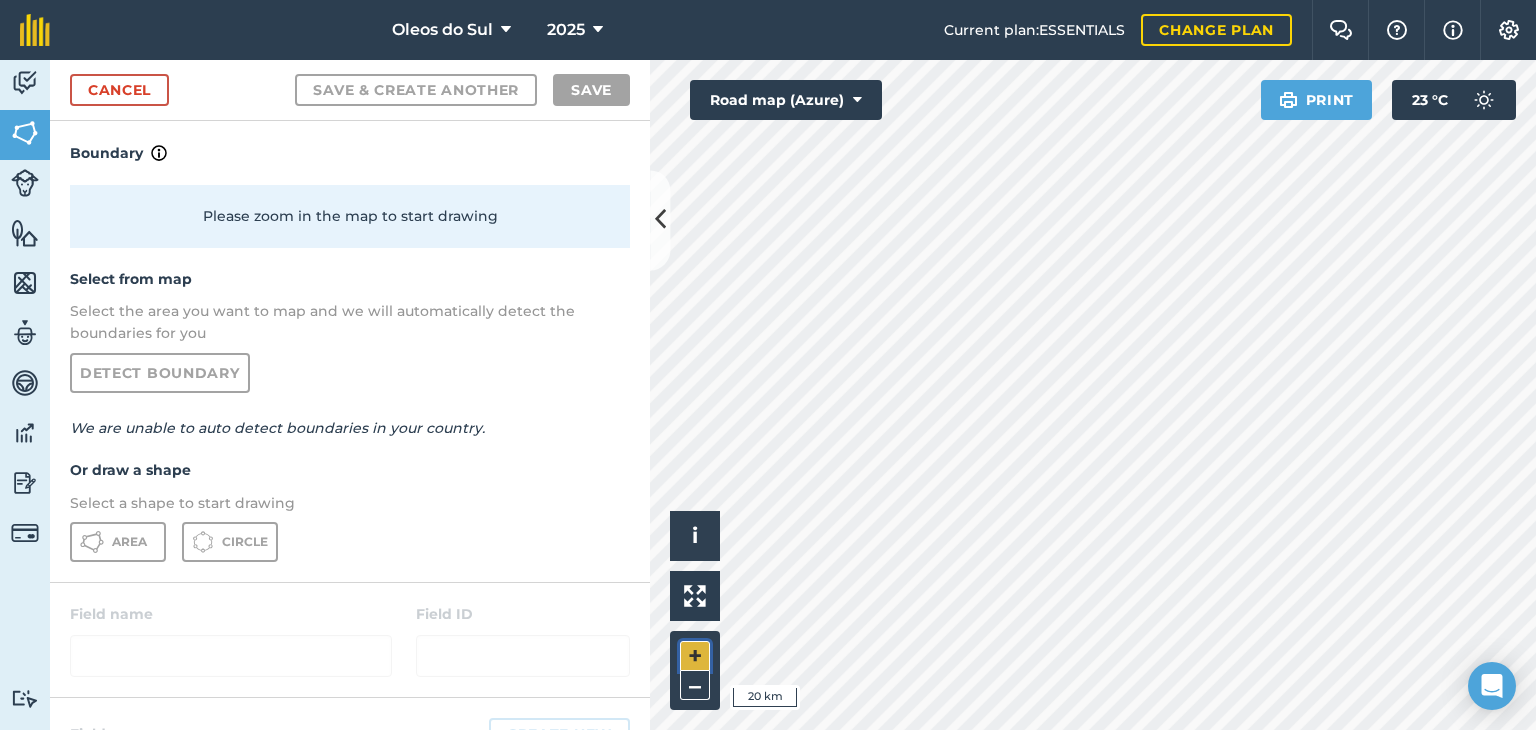 click on "+" at bounding box center [695, 656] 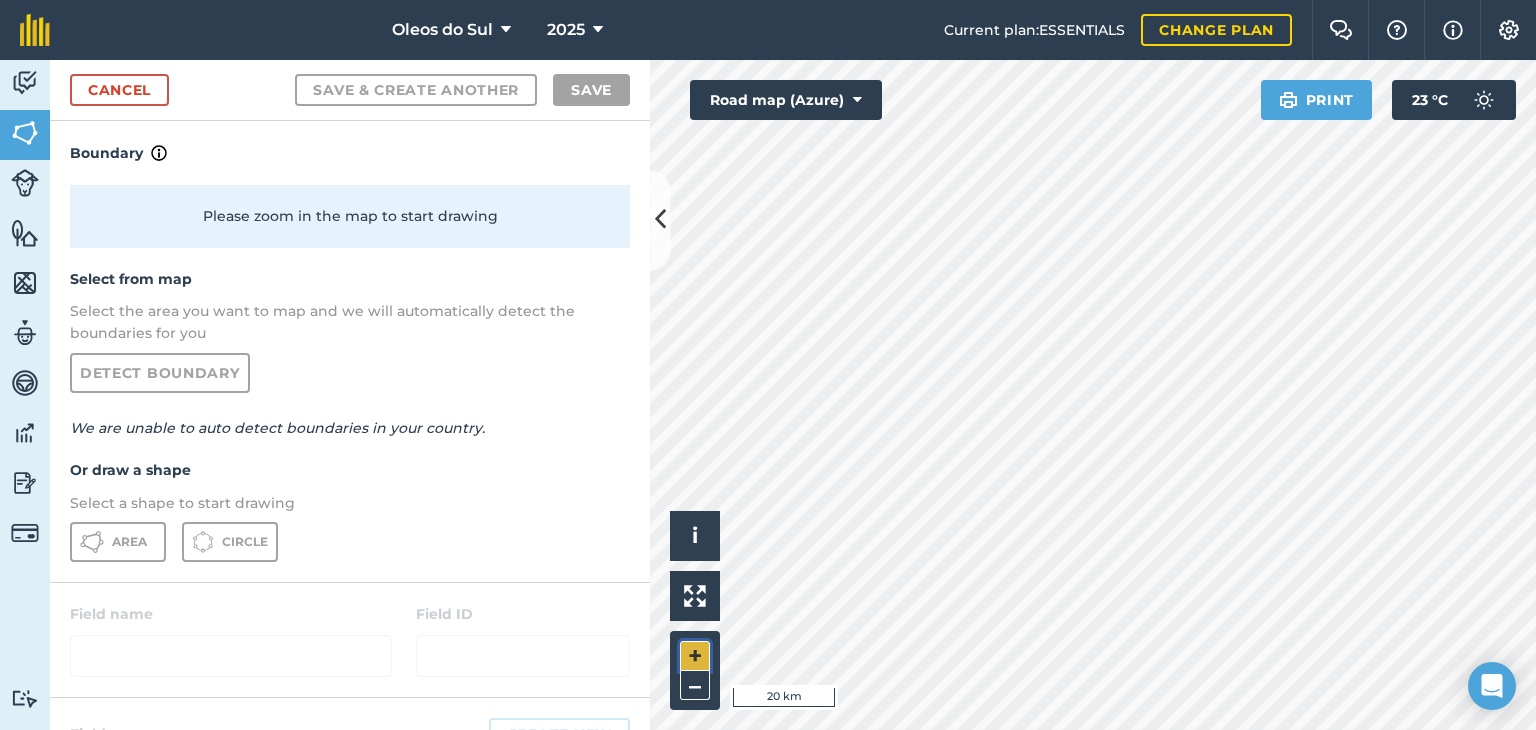 click on "+" at bounding box center (695, 656) 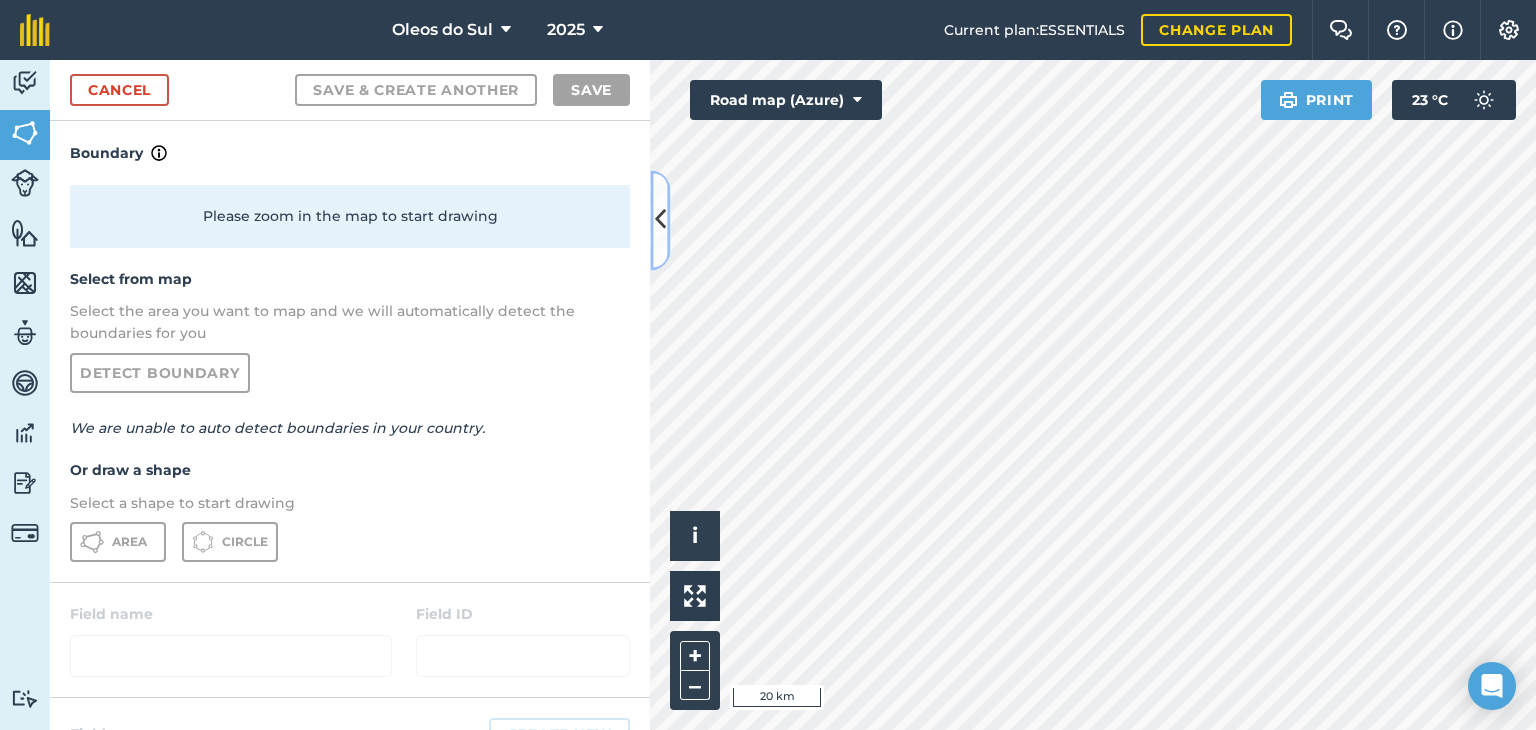 click at bounding box center (660, 220) 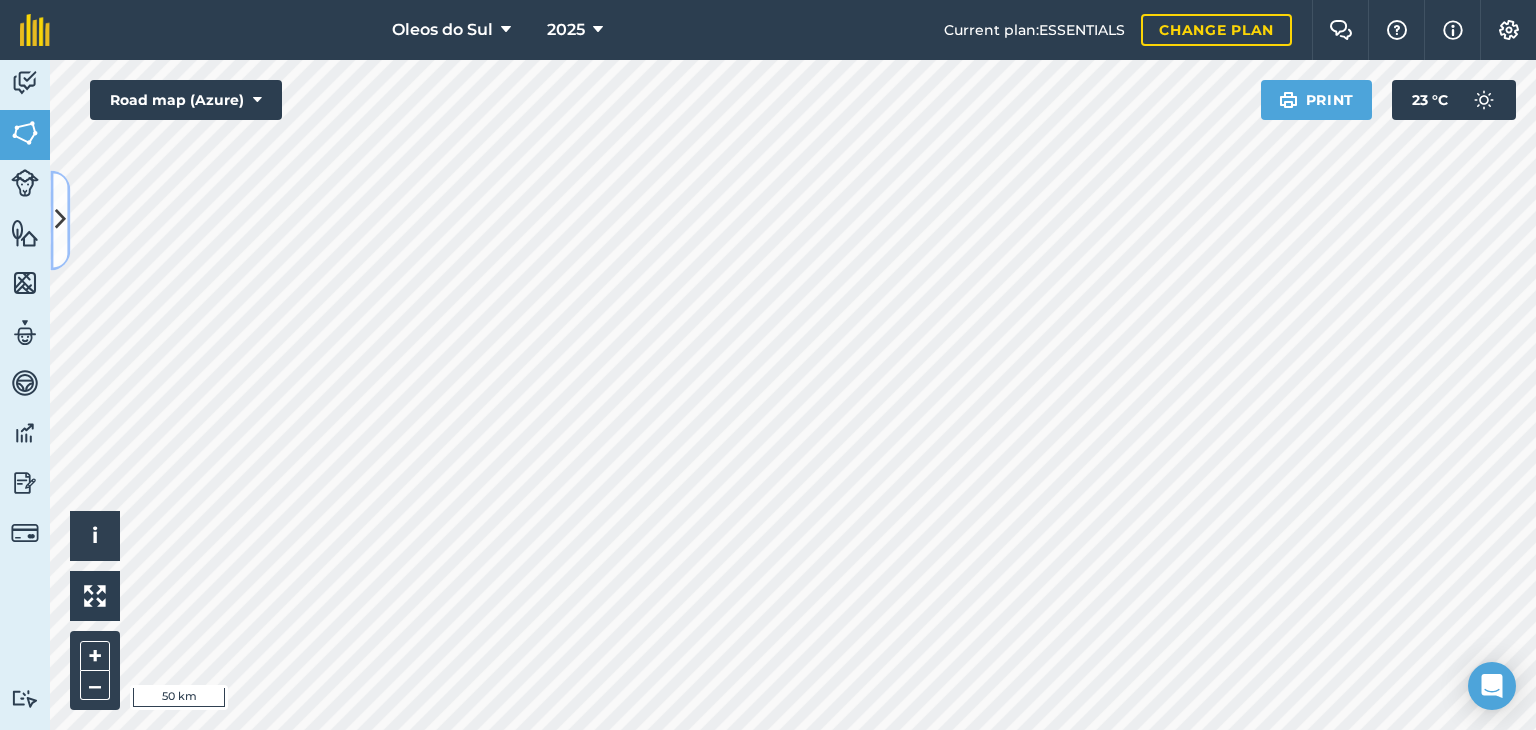 click at bounding box center (60, 220) 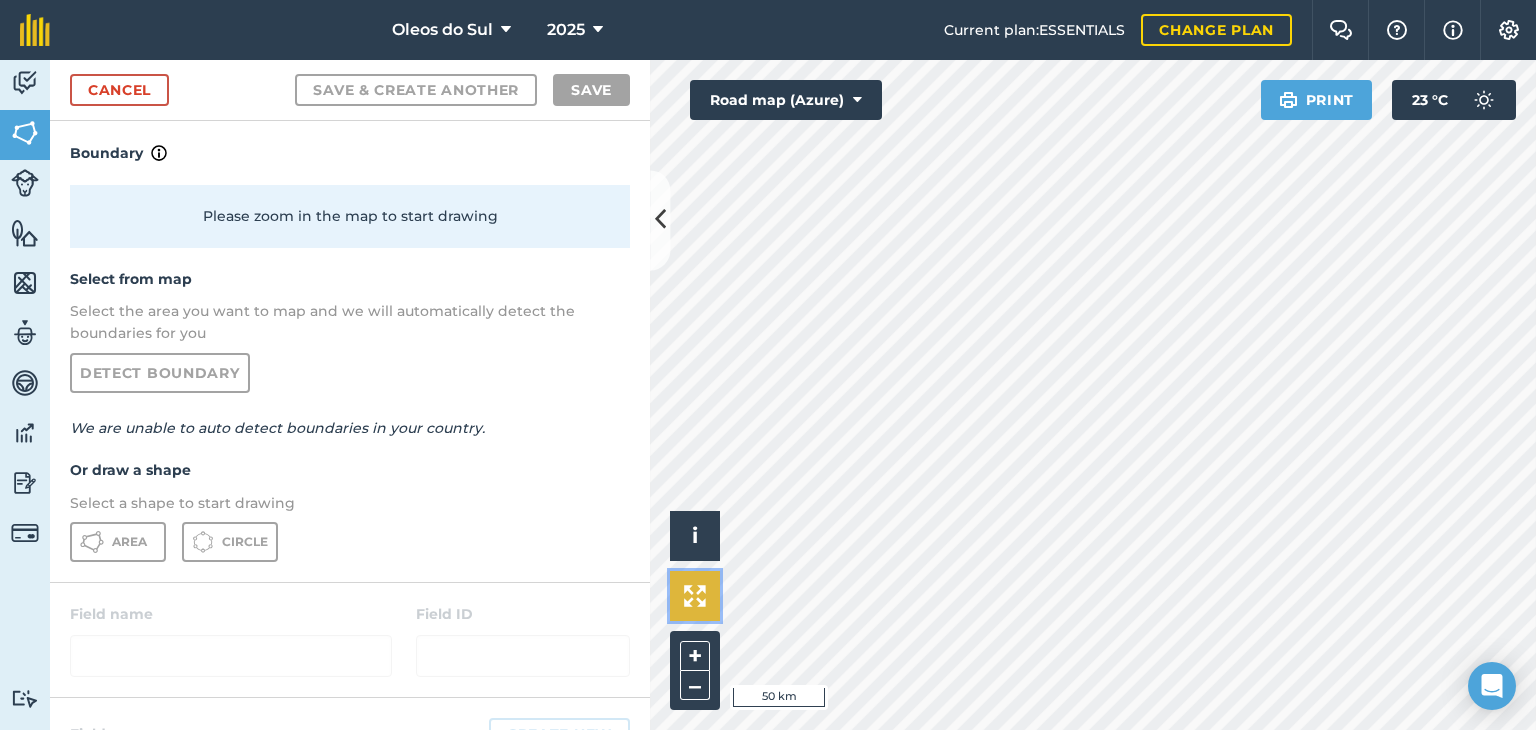 click at bounding box center [695, 596] 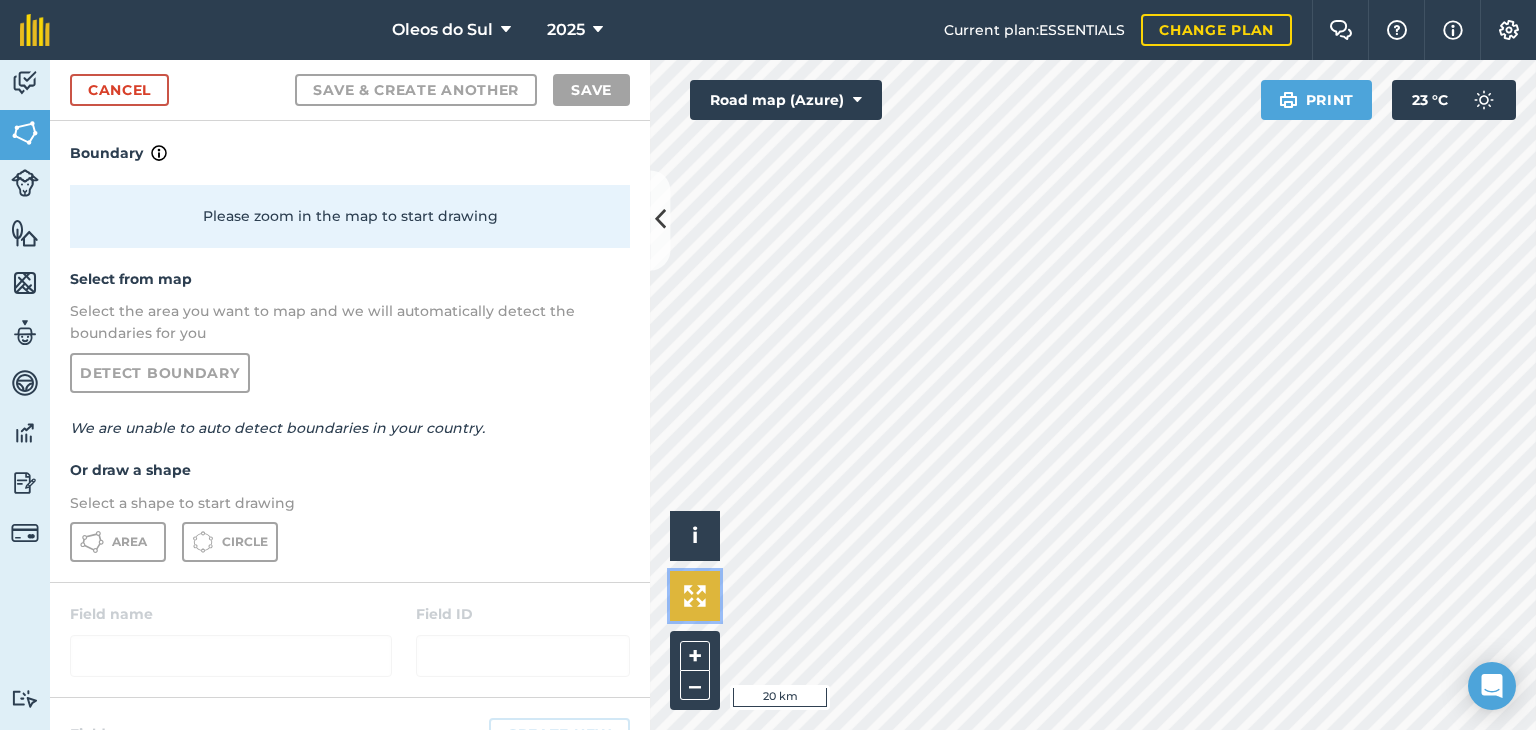 click at bounding box center [695, 596] 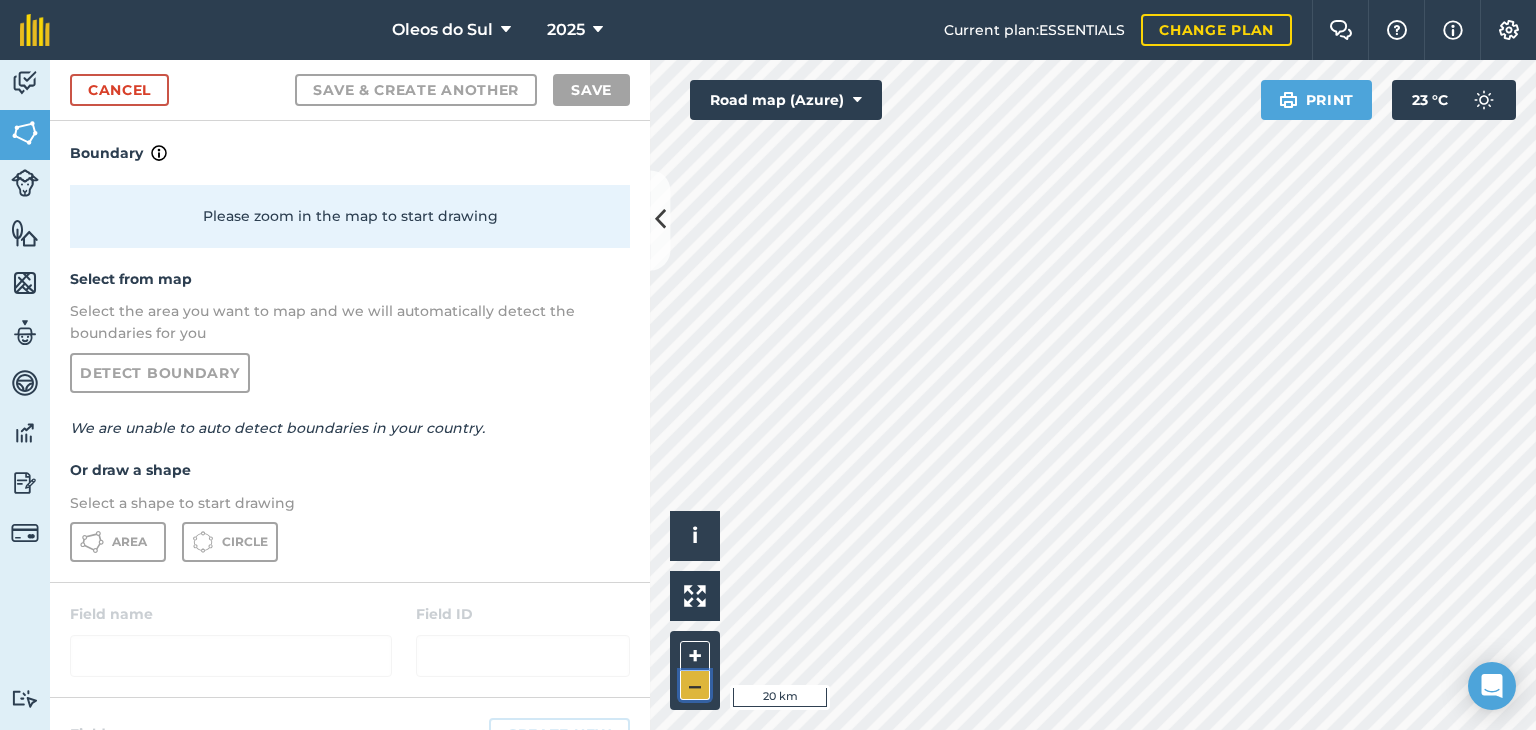 click on "–" at bounding box center [695, 685] 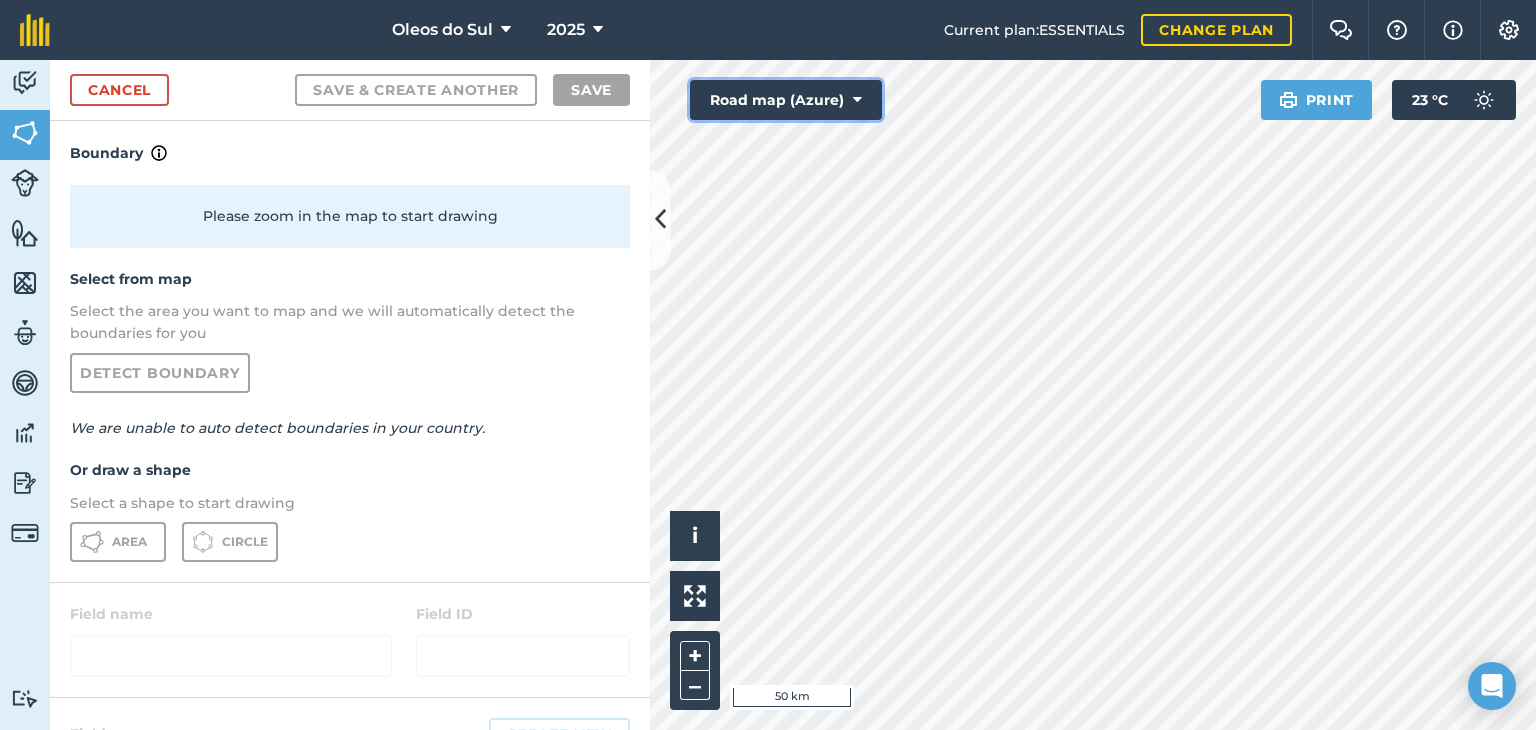 click at bounding box center [857, 100] 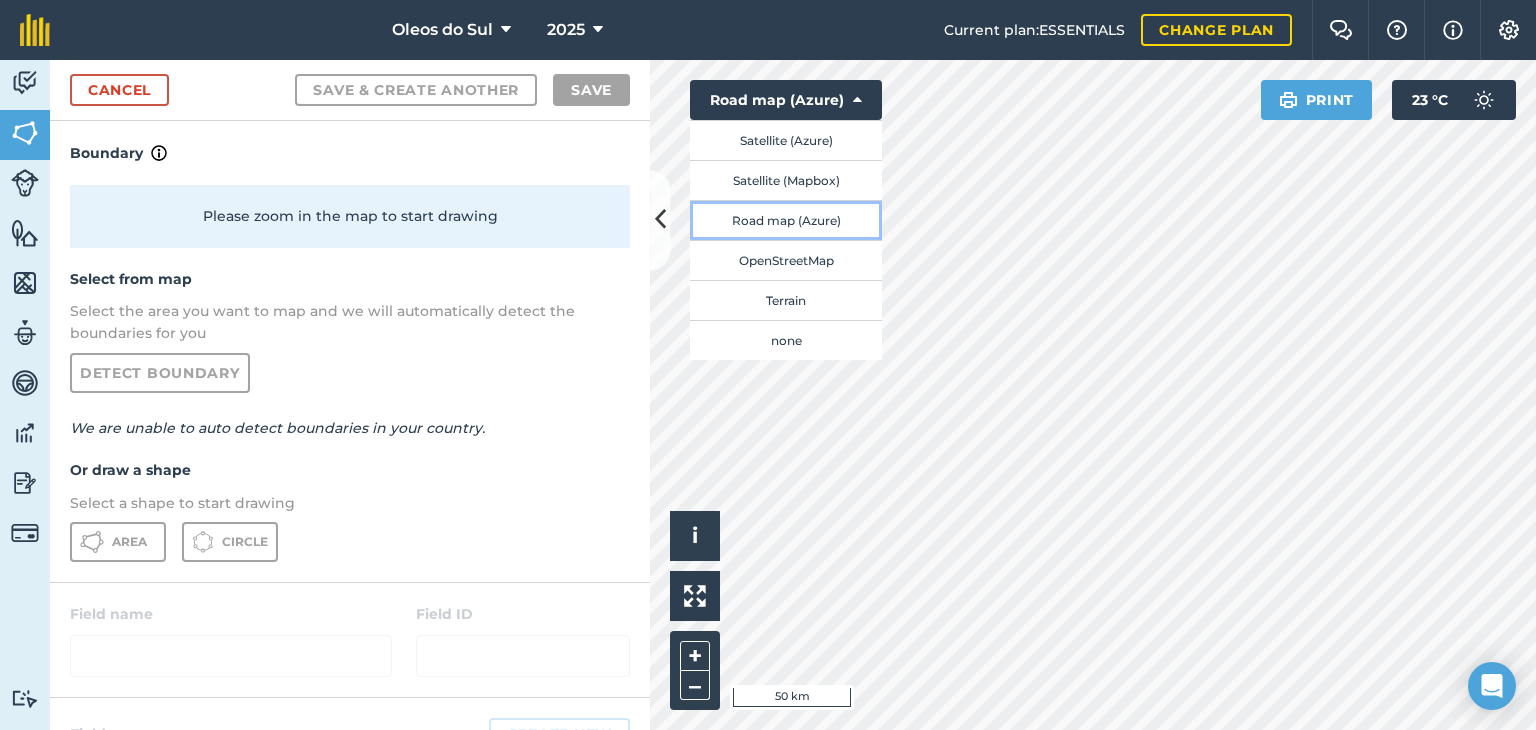 click on "Road map (Azure)" at bounding box center [786, 220] 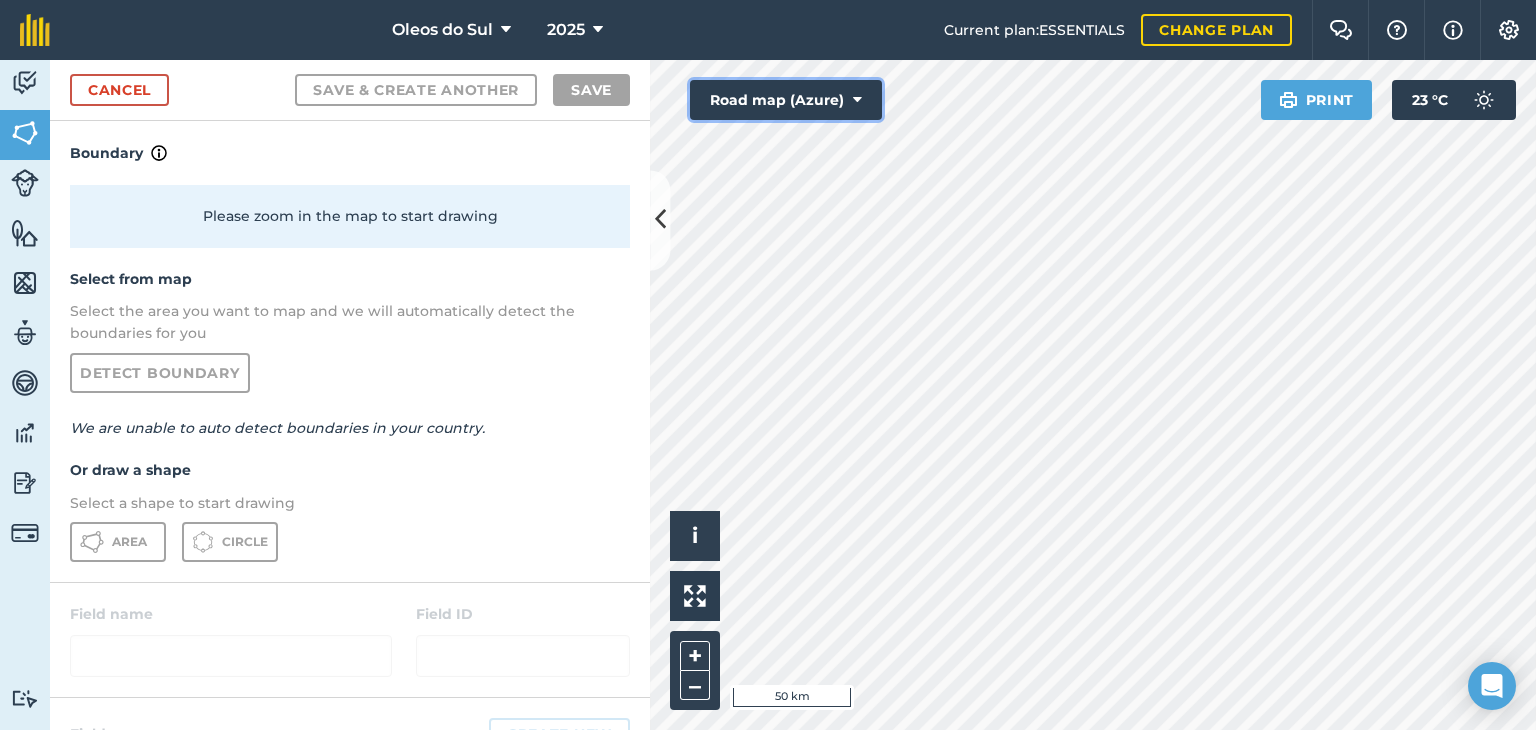 click at bounding box center [857, 100] 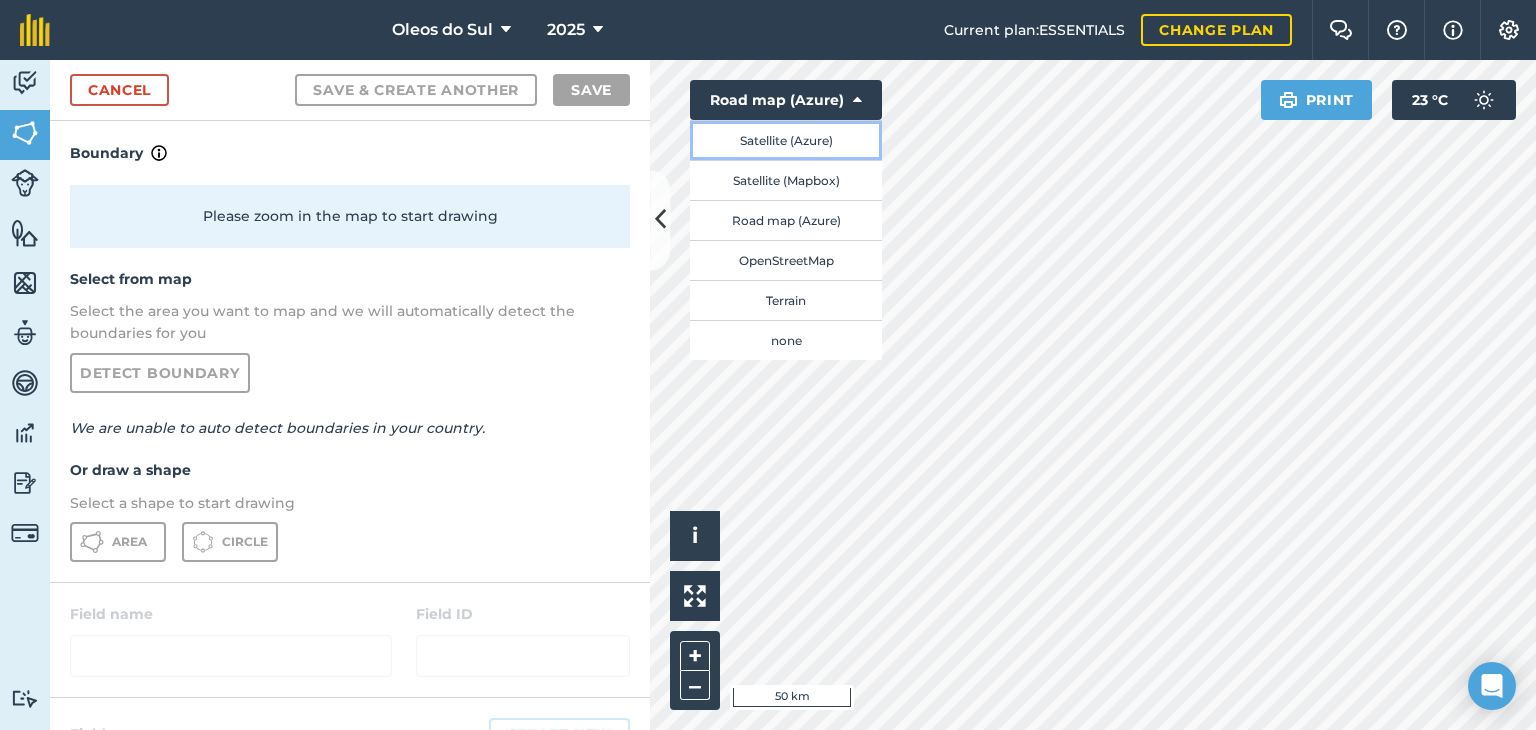 click on "Satellite (Azure)" at bounding box center (786, 140) 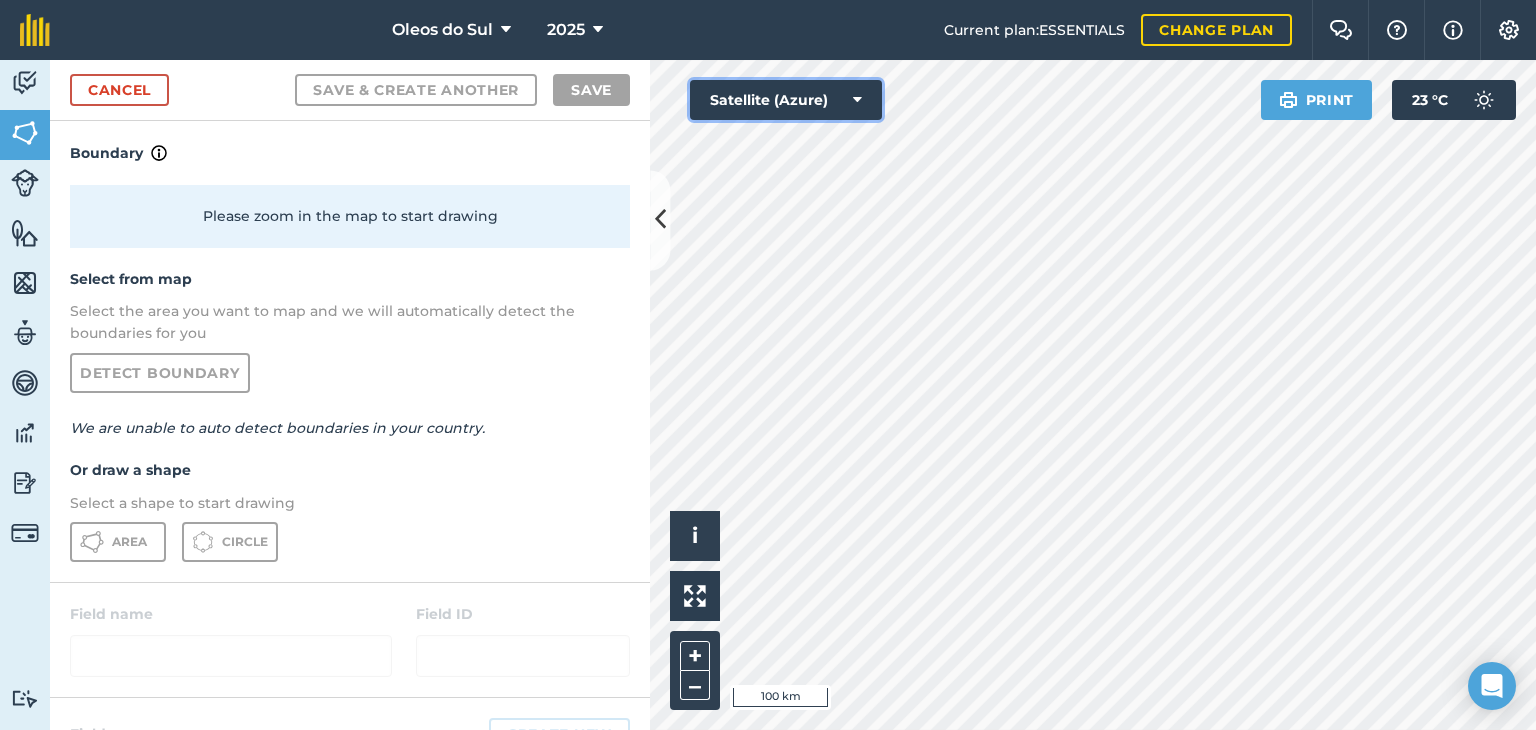 click at bounding box center [857, 100] 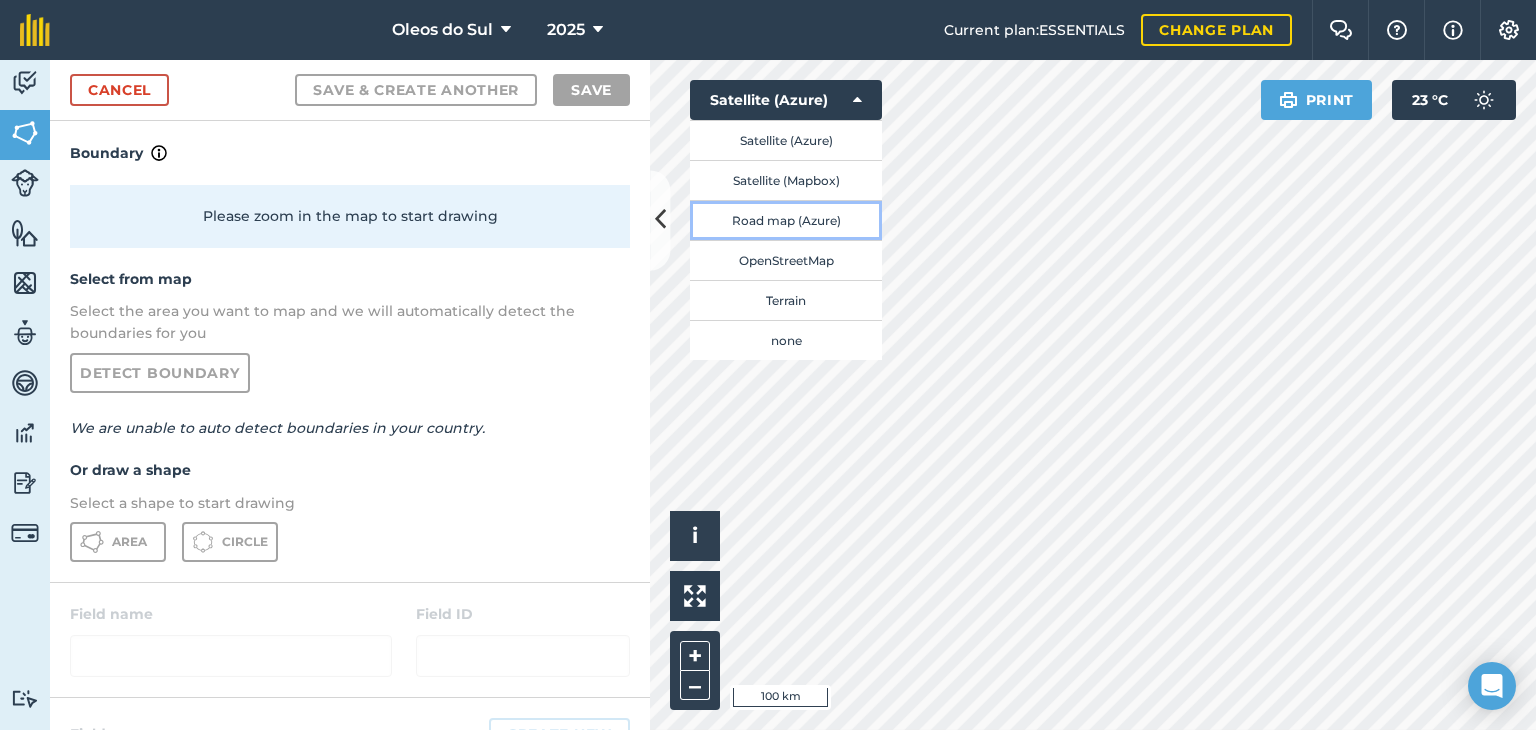 click on "Road map (Azure)" at bounding box center [786, 220] 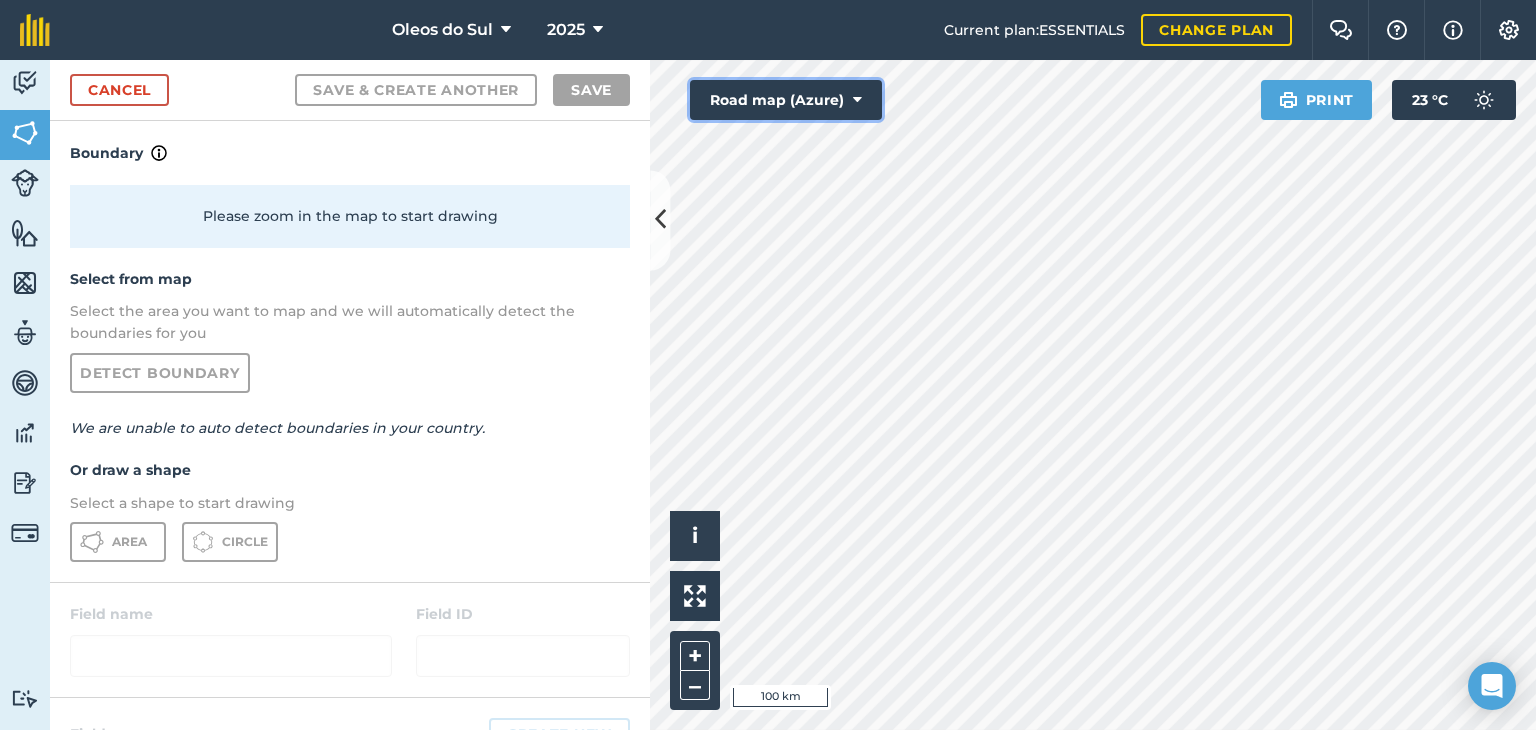 click at bounding box center [857, 100] 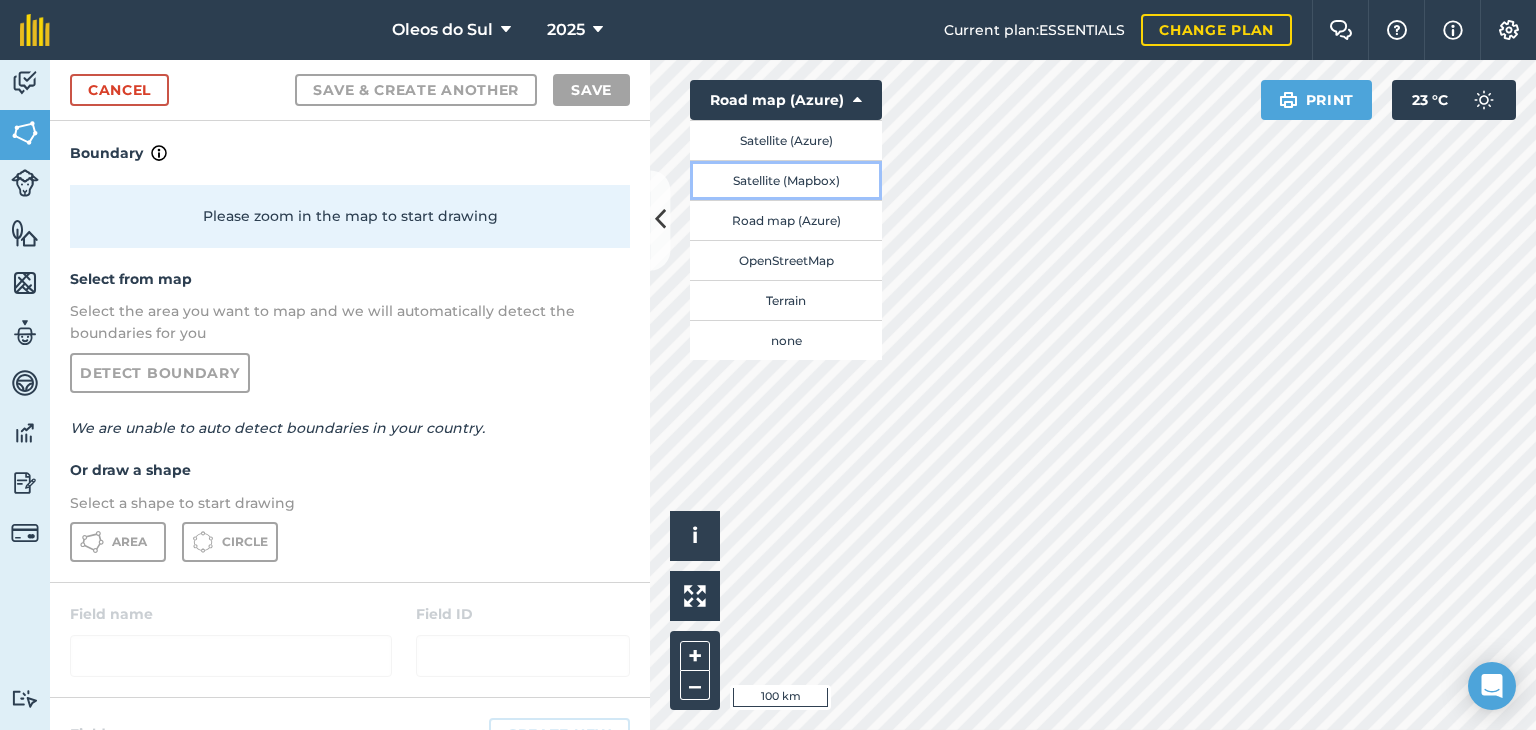 click on "Satellite (Mapbox)" at bounding box center [786, 180] 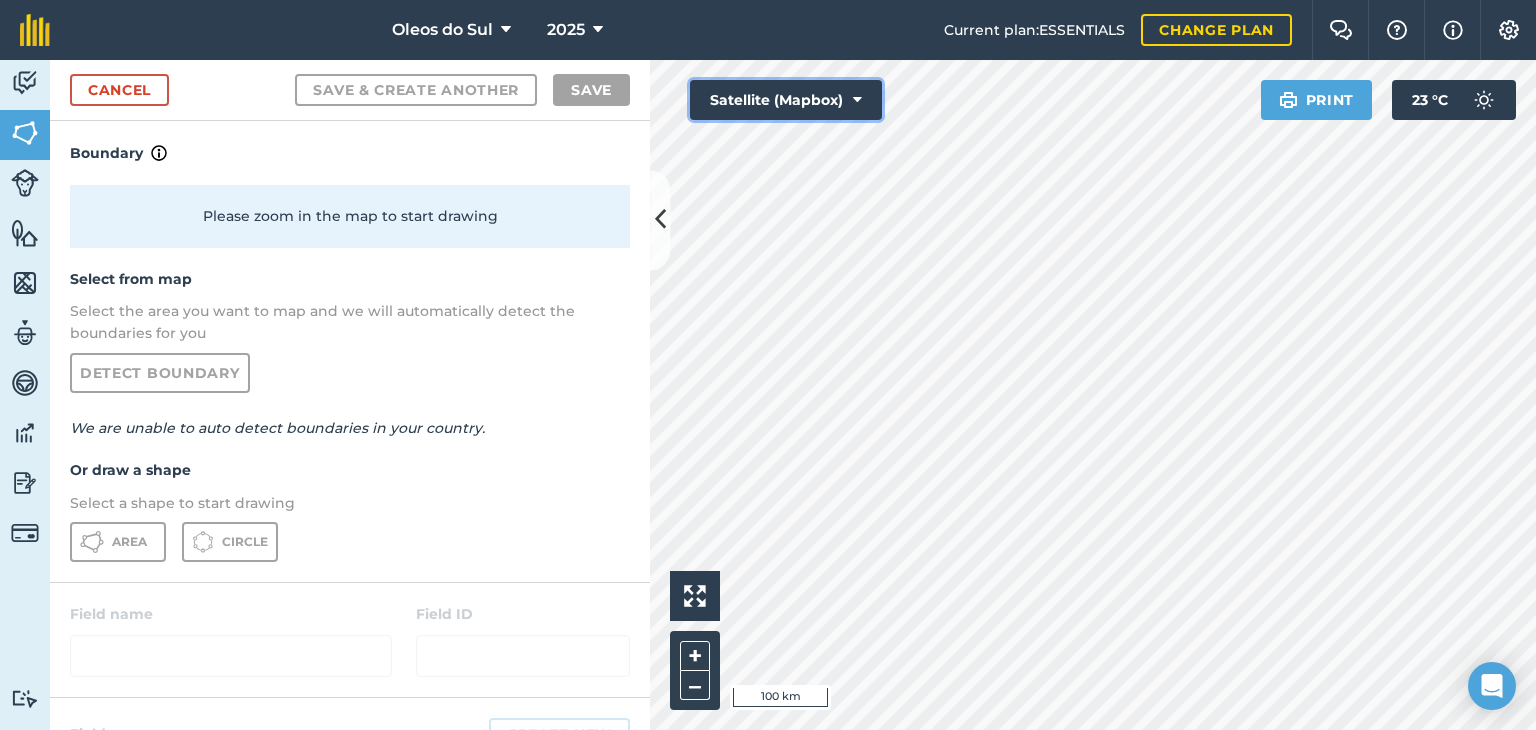 click at bounding box center [857, 100] 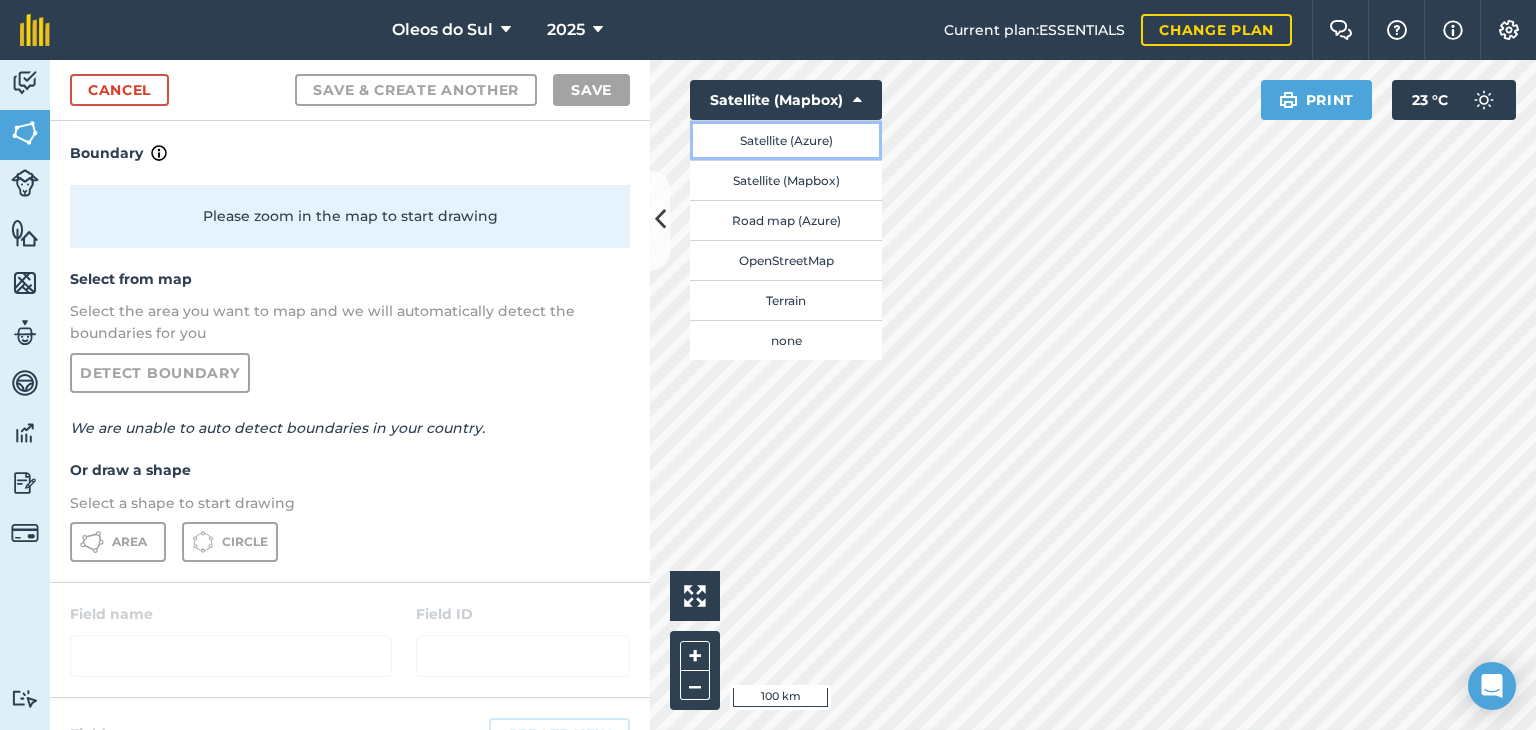 click on "Satellite (Azure)" at bounding box center (786, 140) 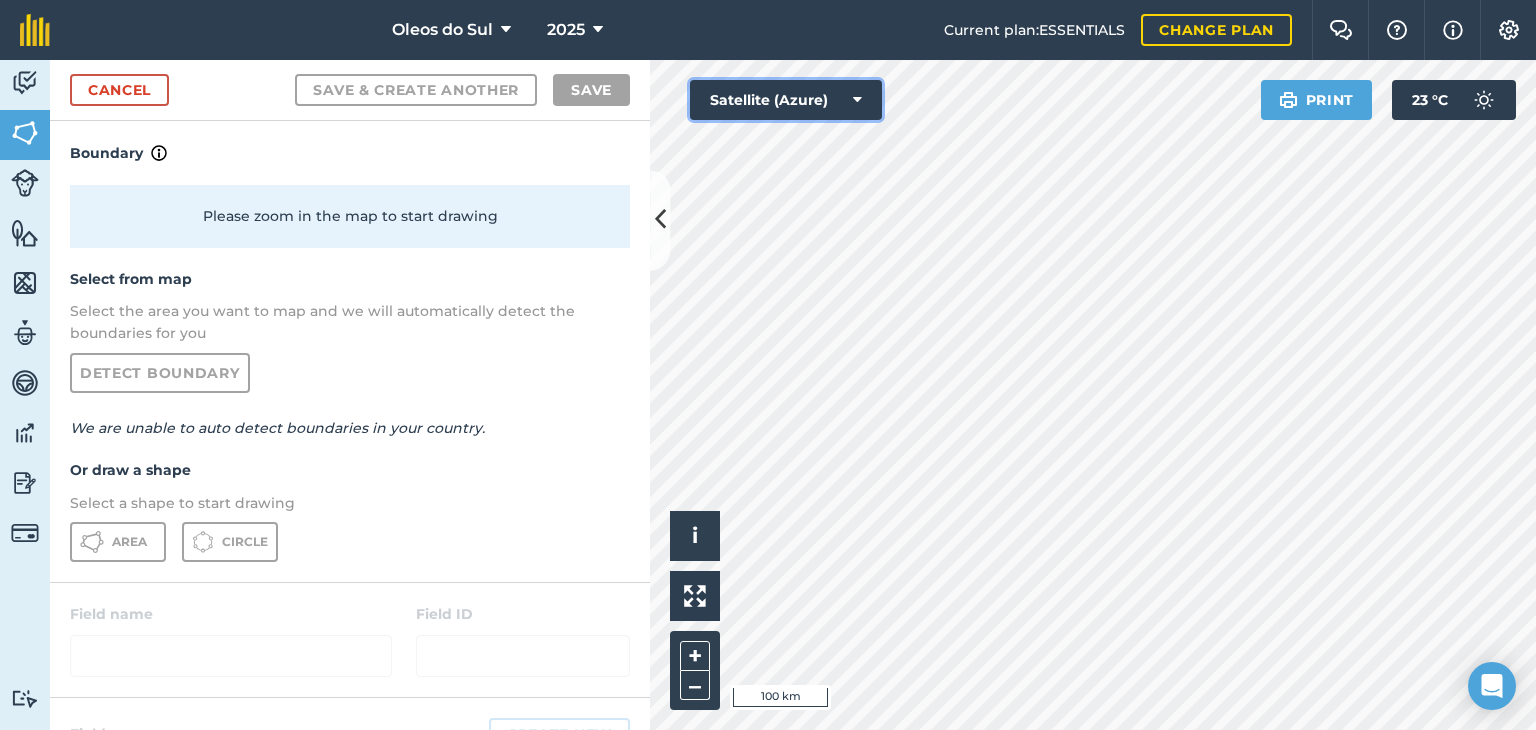 click at bounding box center (857, 100) 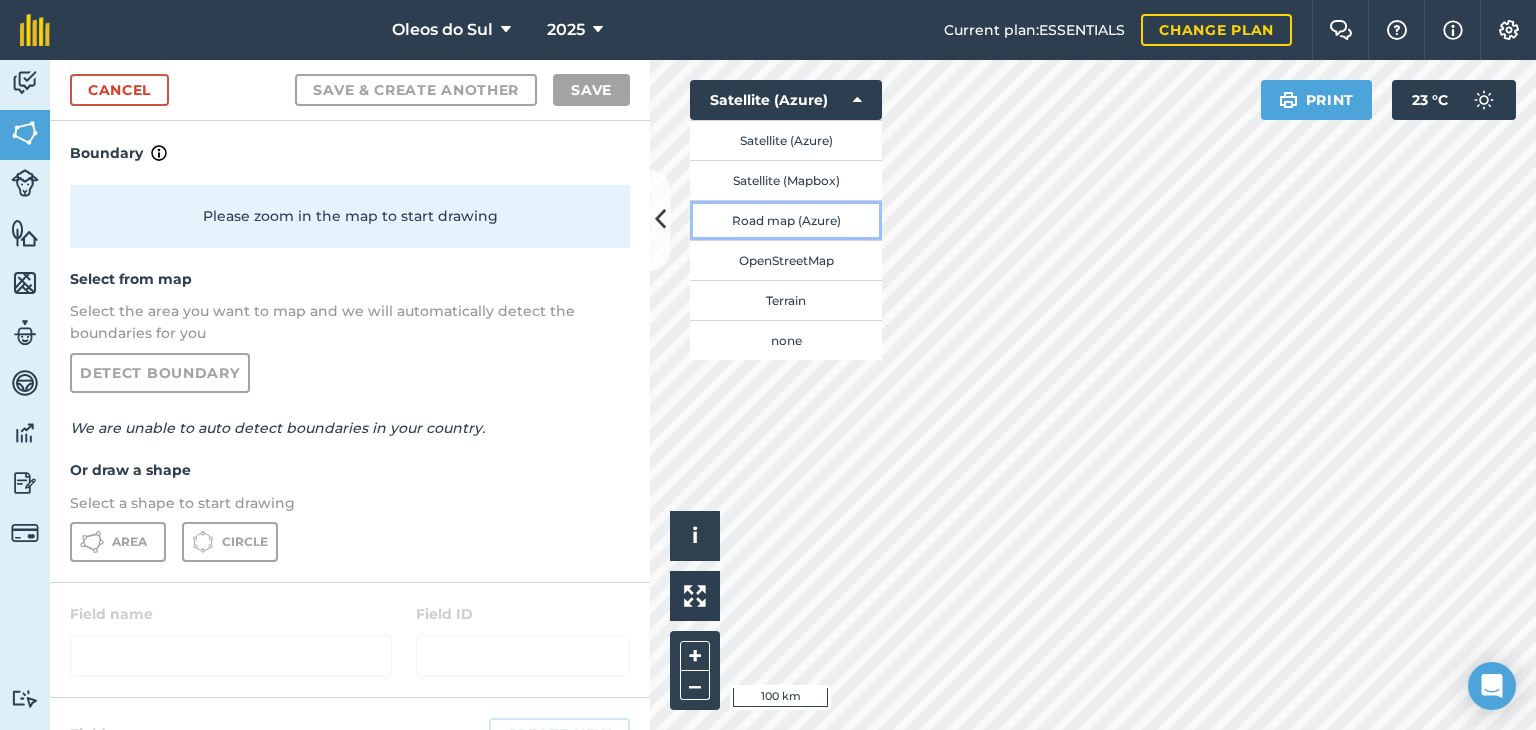 click on "Road map (Azure)" at bounding box center [786, 220] 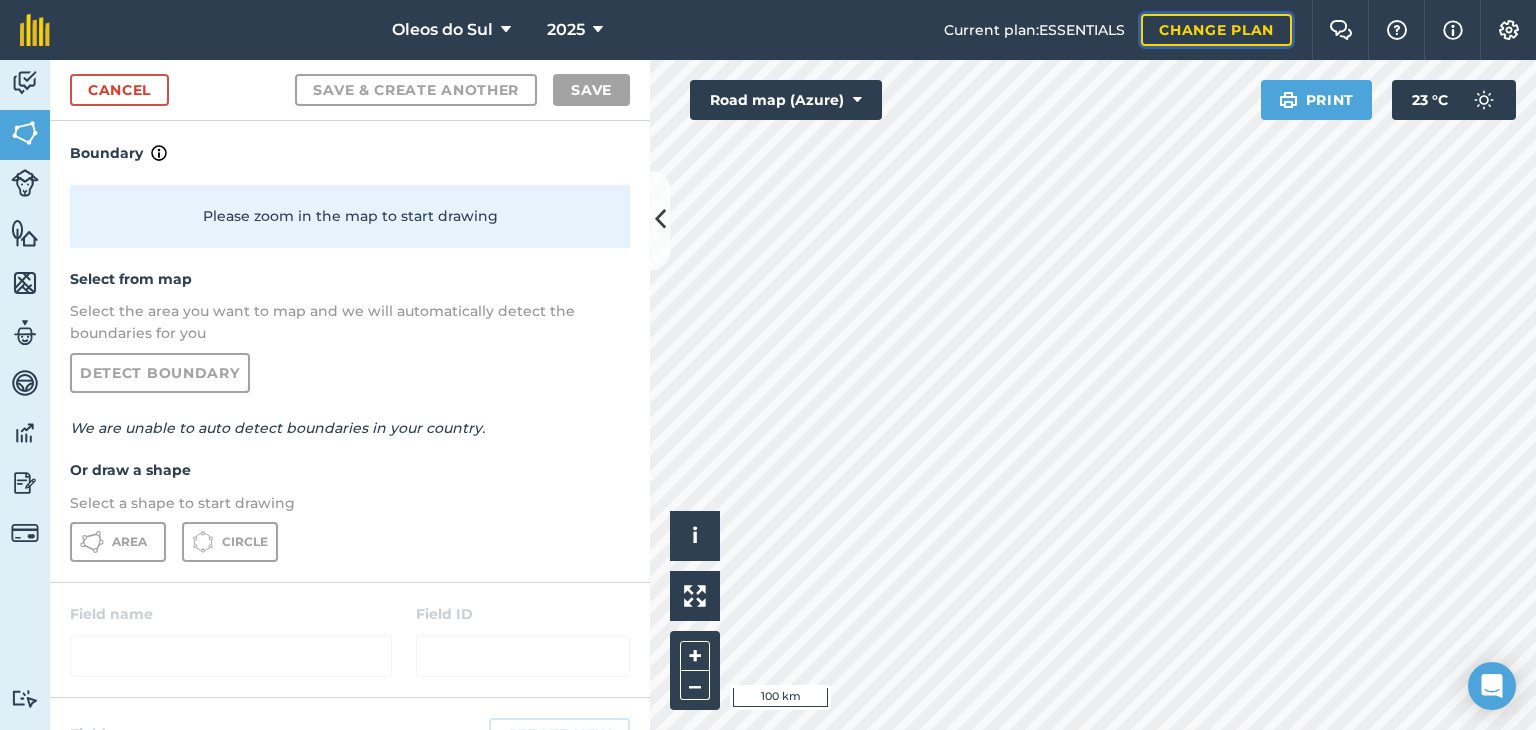 click on "Change plan" at bounding box center (1216, 30) 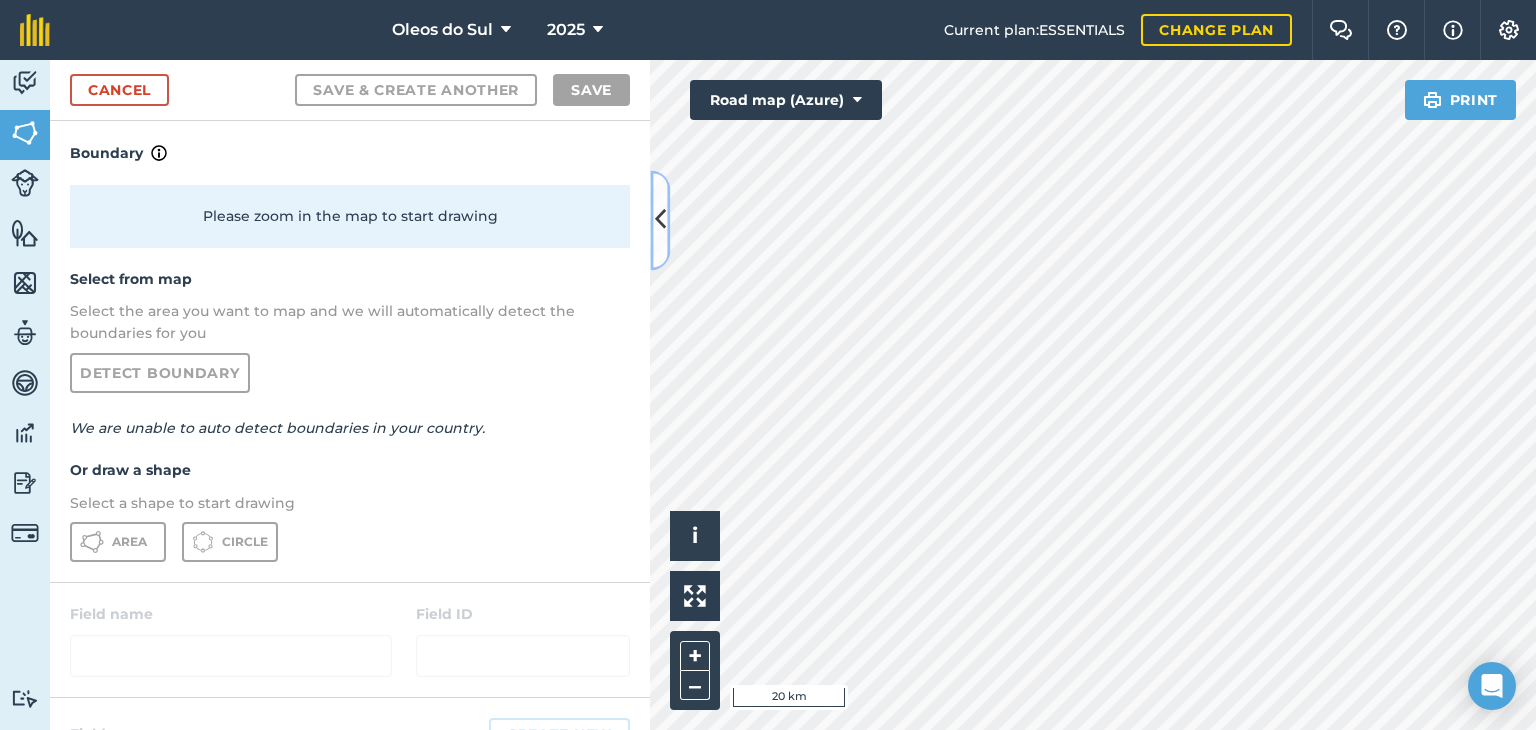click at bounding box center (660, 220) 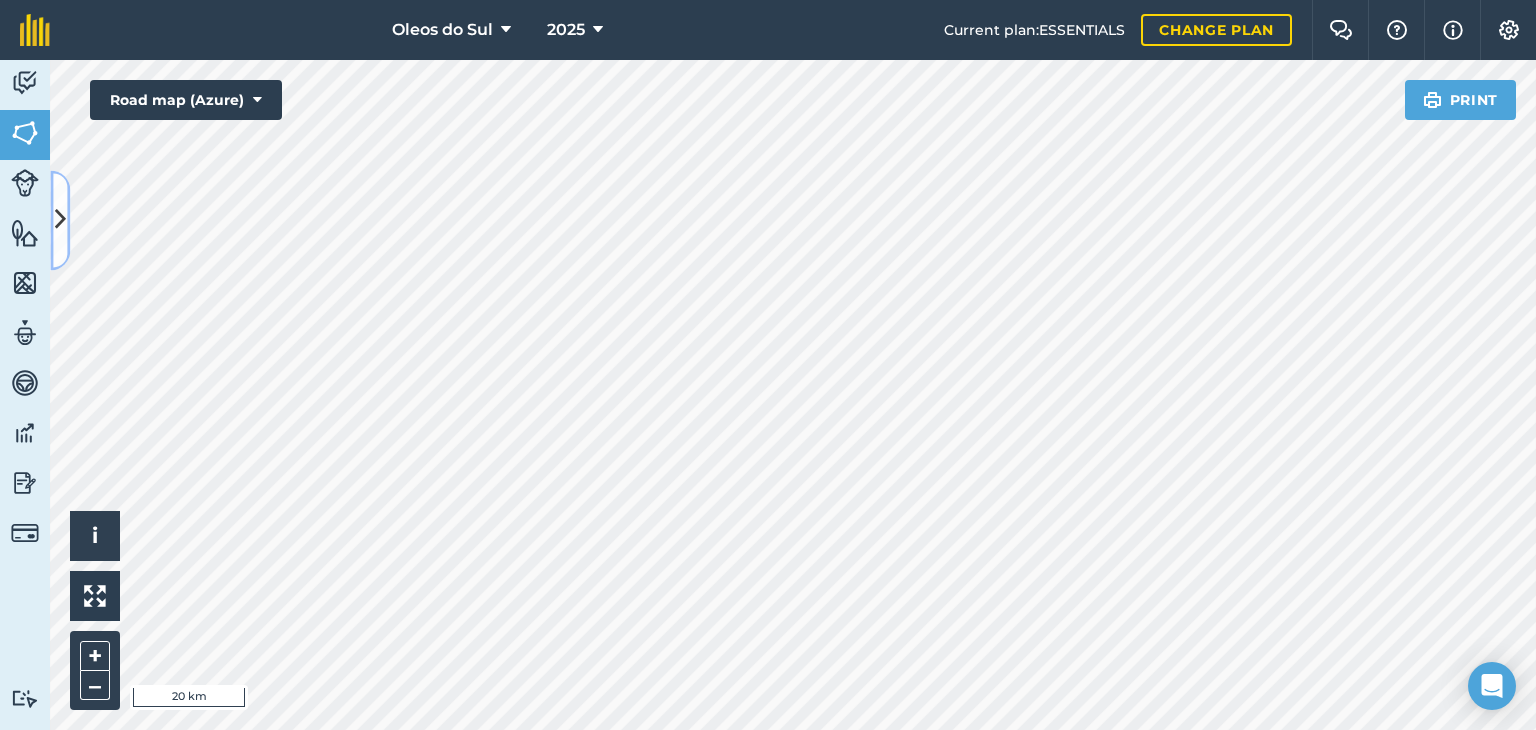 click at bounding box center [60, 220] 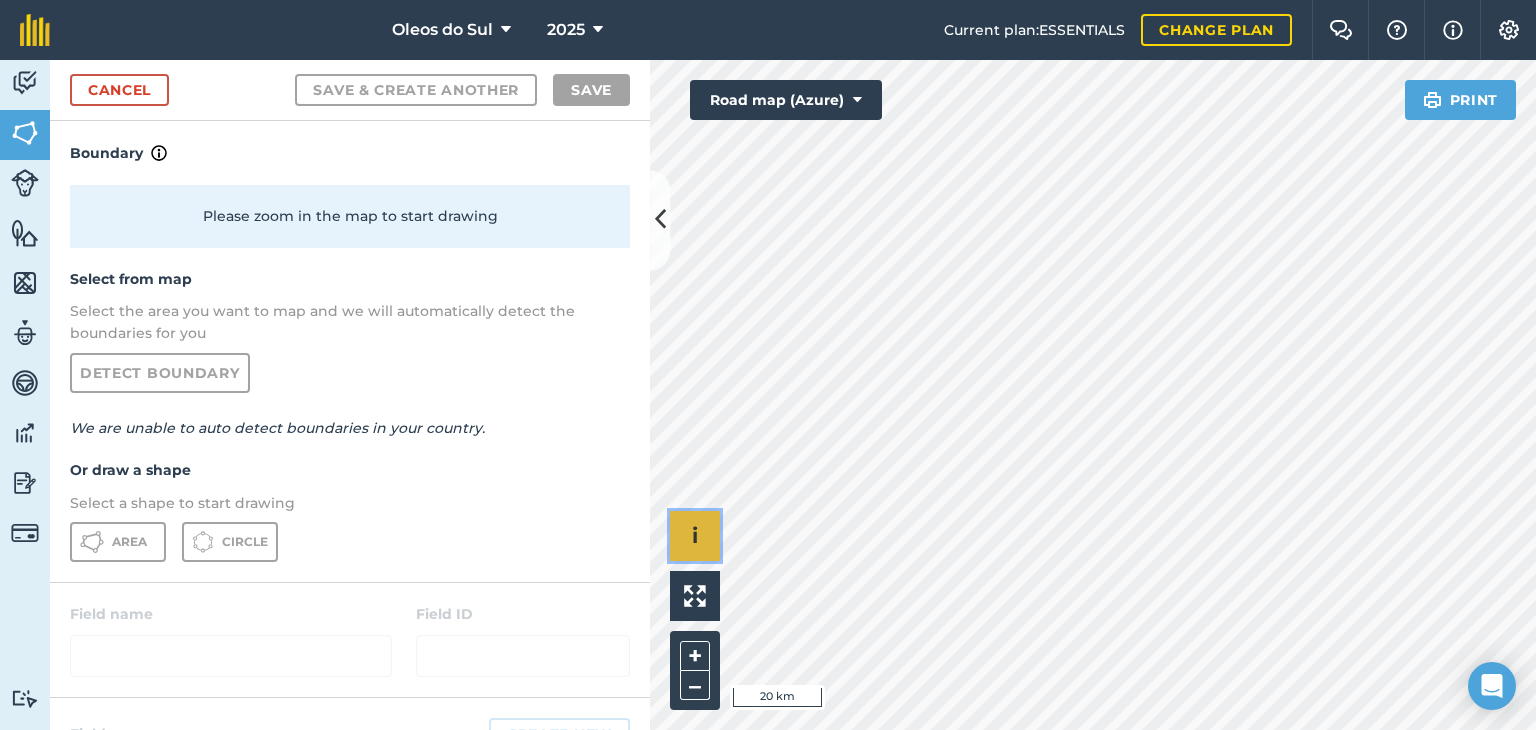 click on "i" at bounding box center [695, 536] 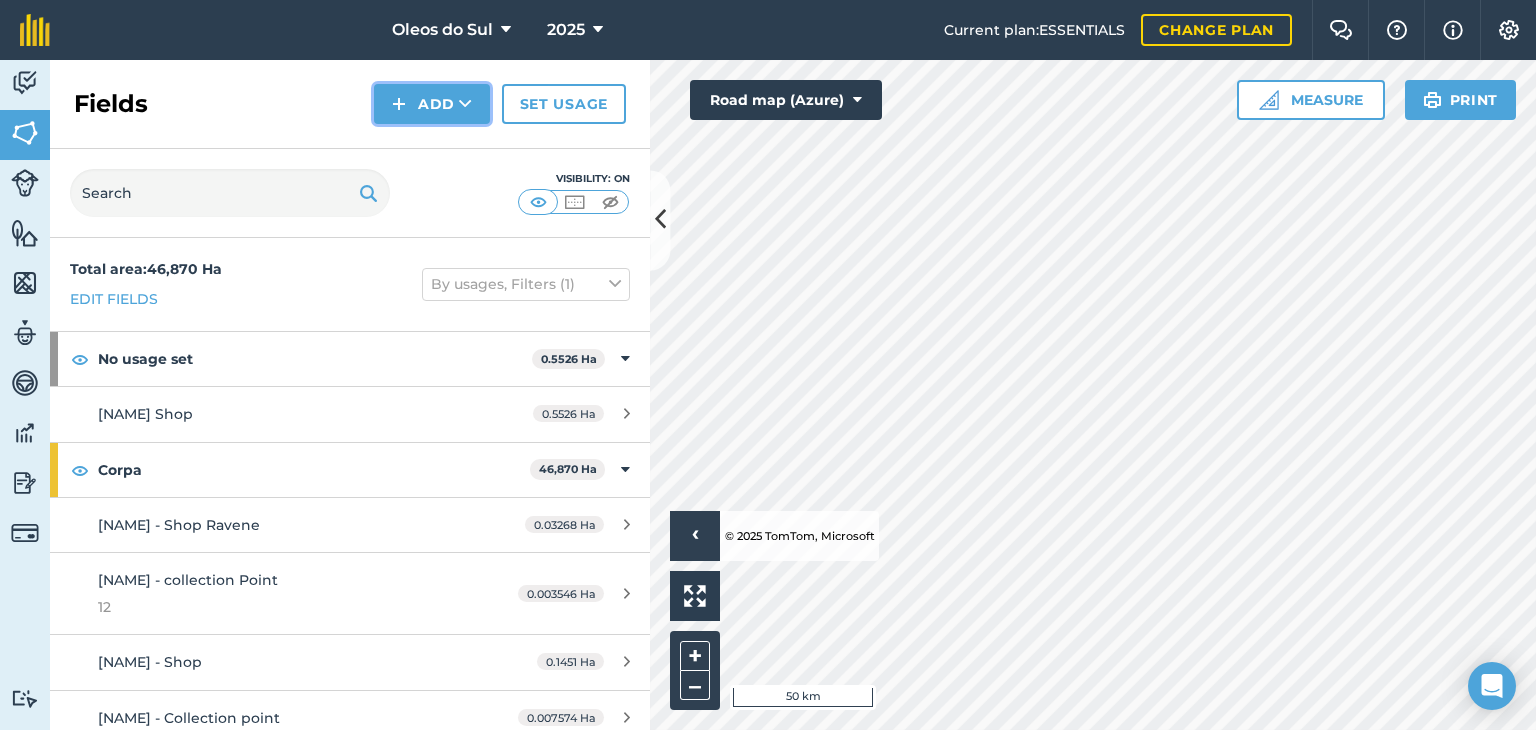 click at bounding box center [465, 104] 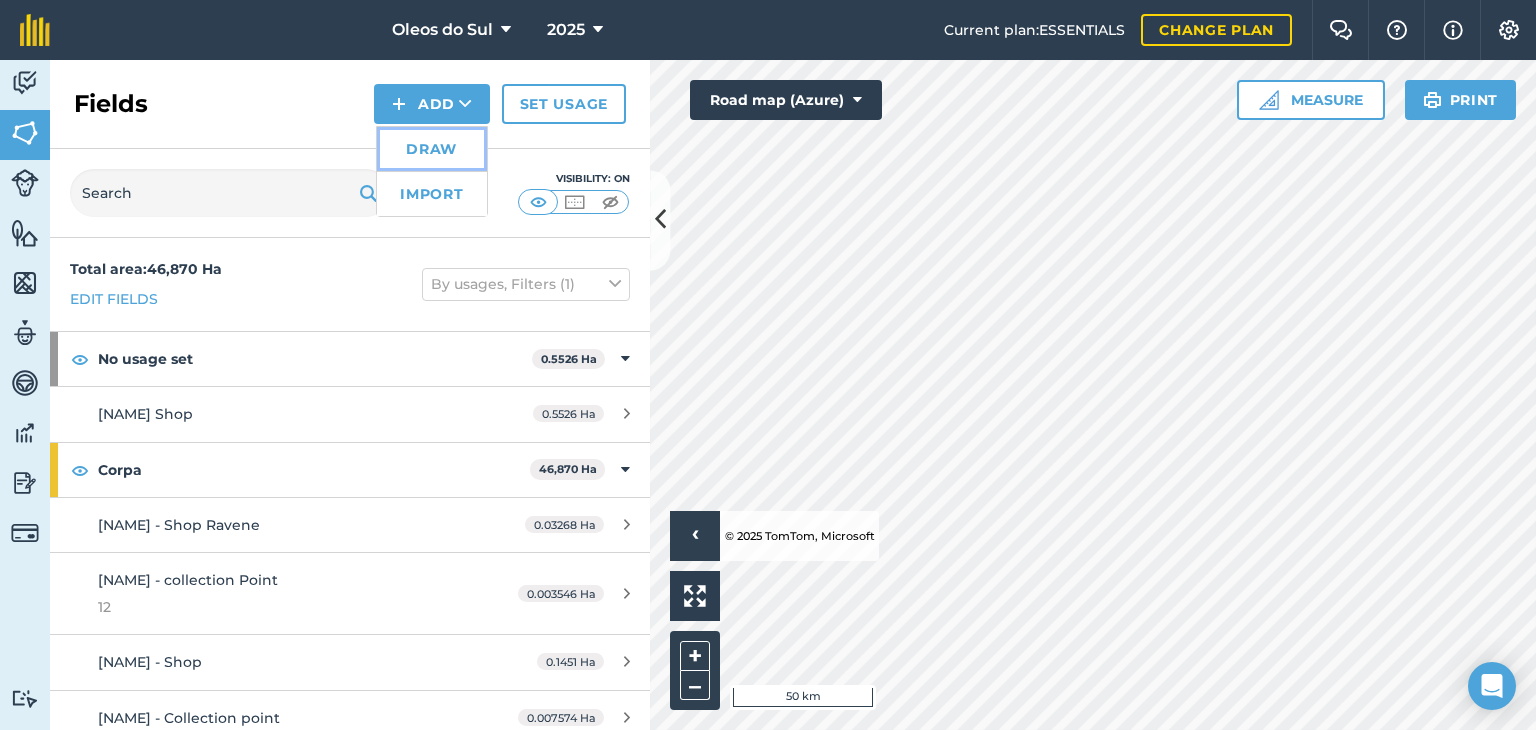 click on "Draw" at bounding box center (432, 149) 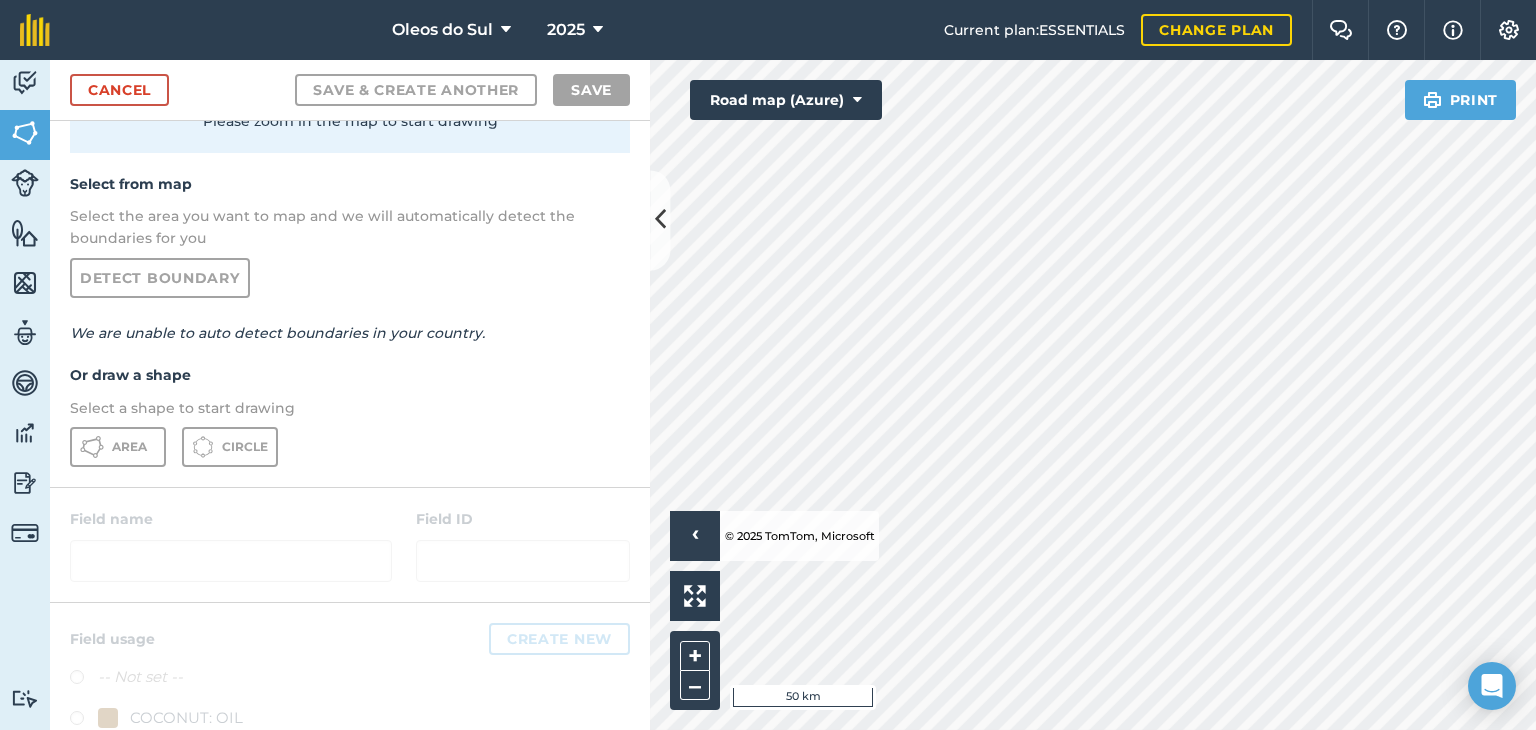 scroll, scrollTop: 0, scrollLeft: 0, axis: both 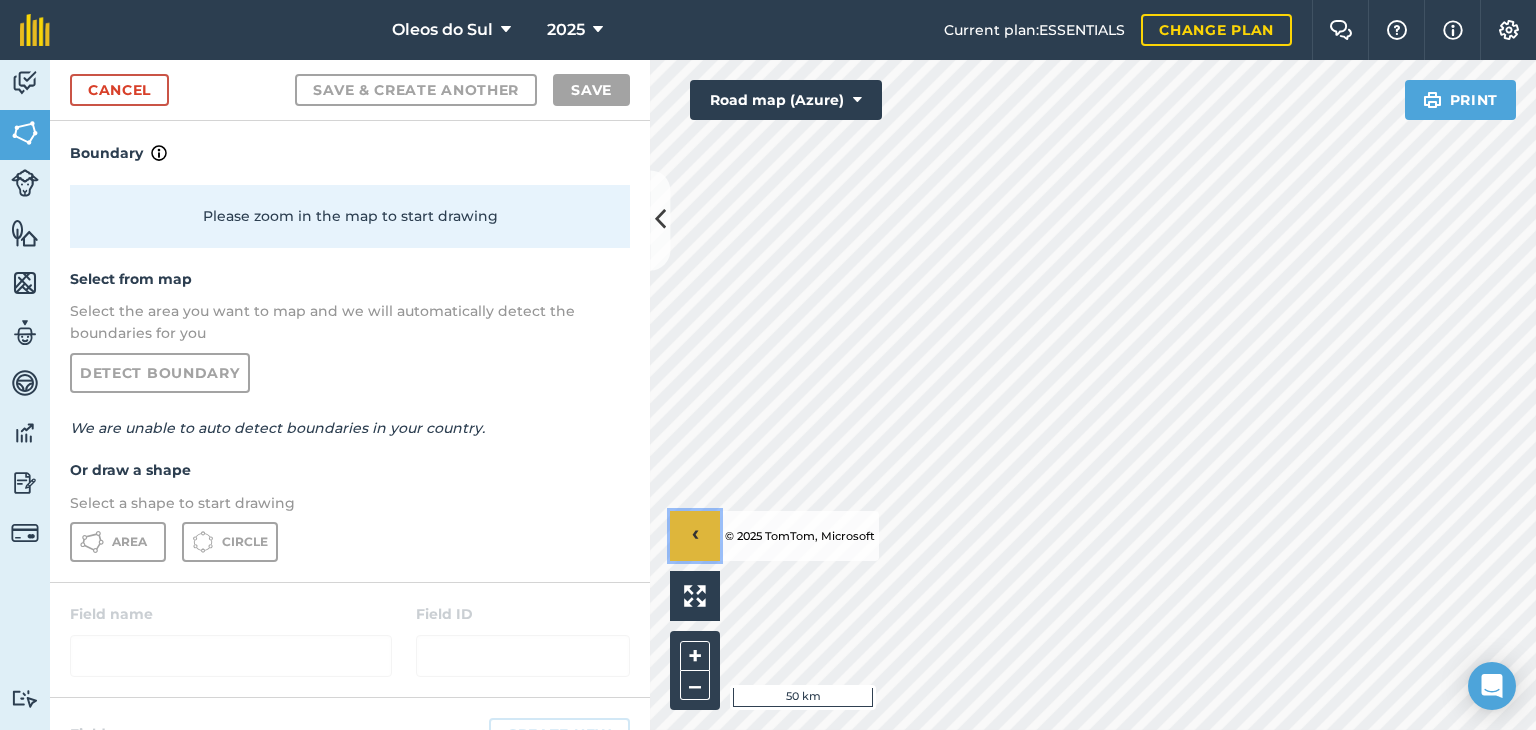 click on "›" at bounding box center (695, 536) 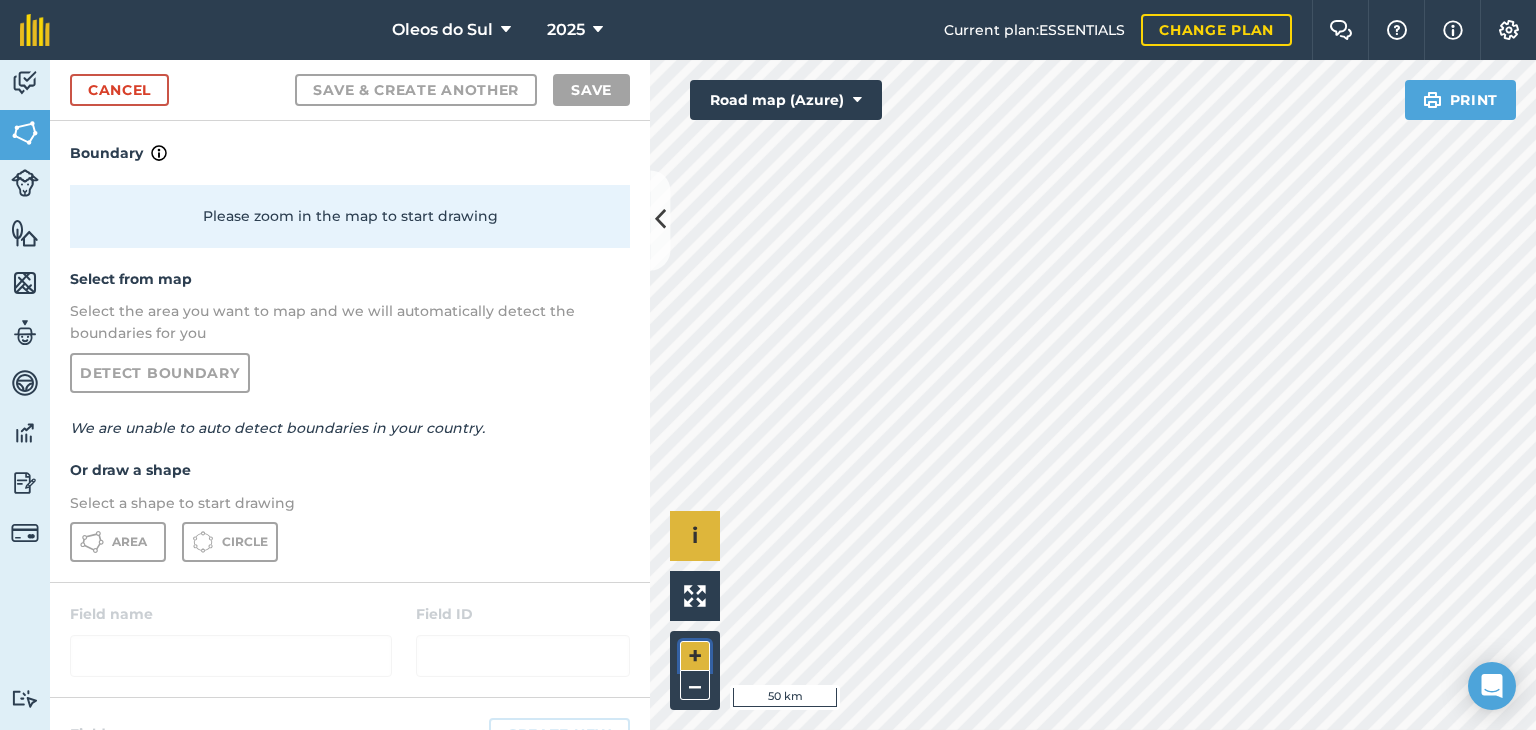 click on "+" at bounding box center [695, 656] 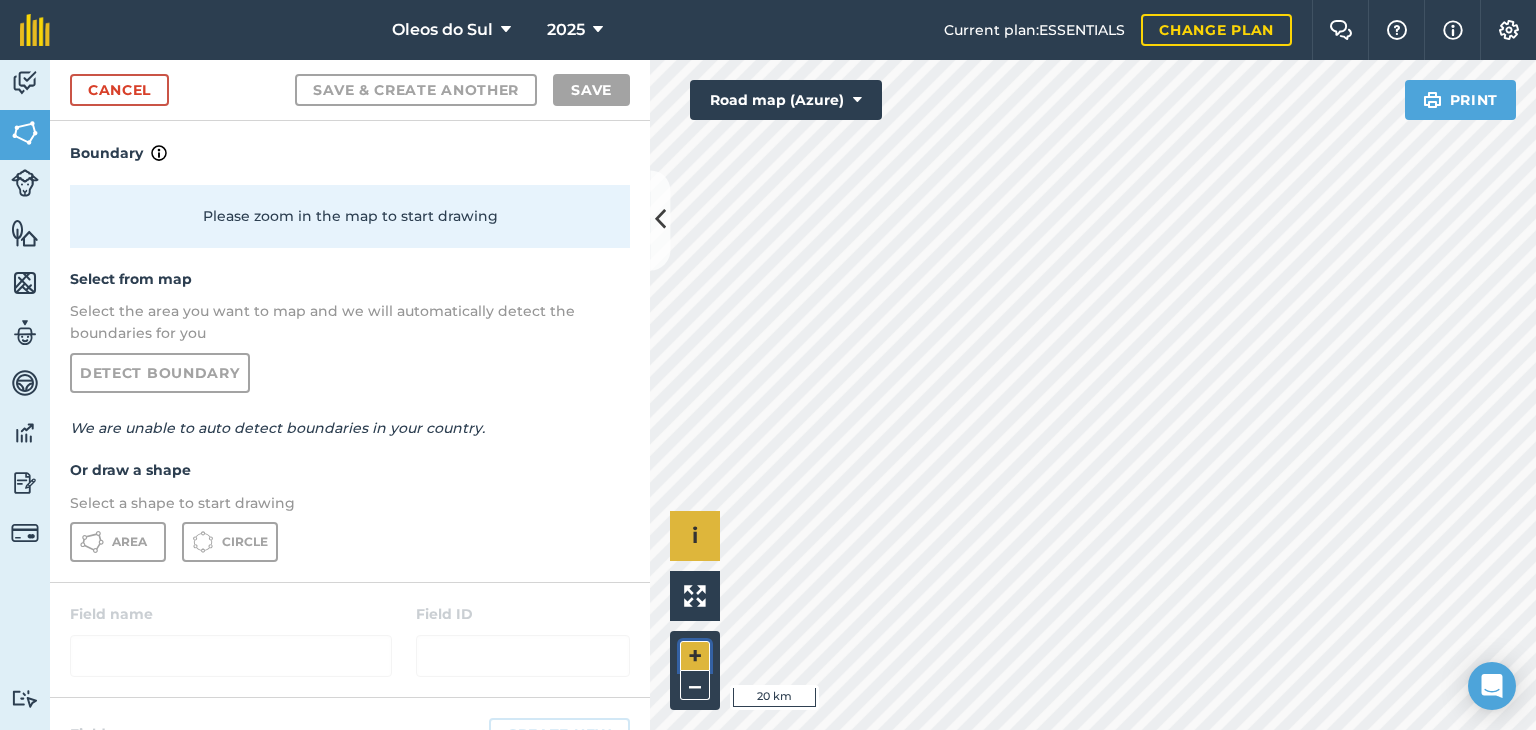click on "+" at bounding box center (695, 656) 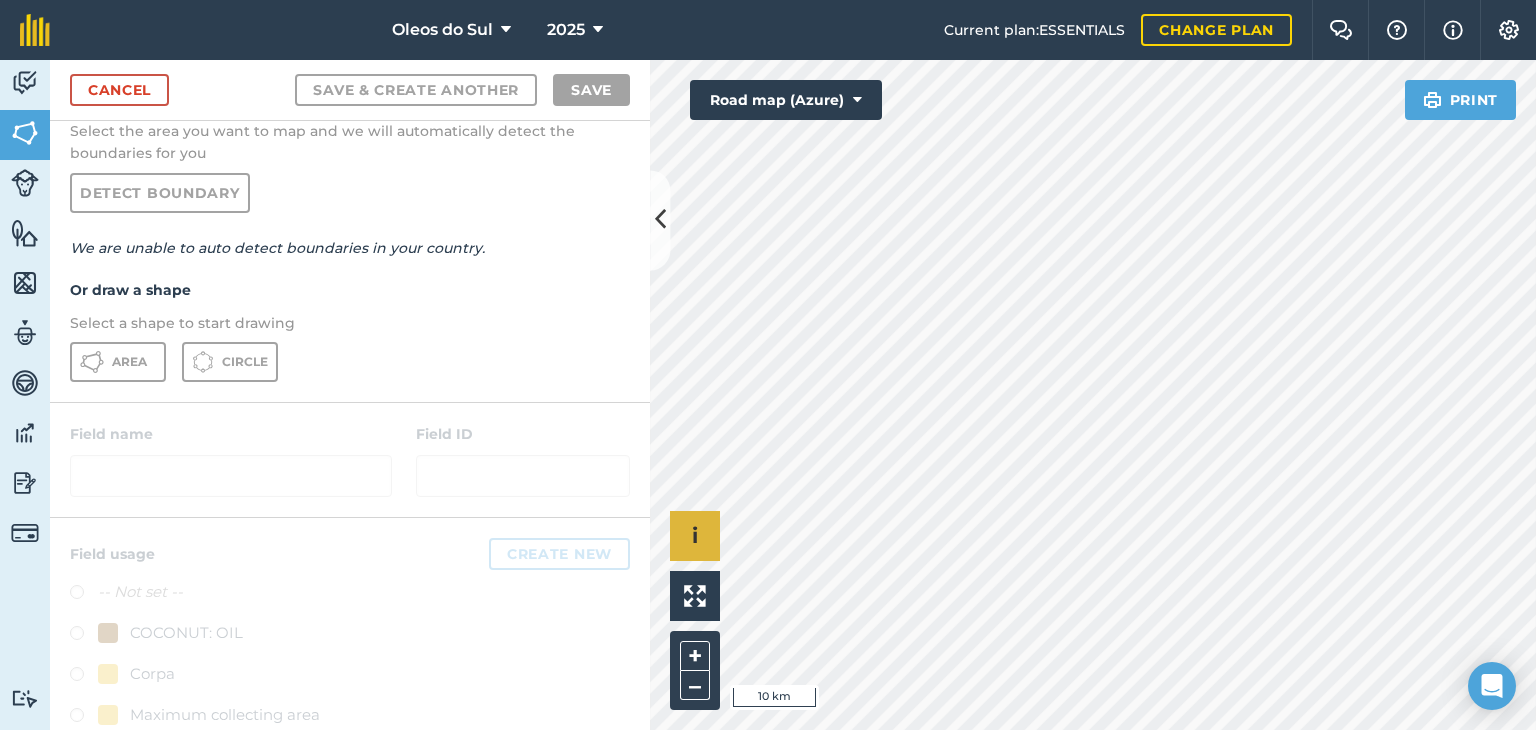 scroll, scrollTop: 200, scrollLeft: 0, axis: vertical 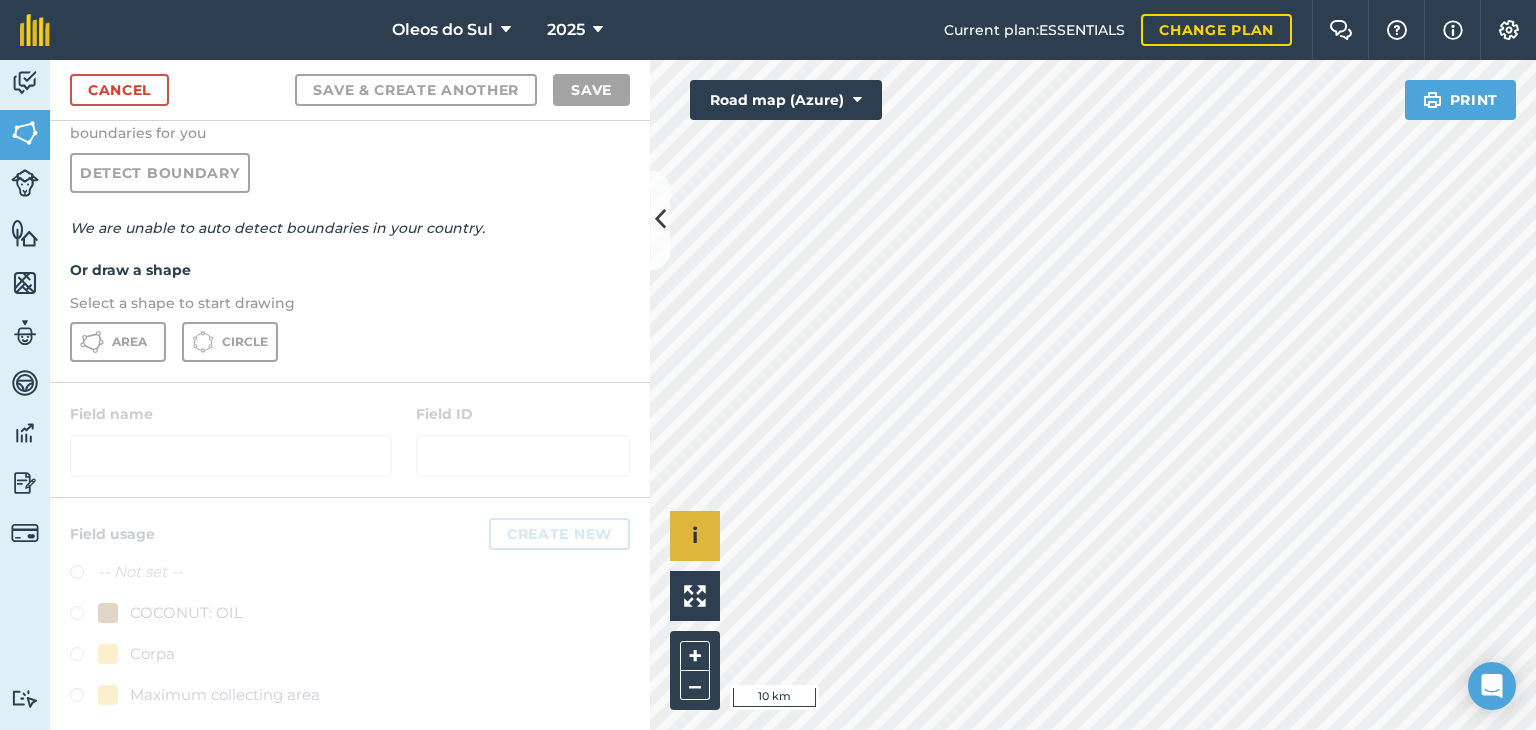 click at bounding box center (350, 621) 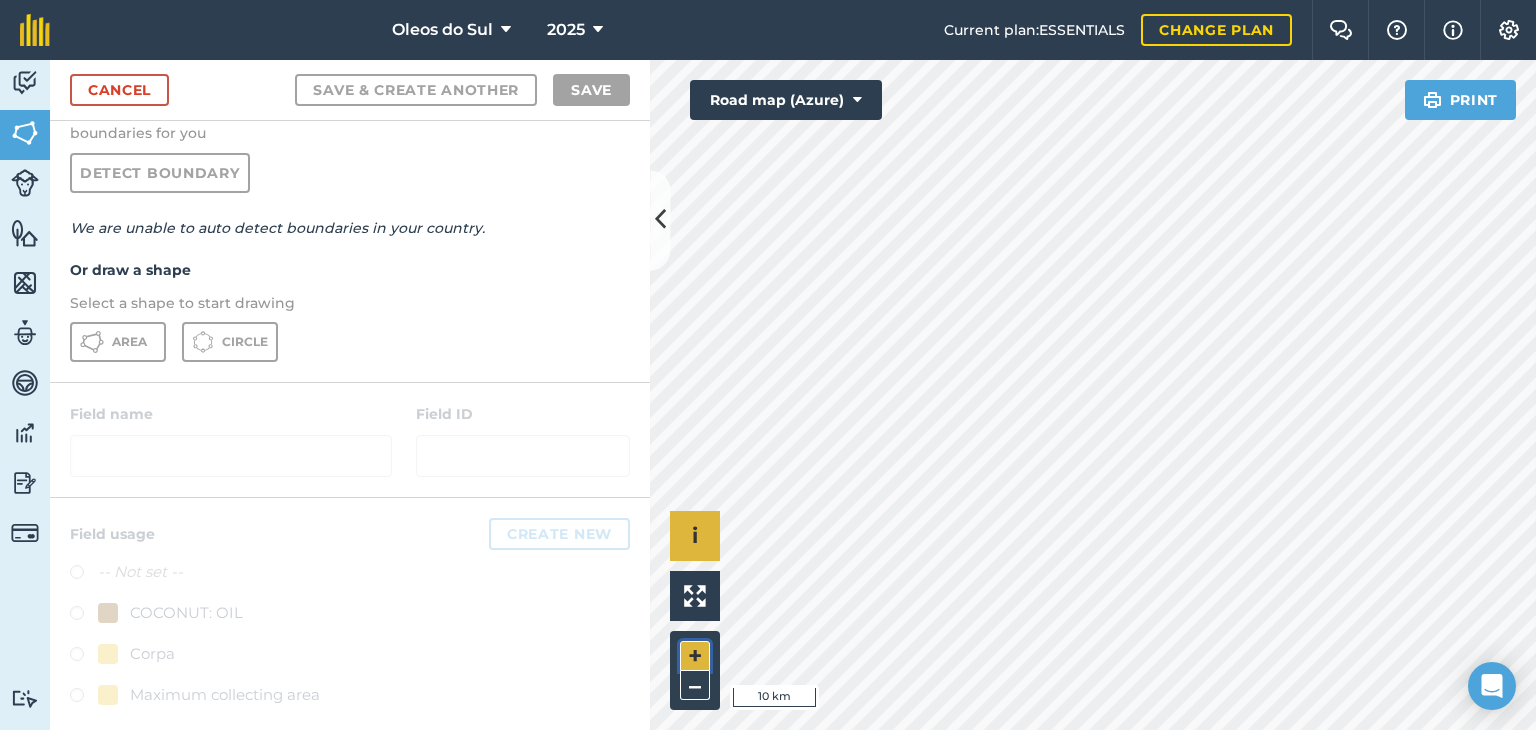 click on "+" at bounding box center [695, 656] 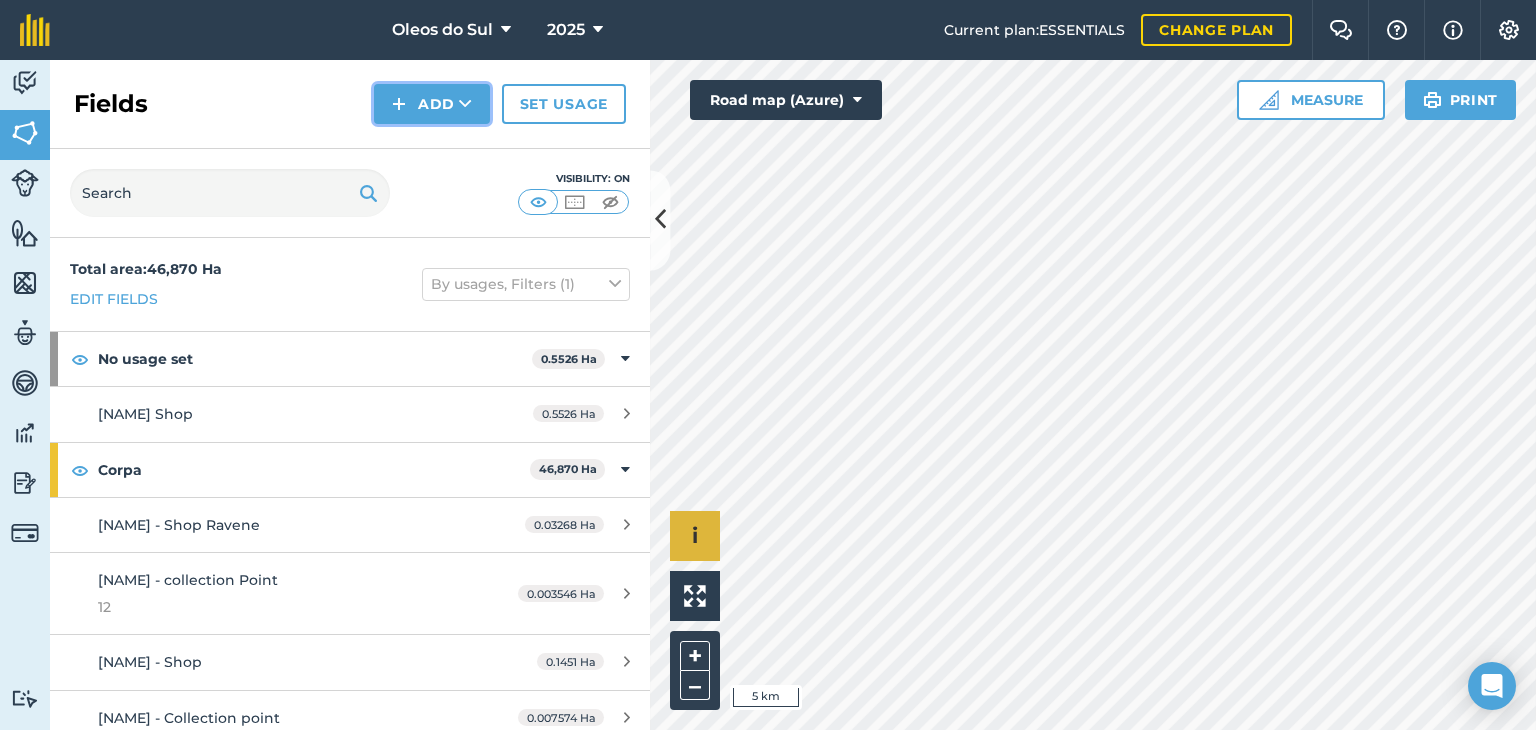 click on "Add" at bounding box center (432, 104) 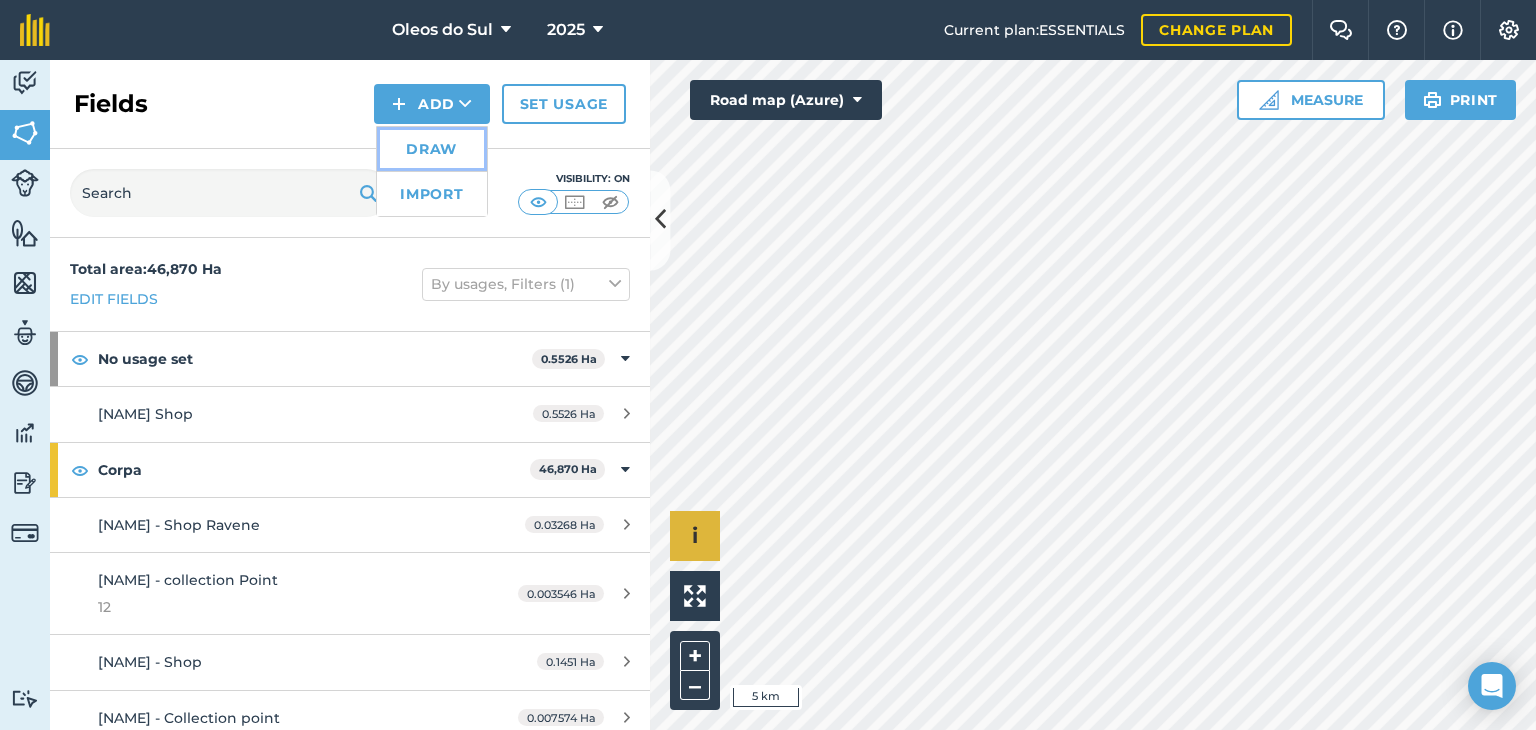 click on "Draw" at bounding box center (432, 149) 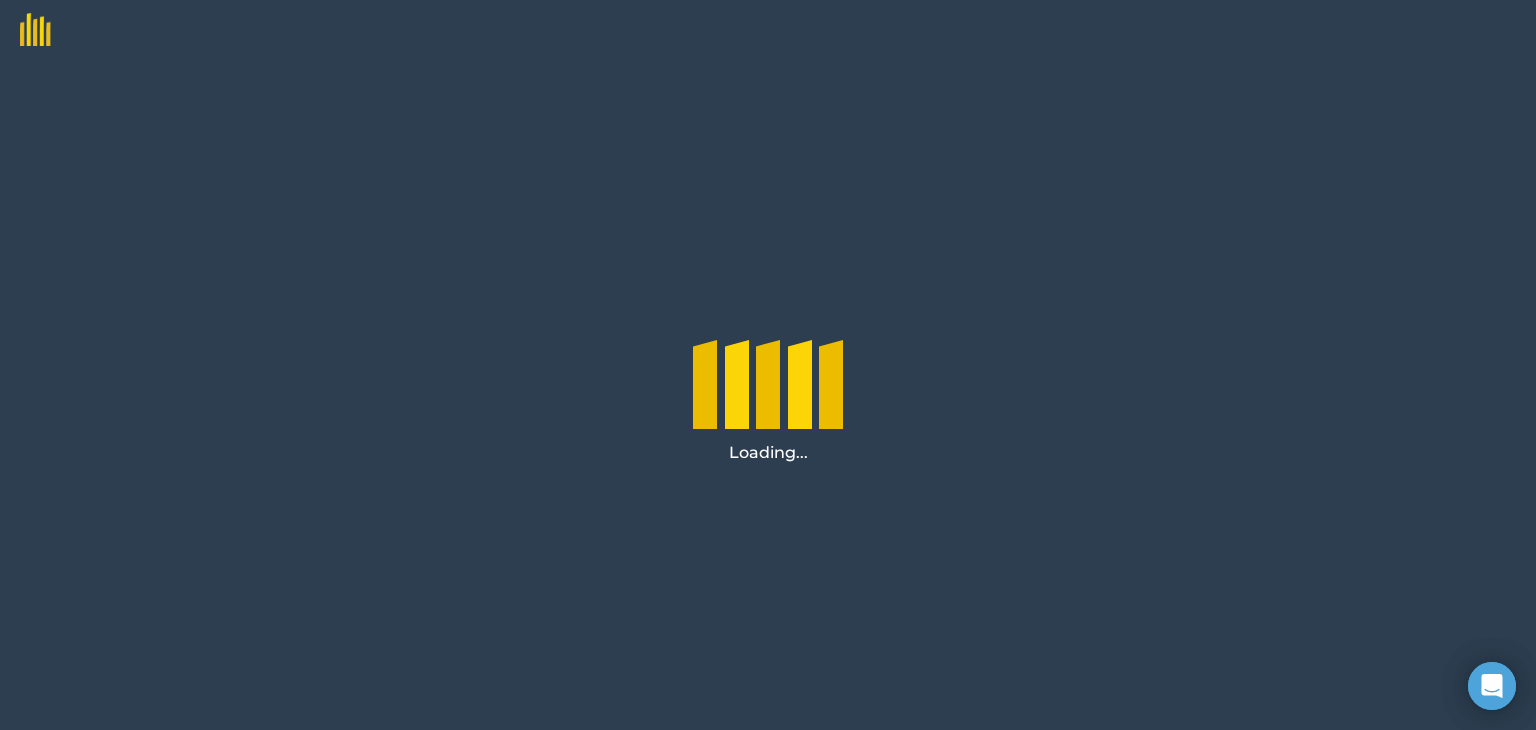 scroll, scrollTop: 0, scrollLeft: 0, axis: both 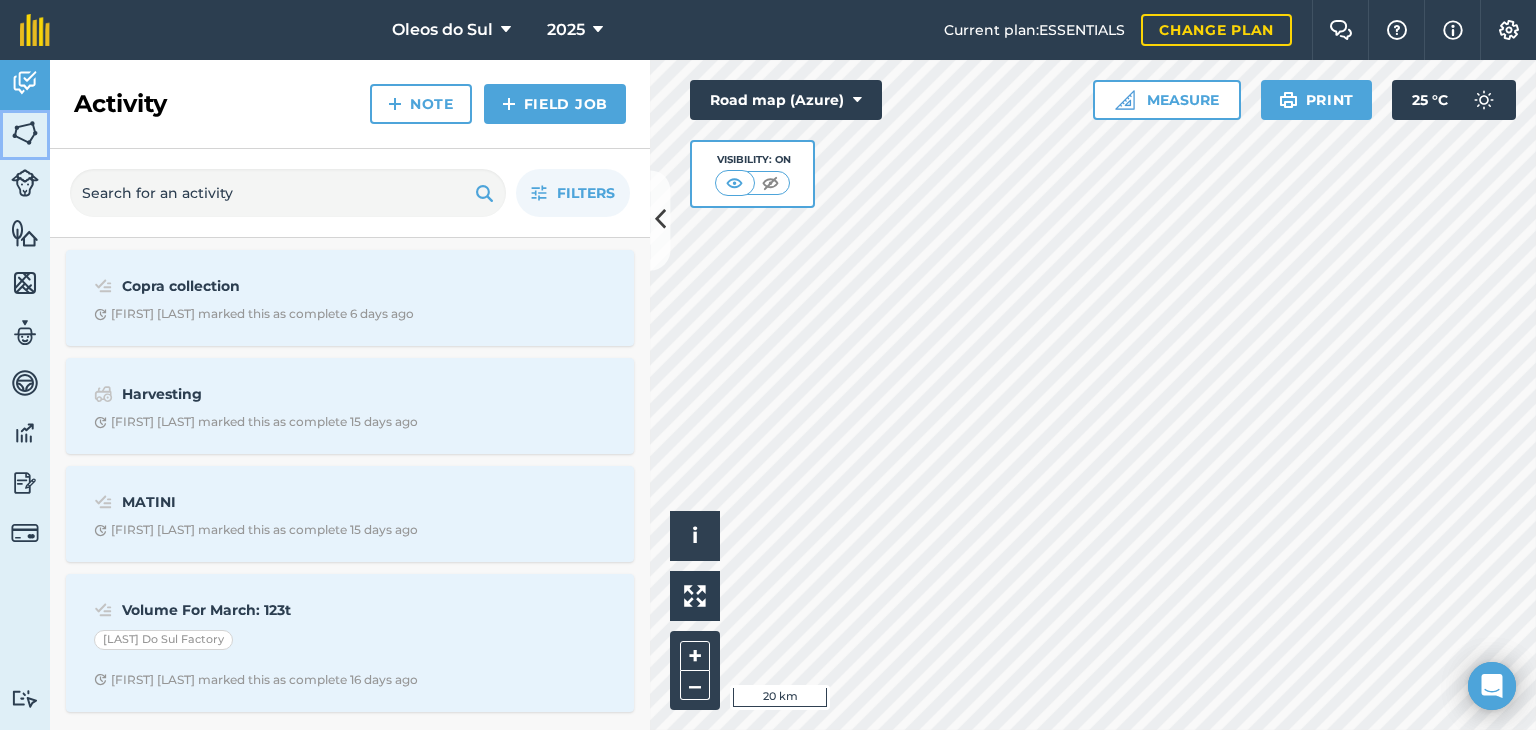 click at bounding box center [25, 133] 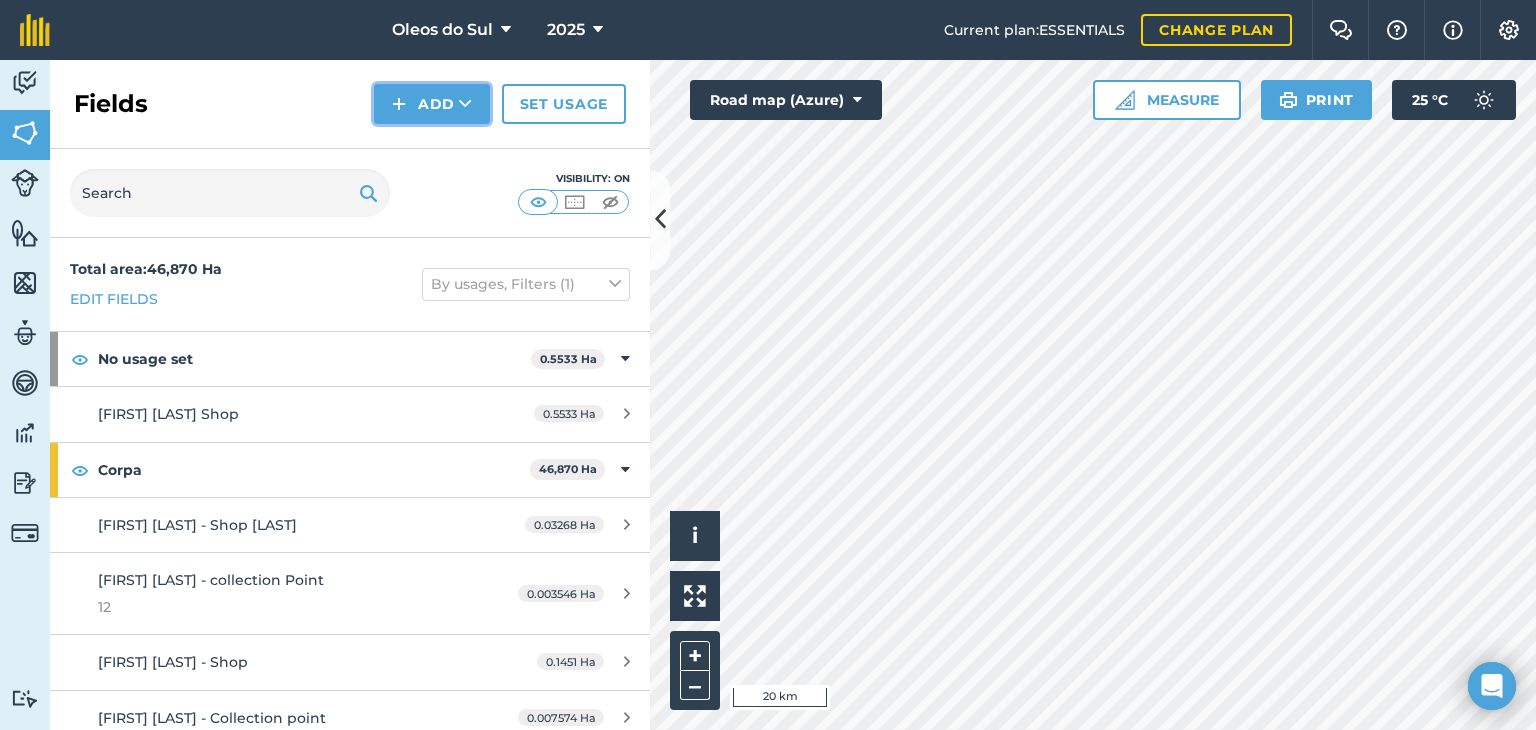 click on "Add" at bounding box center (432, 104) 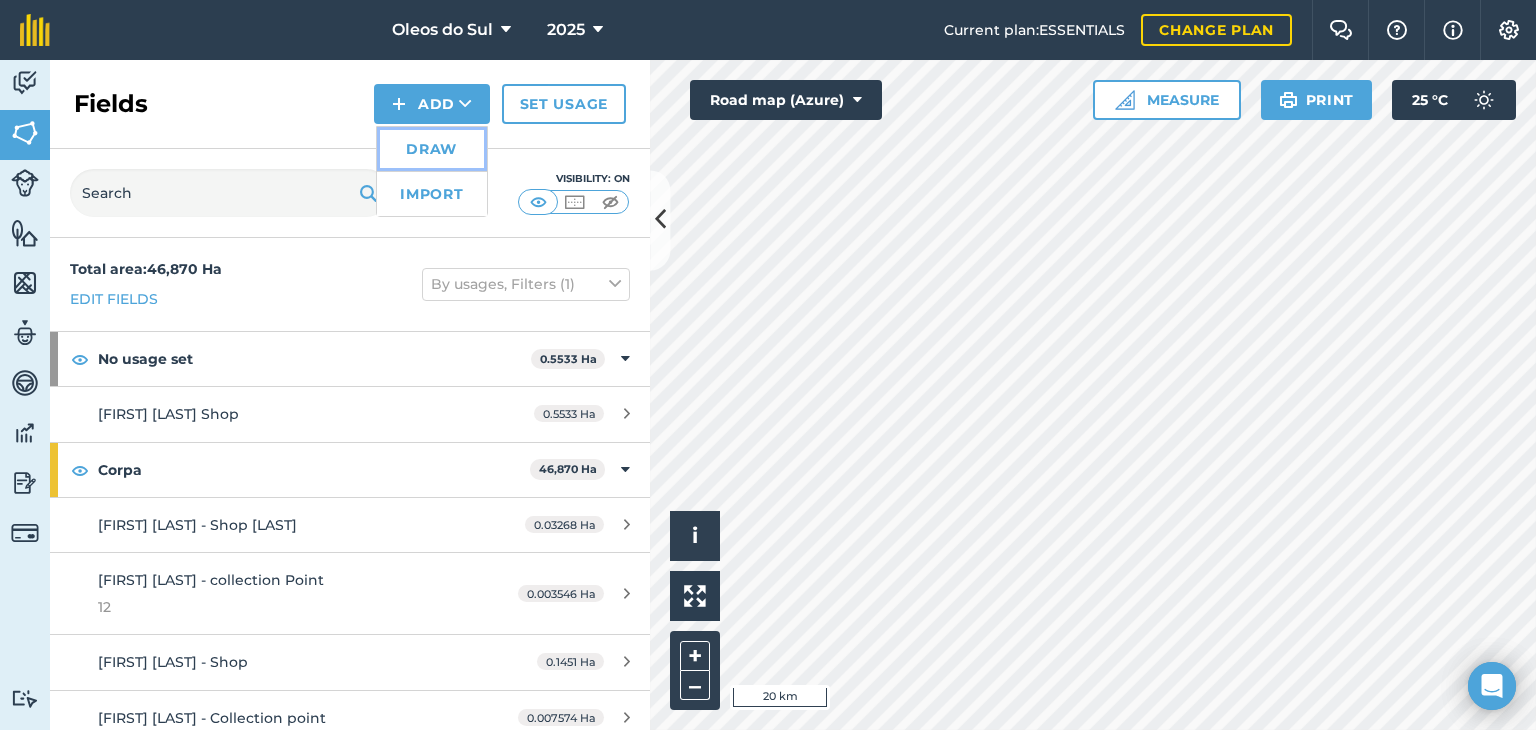click on "Draw" at bounding box center (432, 149) 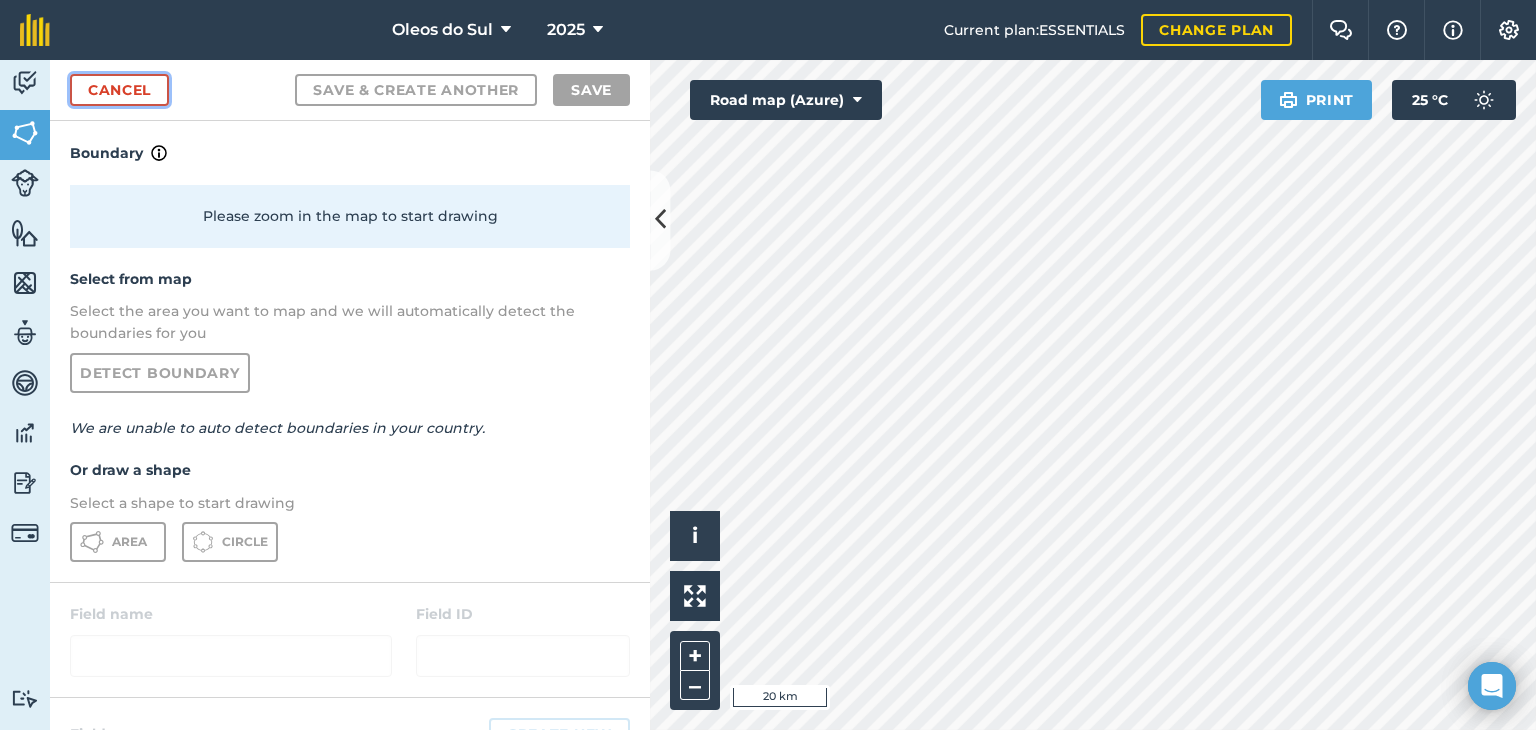 click on "Cancel" at bounding box center (119, 90) 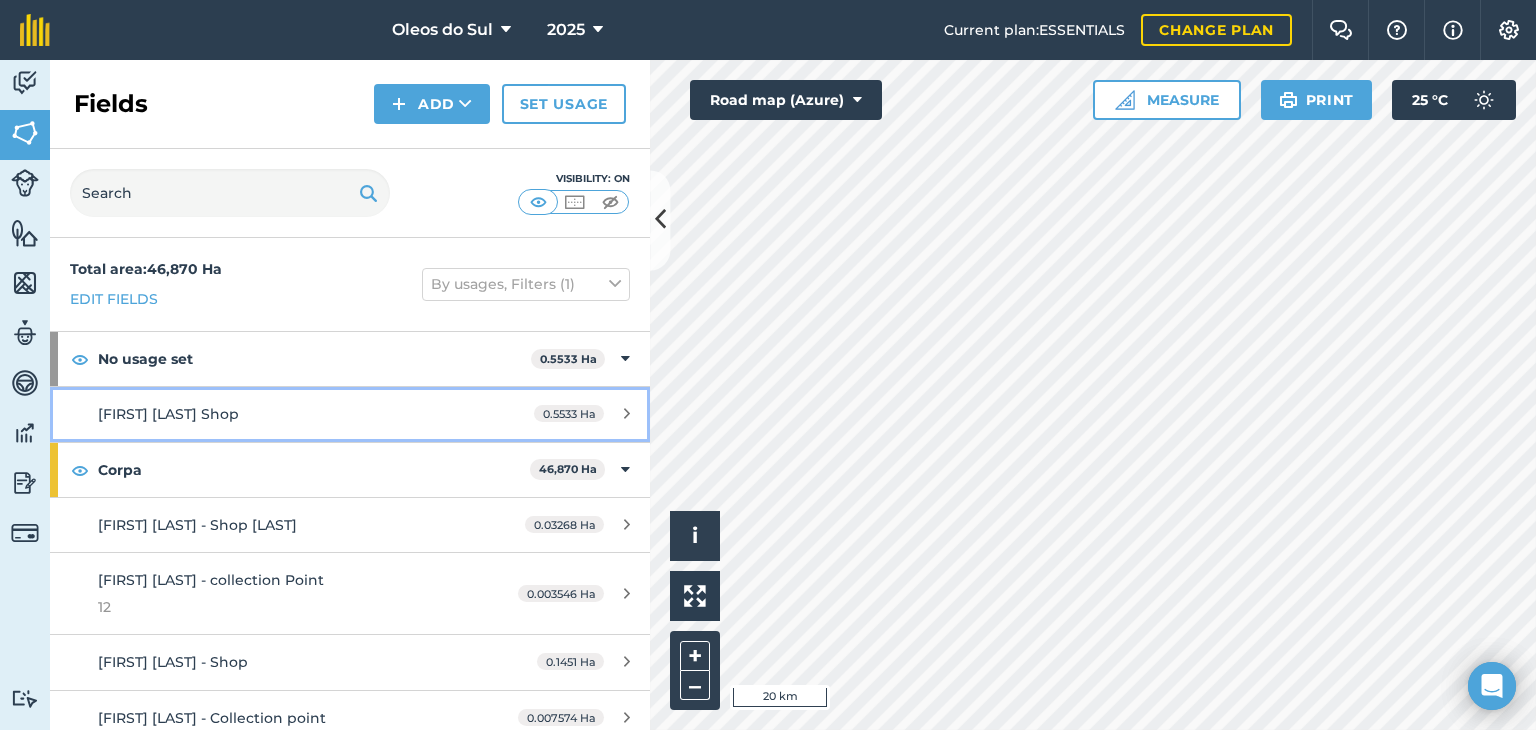 click on "[NAME] Shop" at bounding box center (286, 414) 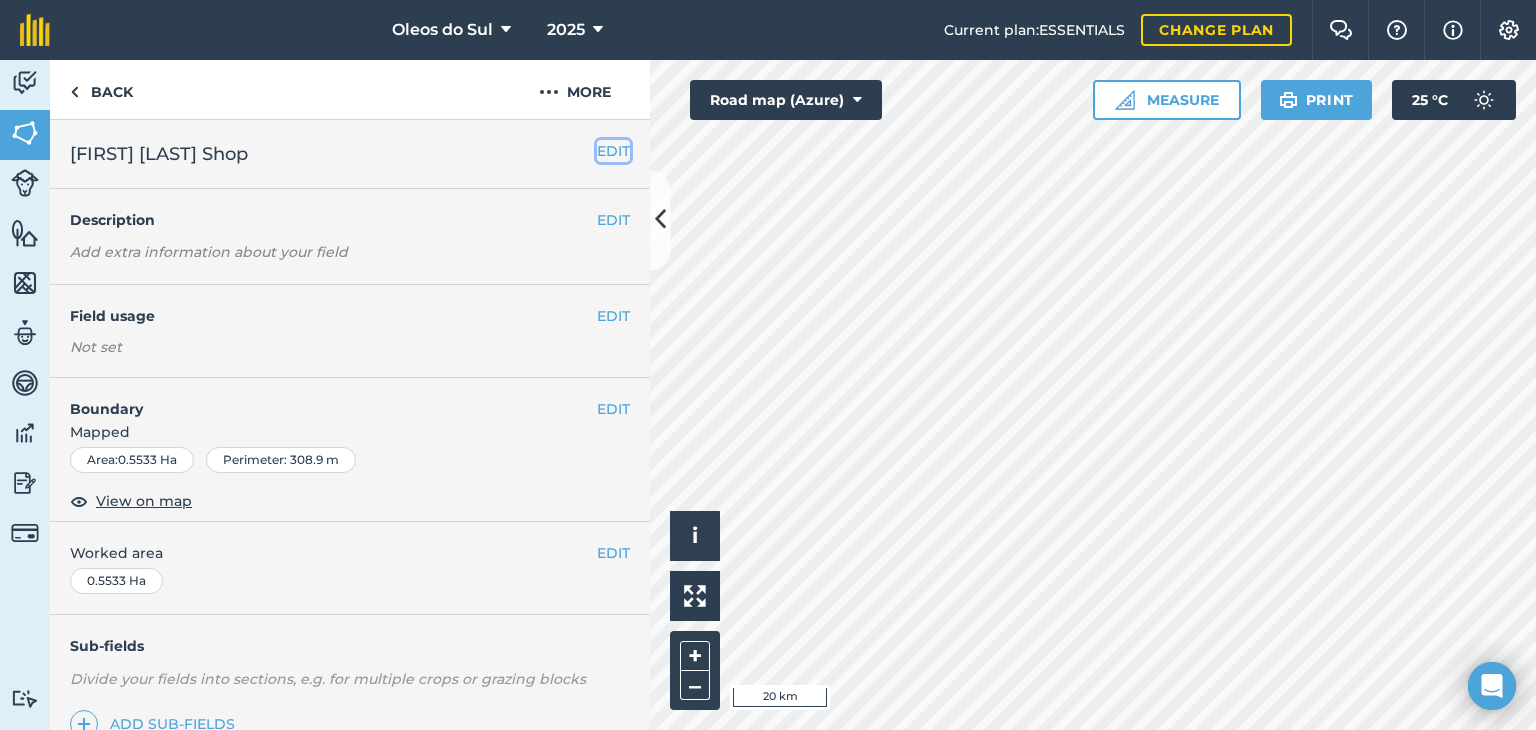 click on "EDIT" at bounding box center [613, 151] 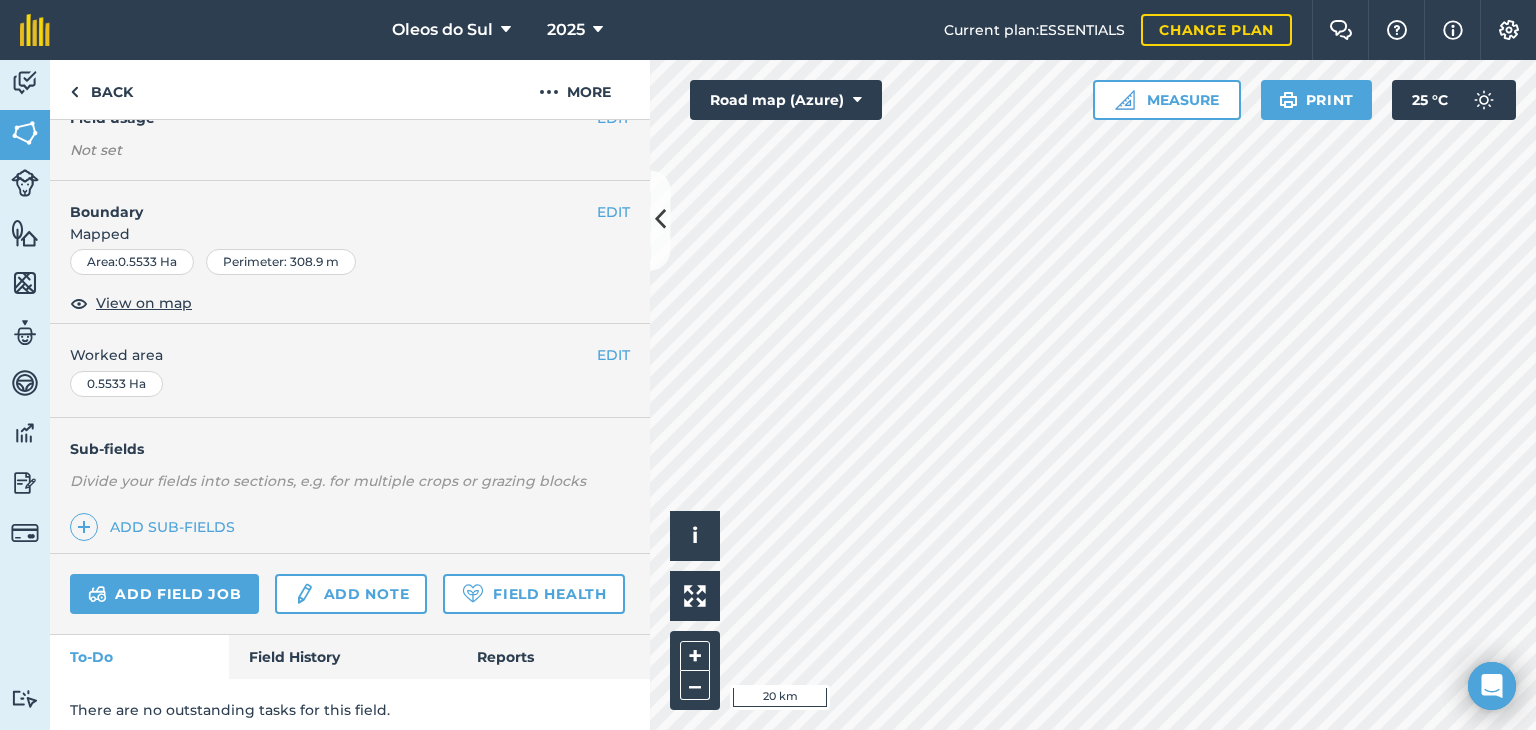 scroll, scrollTop: 364, scrollLeft: 0, axis: vertical 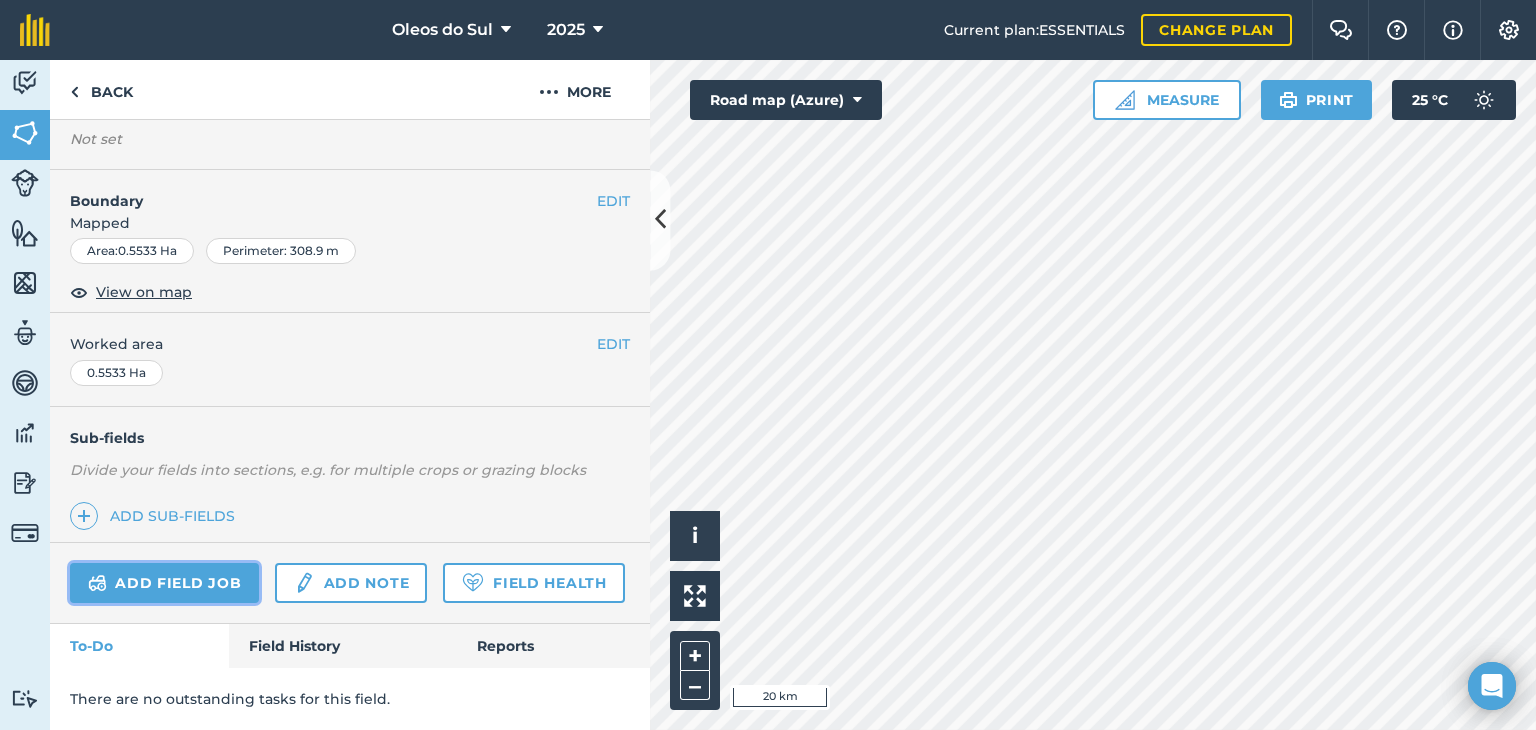 click on "Add field job" at bounding box center (164, 583) 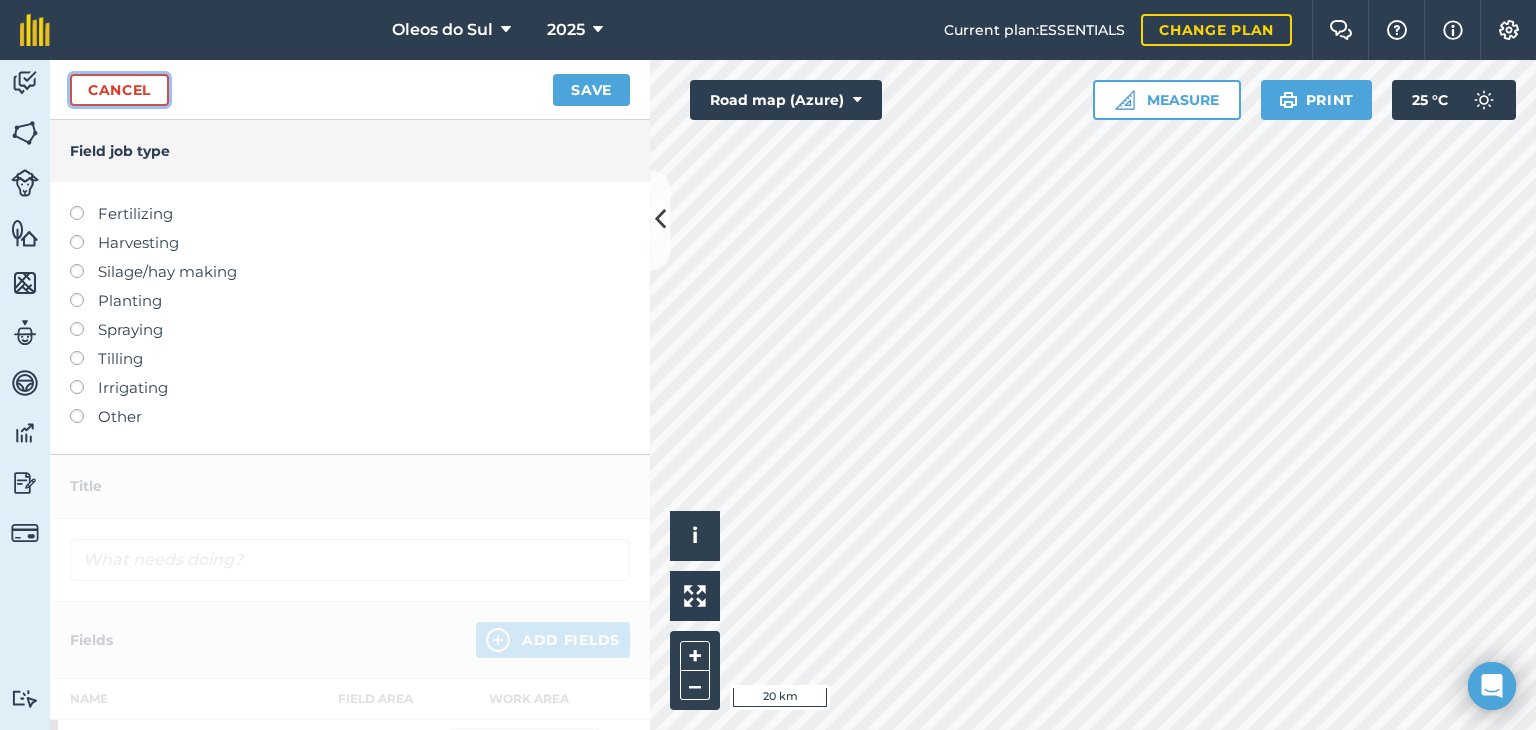 click on "Cancel" at bounding box center [119, 90] 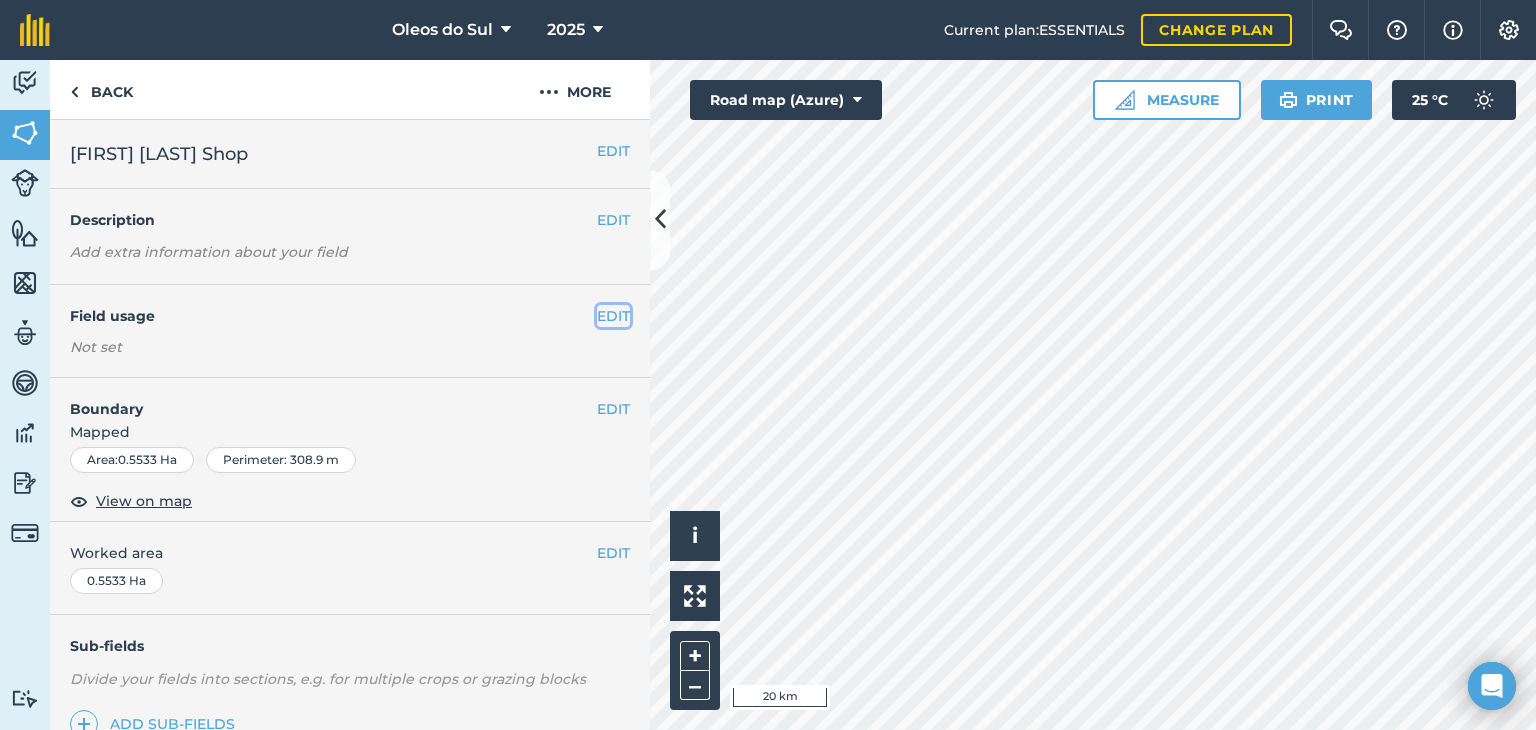 click on "EDIT" at bounding box center [613, 316] 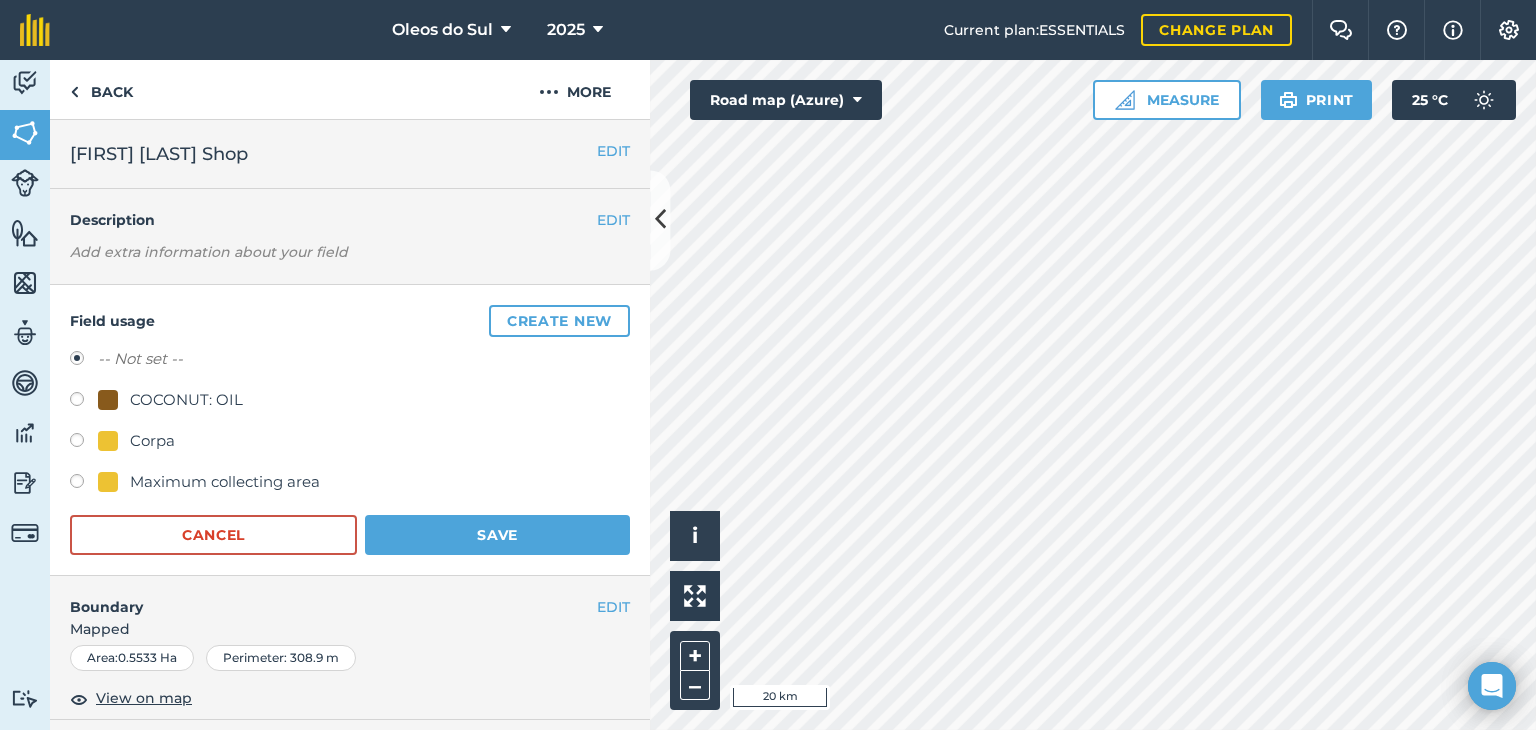 click on "Corpa" at bounding box center (152, 441) 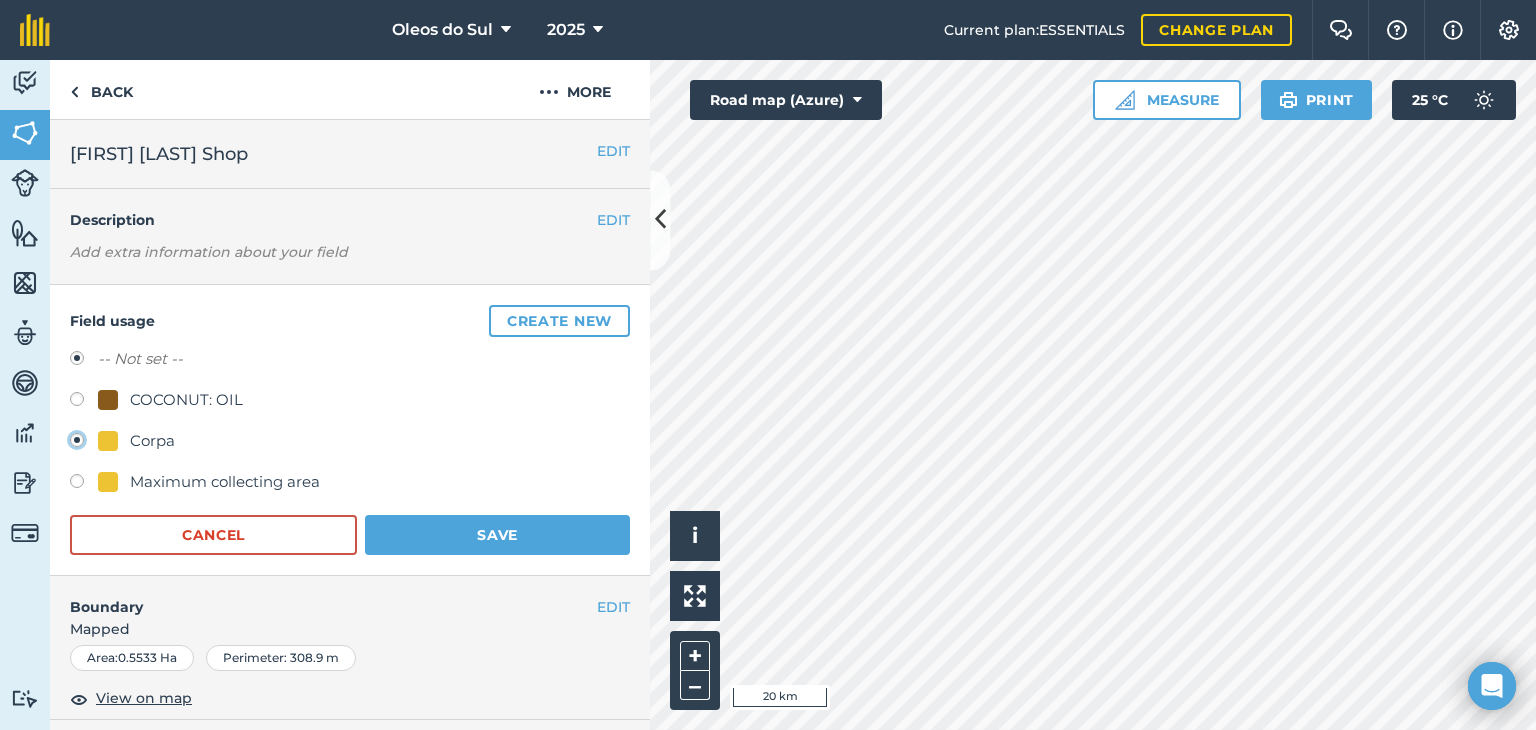 radio on "true" 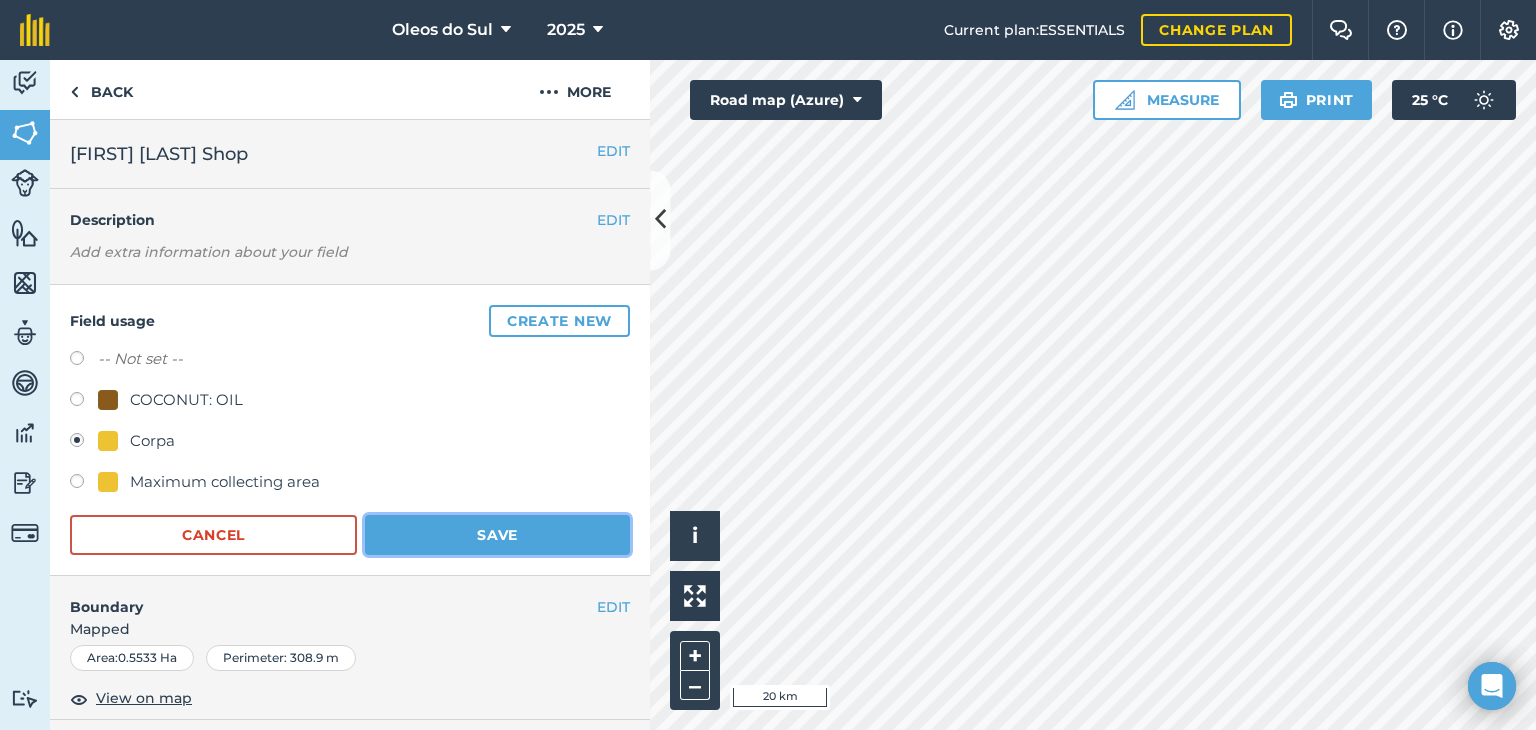 click on "Save" at bounding box center [497, 535] 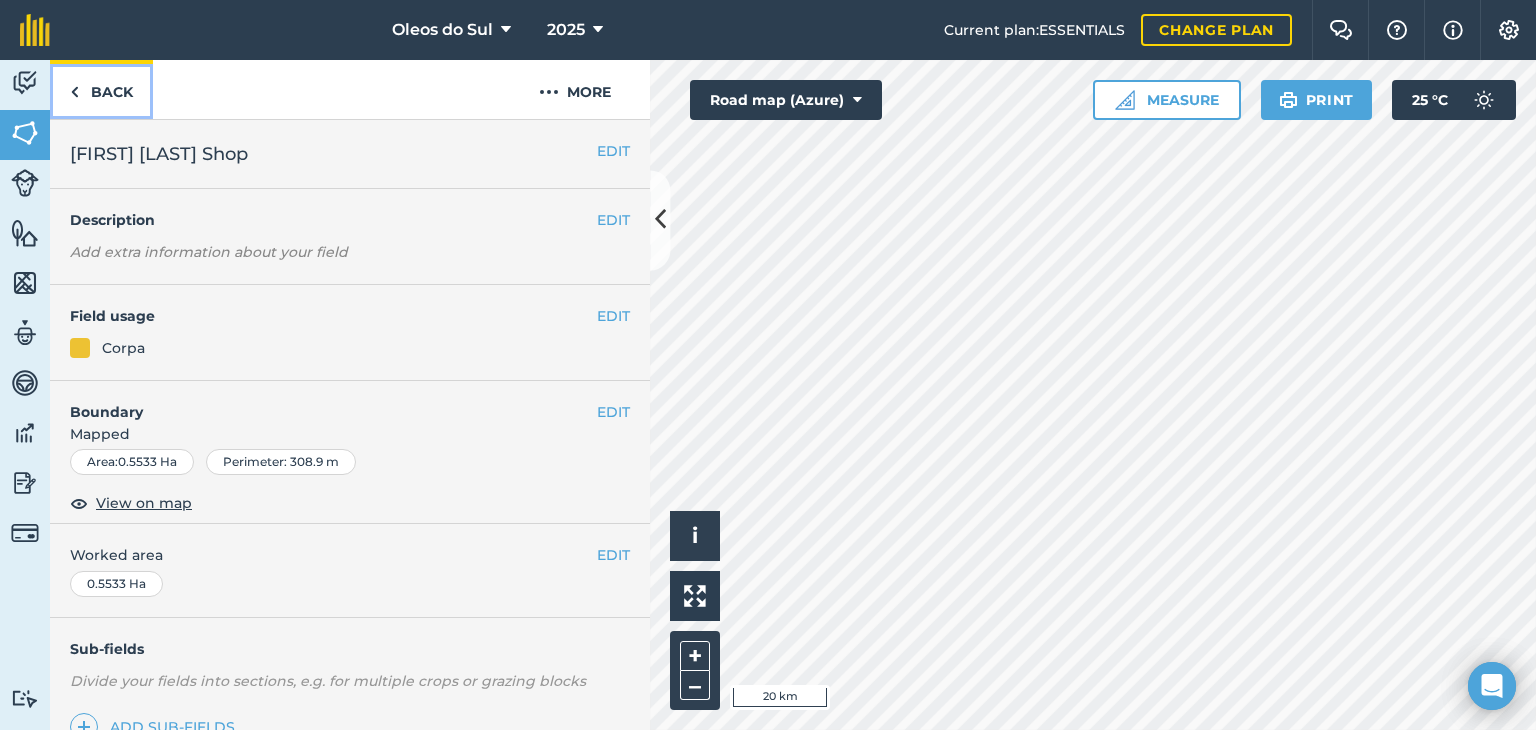 click at bounding box center (74, 92) 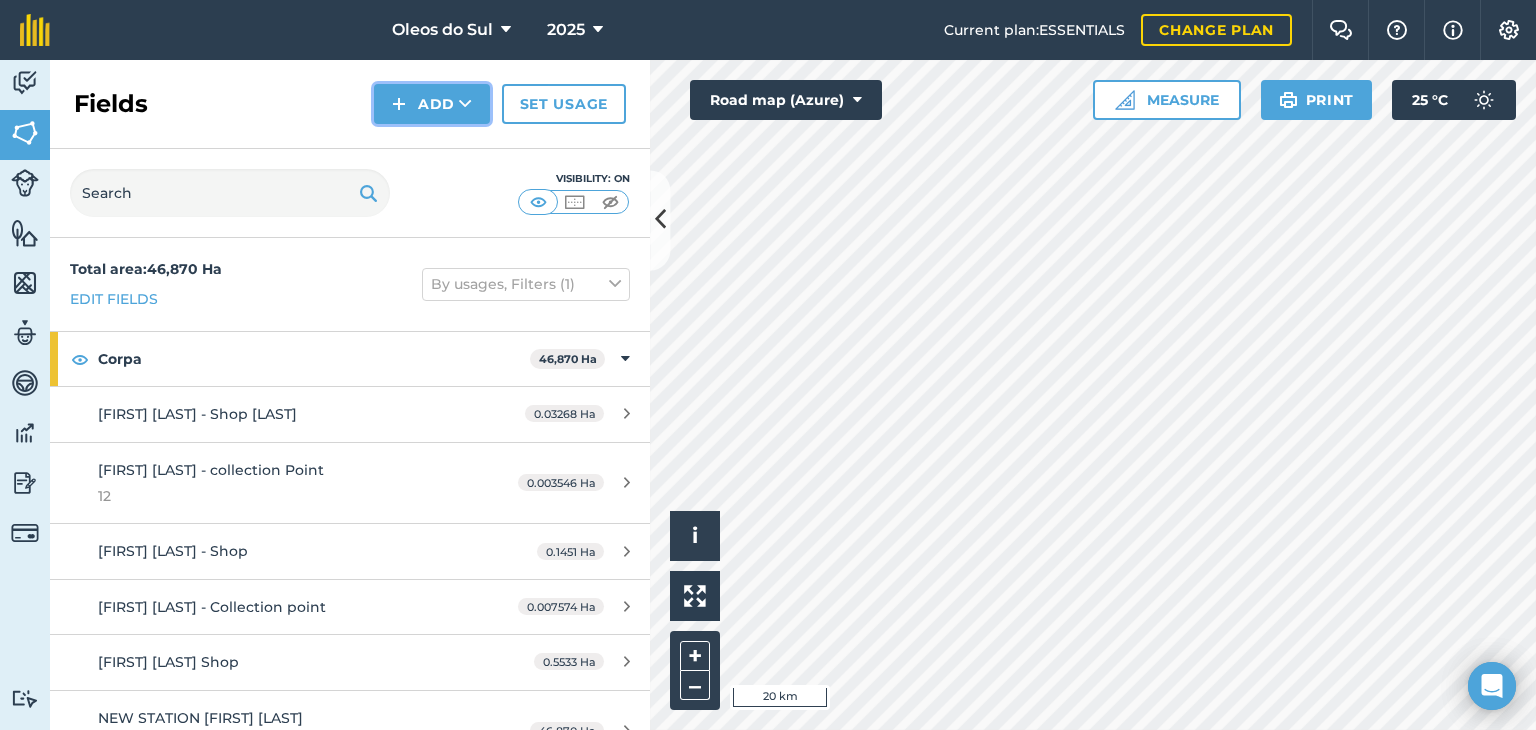 click on "Add" at bounding box center (432, 104) 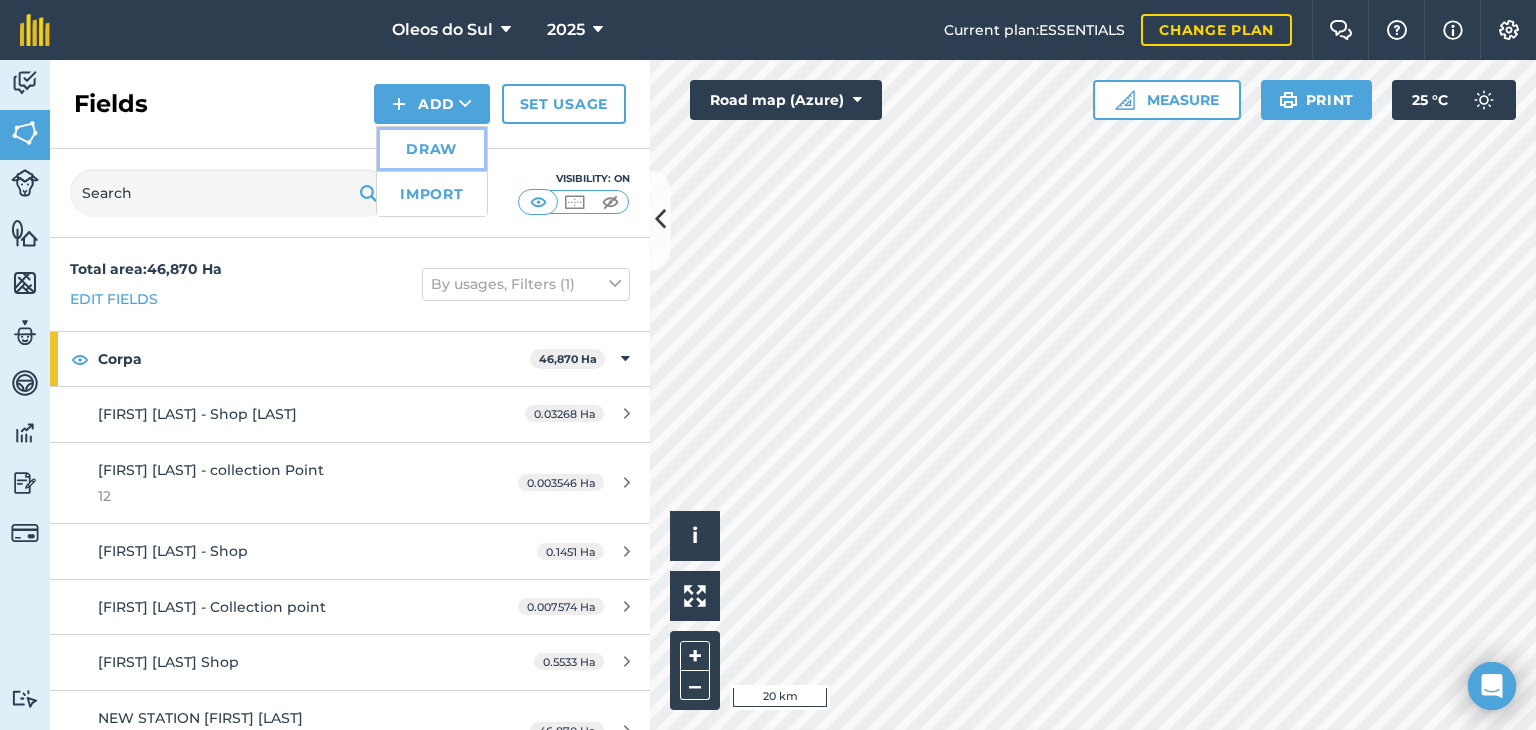 click on "Draw" at bounding box center (432, 149) 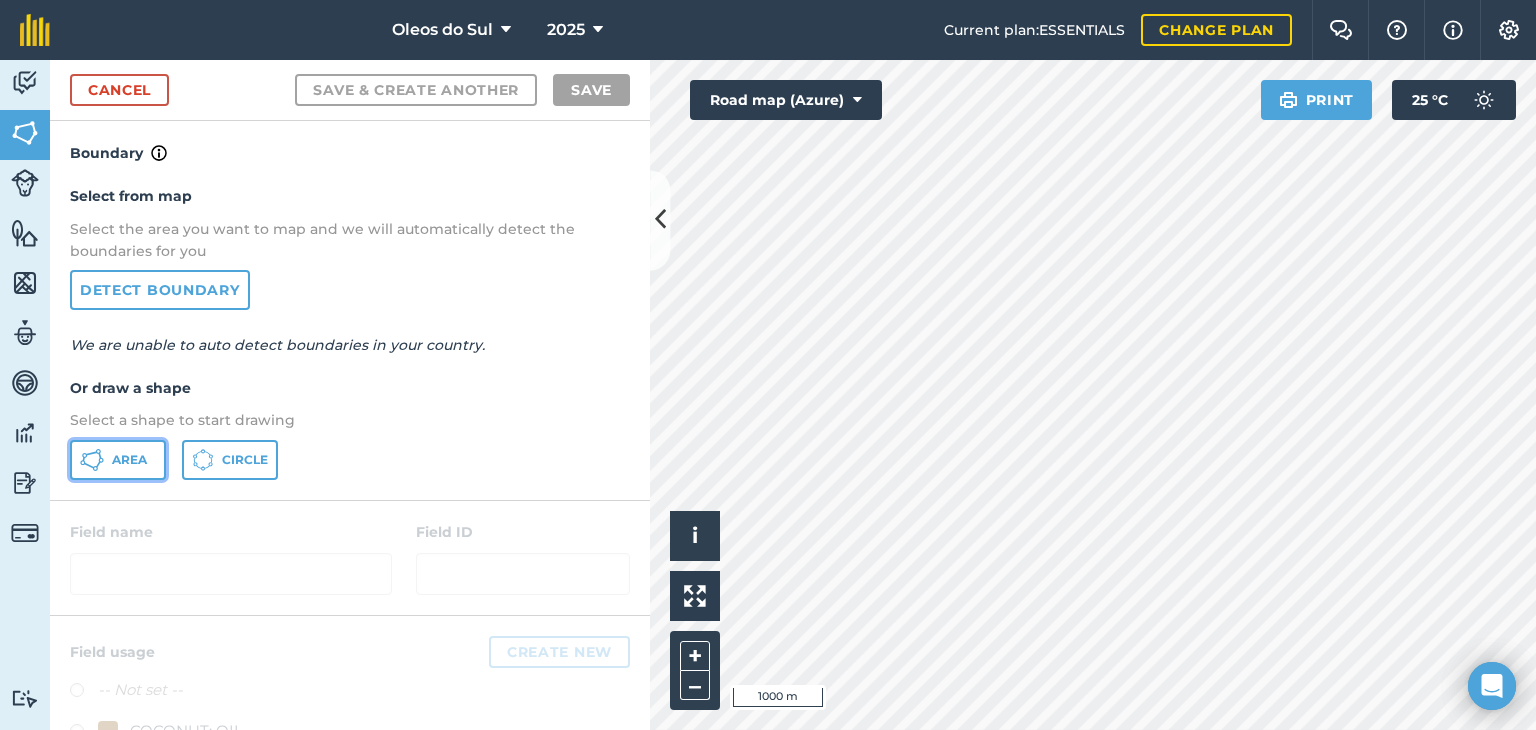 click on "Area" at bounding box center [129, 460] 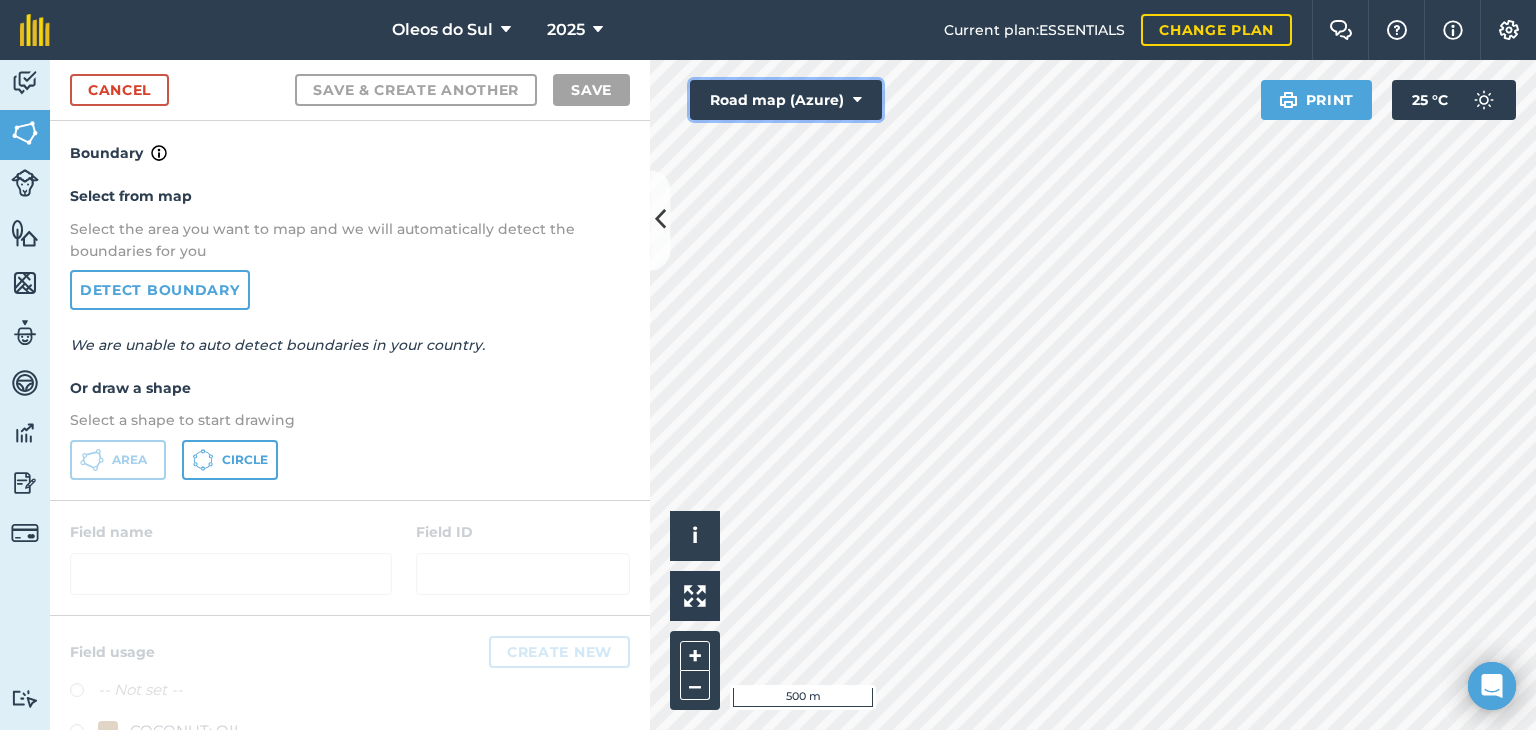 click at bounding box center [857, 100] 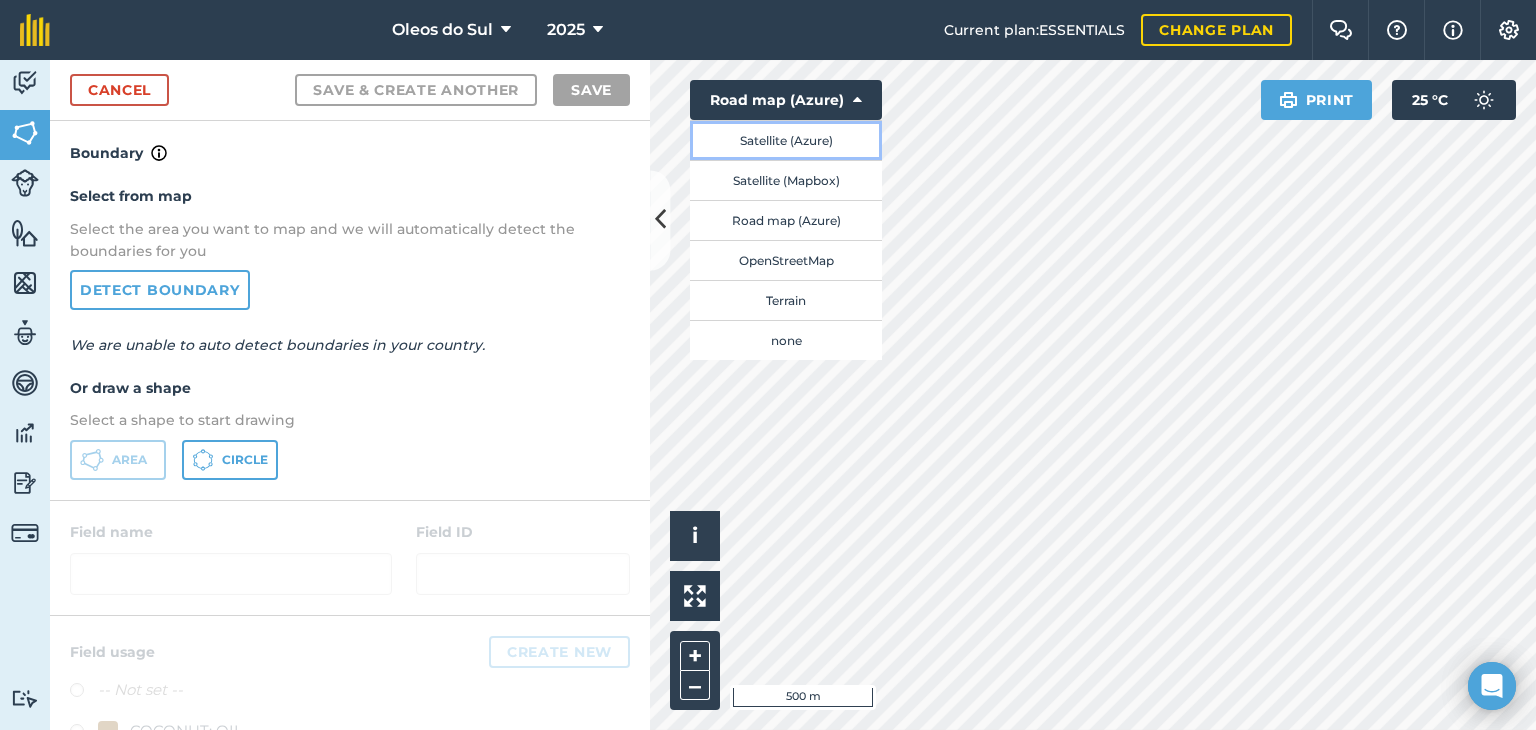 click on "Satellite (Azure)" at bounding box center [786, 140] 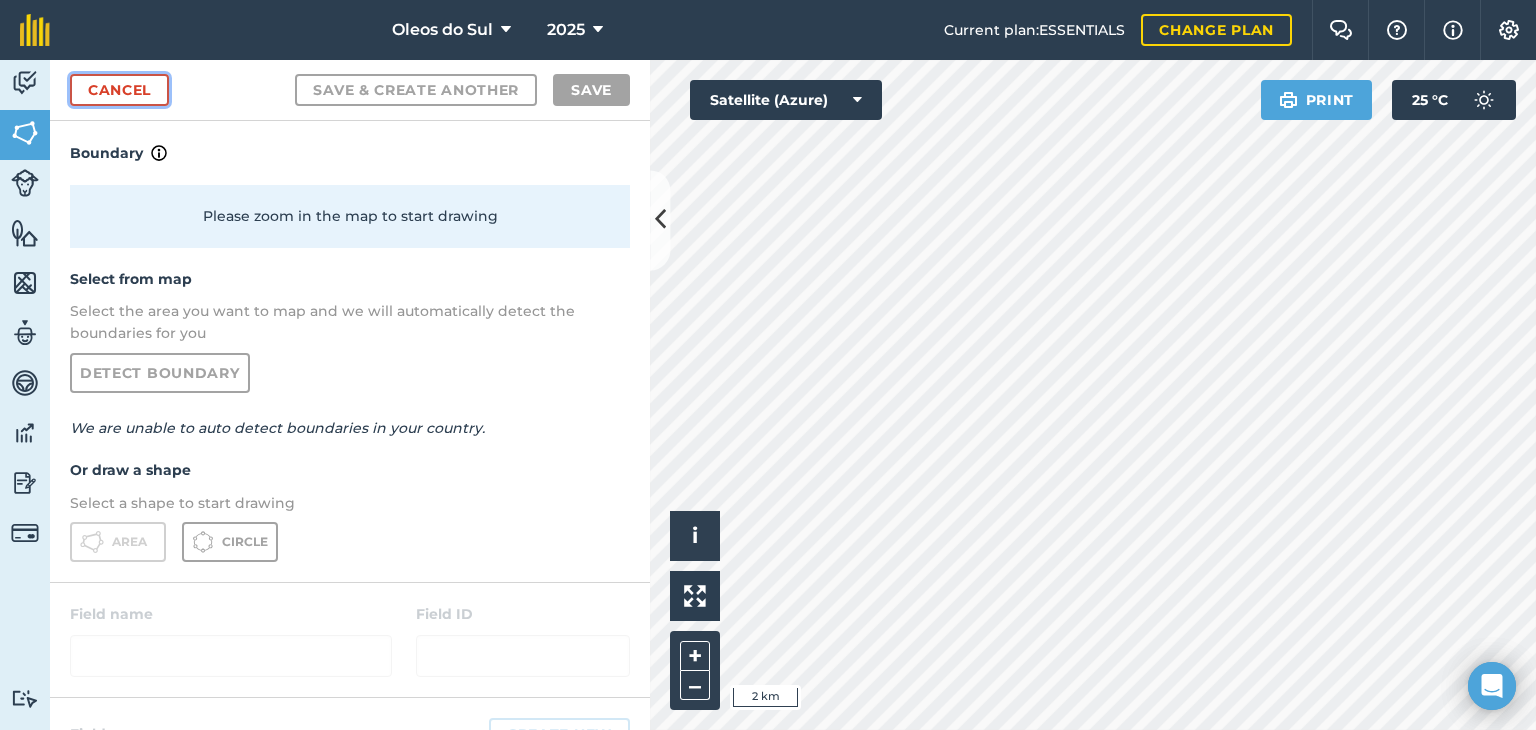 click on "Cancel" at bounding box center [119, 90] 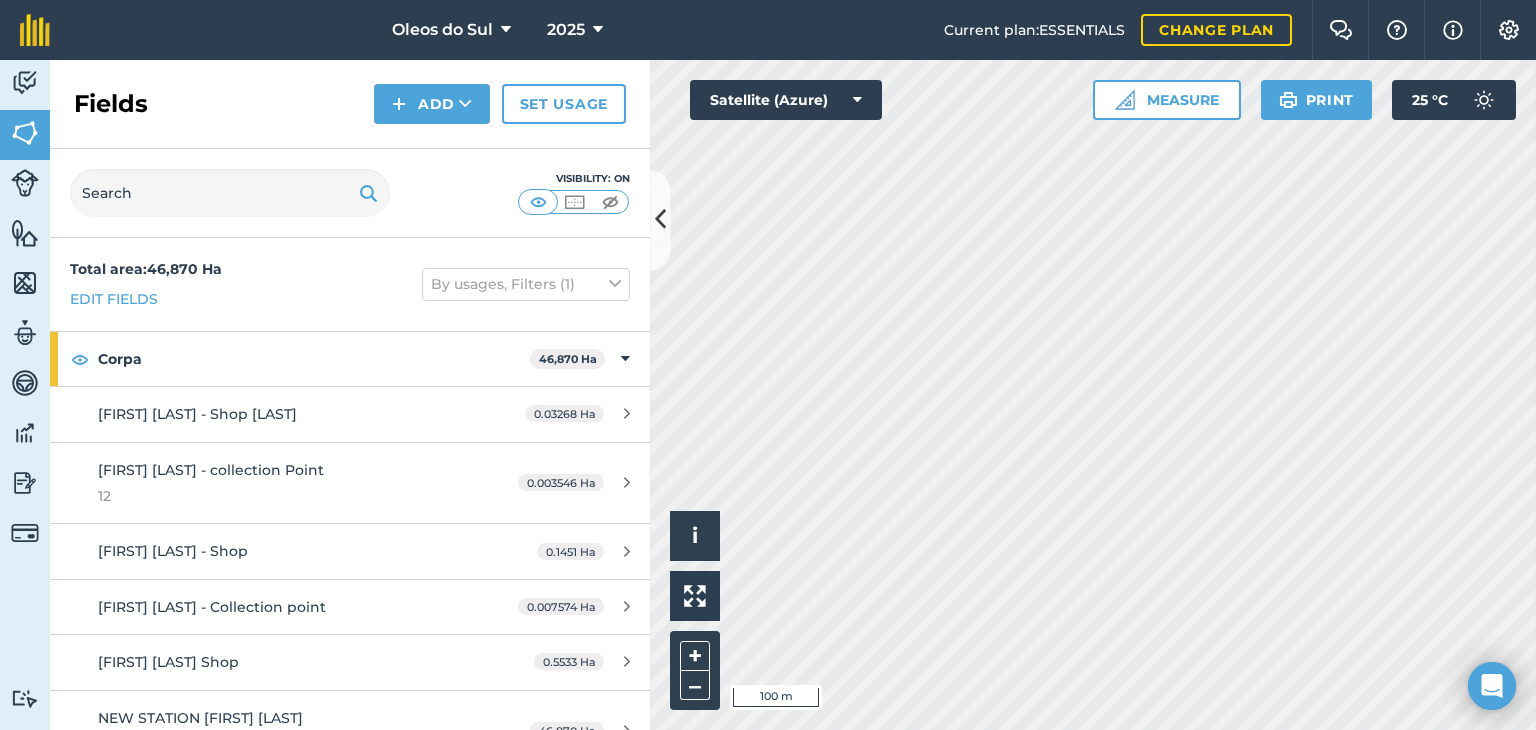 click on "Click to start drawing i © 2025 TomTom, Microsoft 100 m + – Satellite (Azure) Measure Print 25   ° C" at bounding box center (1093, 395) 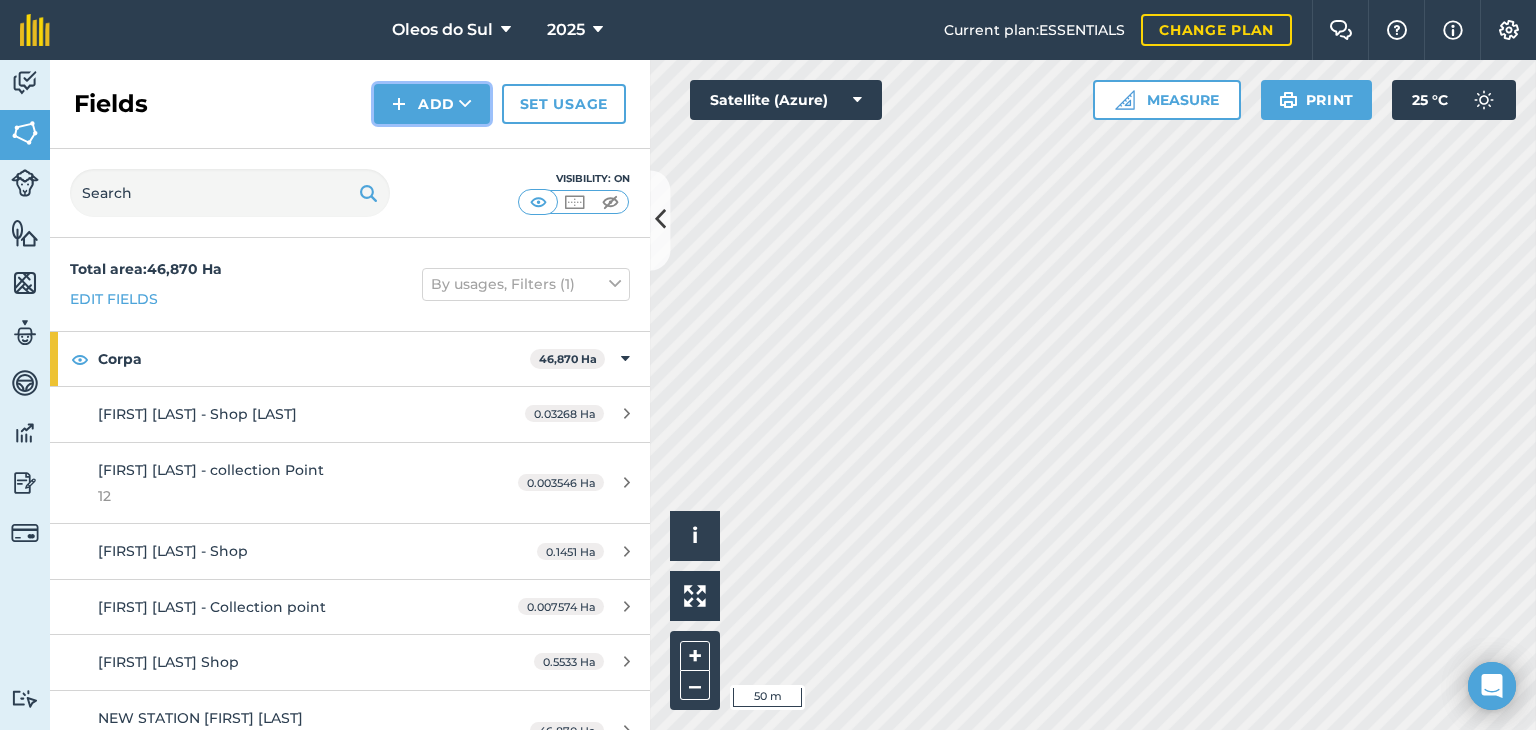 click on "Add" at bounding box center (432, 104) 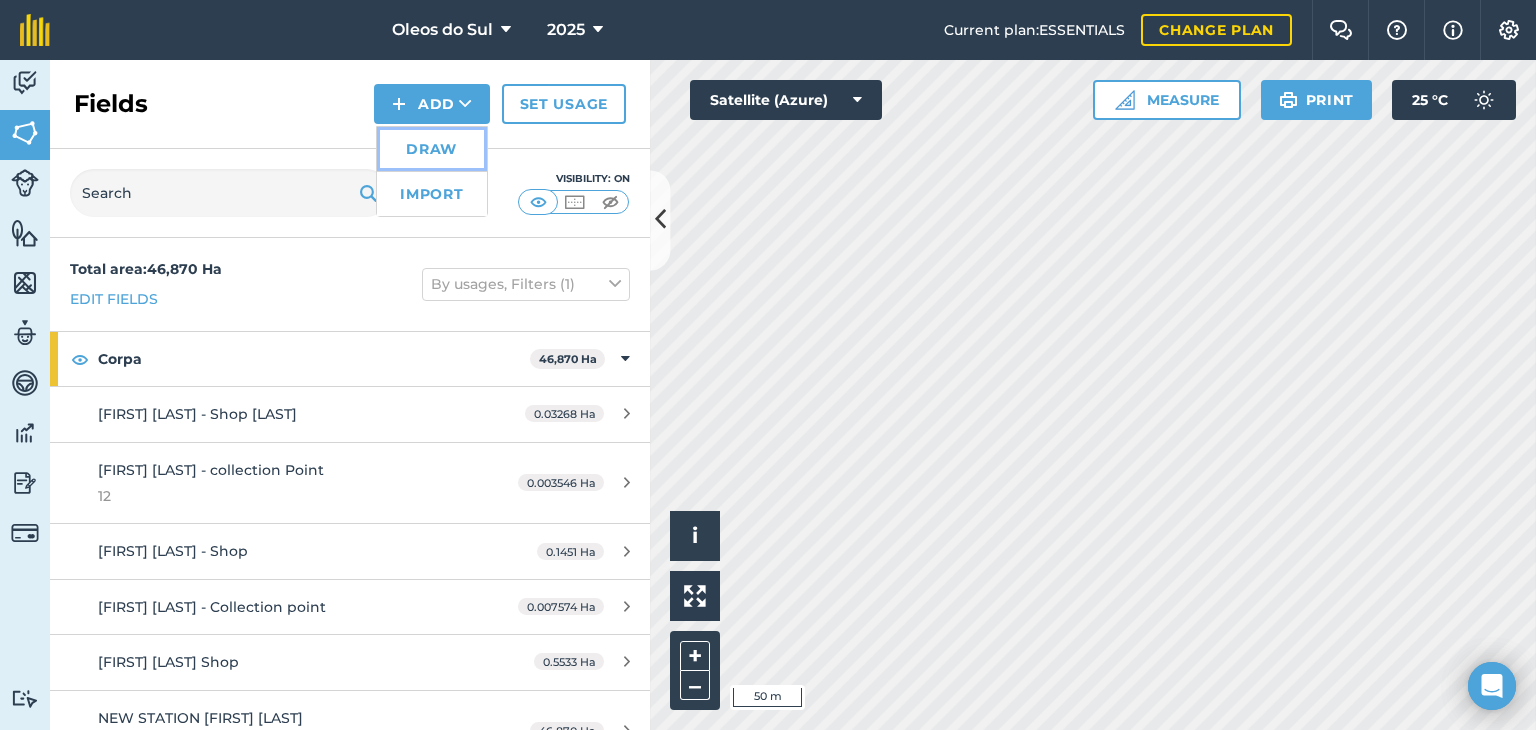 click on "Draw" at bounding box center [432, 149] 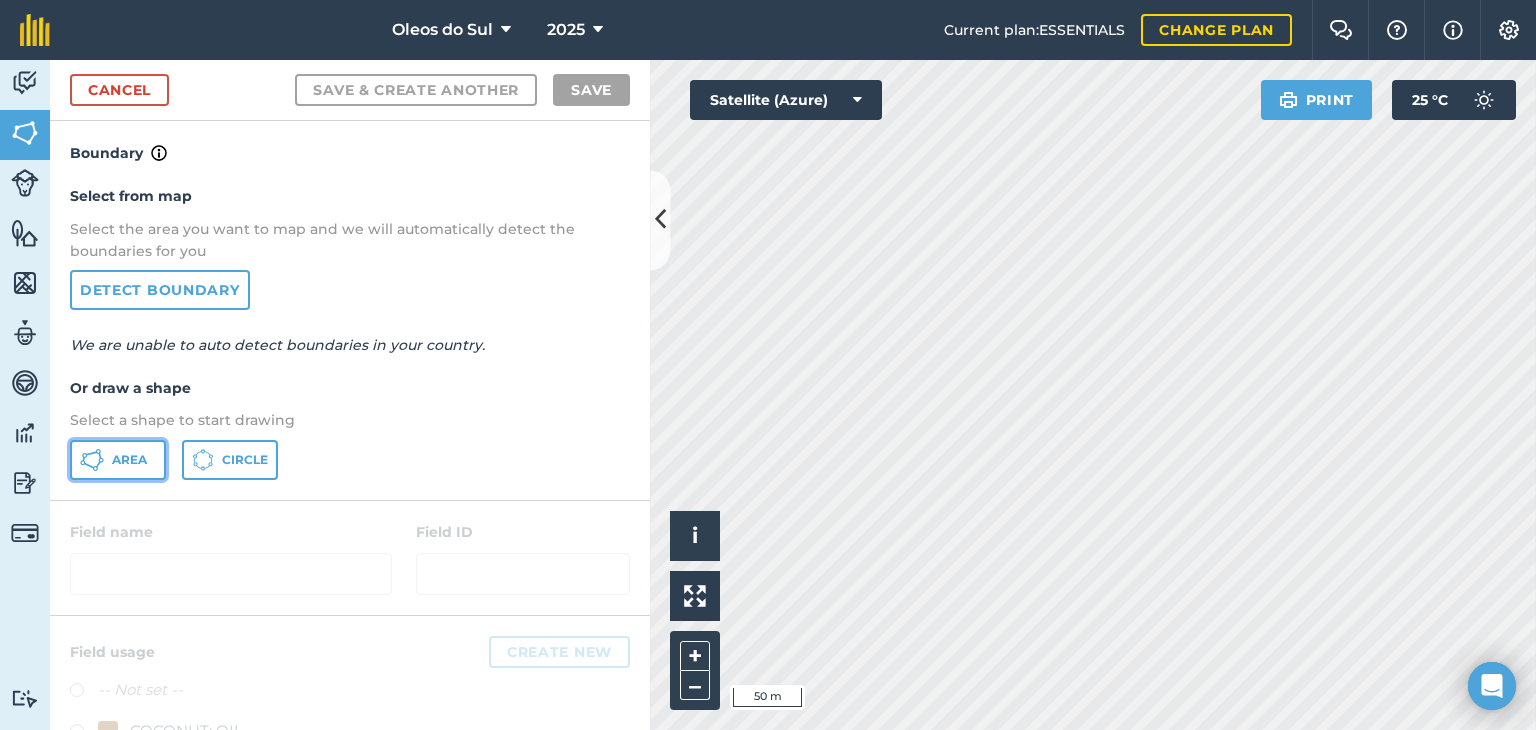 click on "Area" at bounding box center (129, 460) 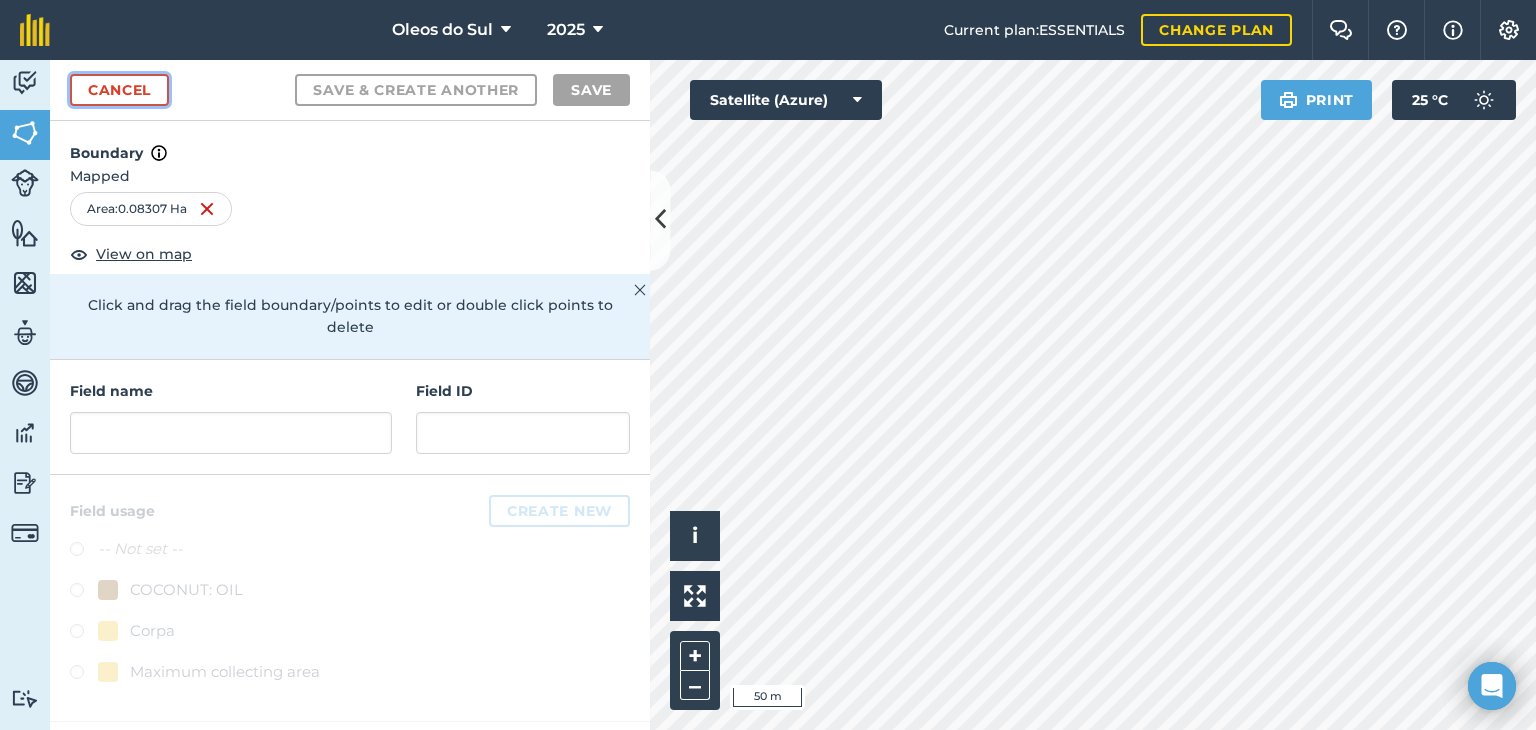 click on "Cancel" at bounding box center [119, 90] 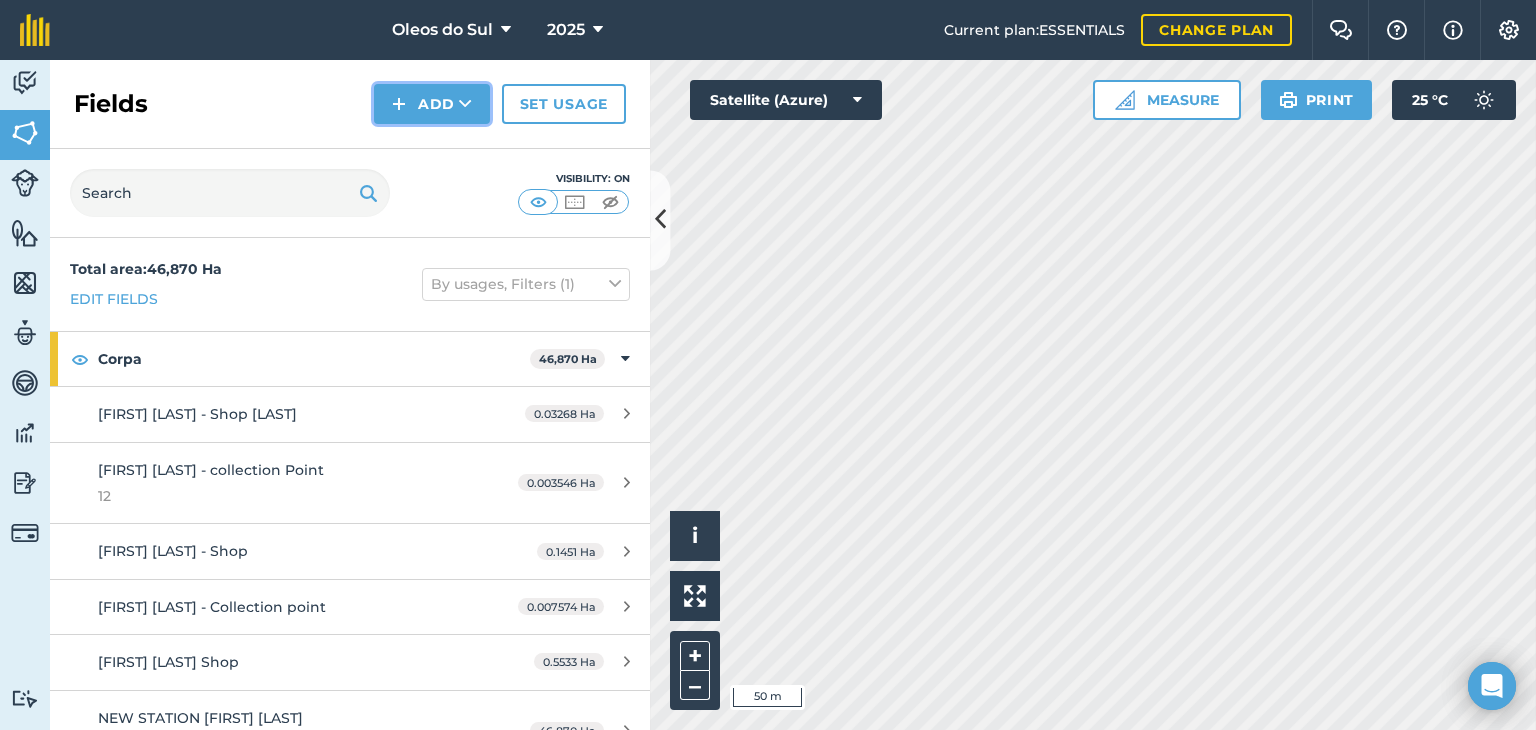click on "Add" at bounding box center [432, 104] 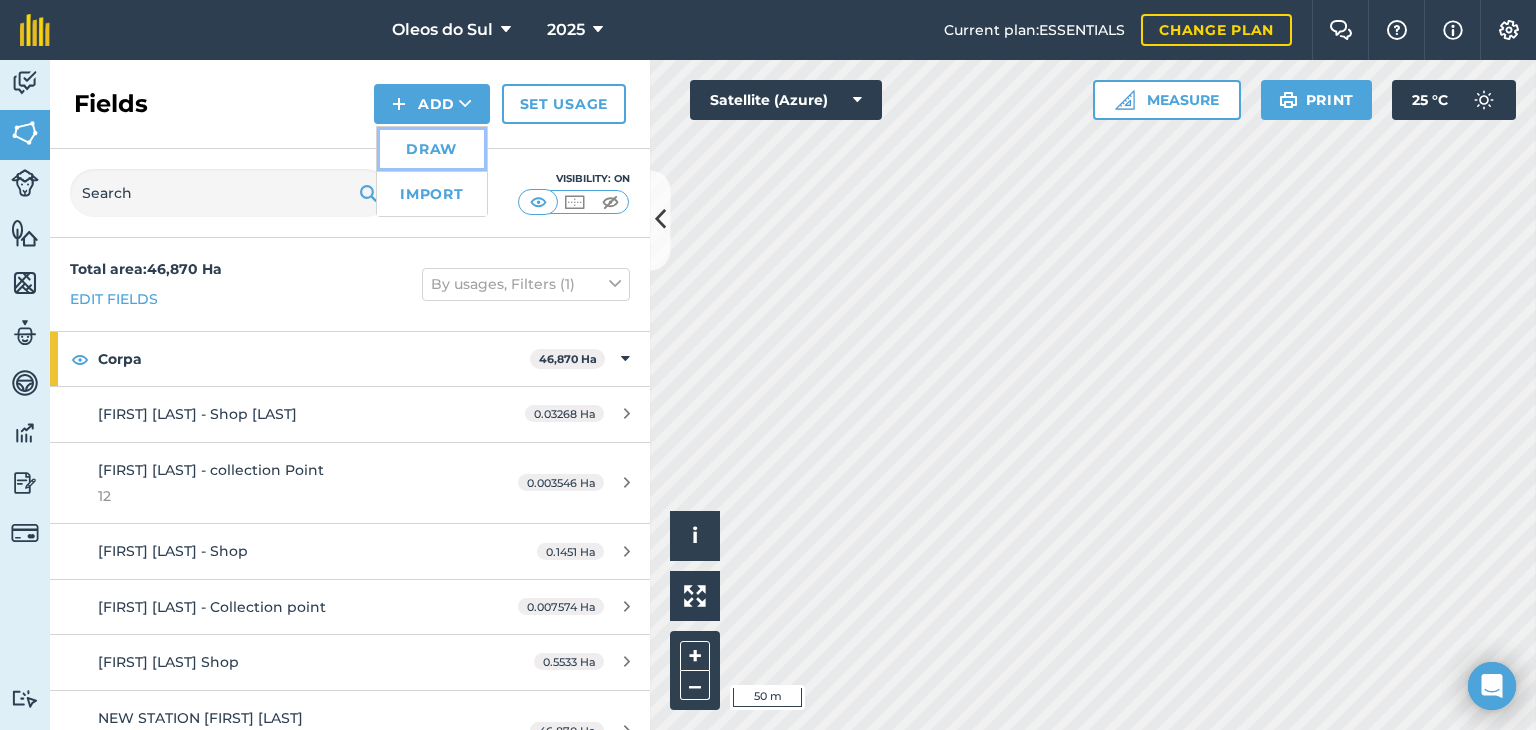 click on "Draw" at bounding box center (432, 149) 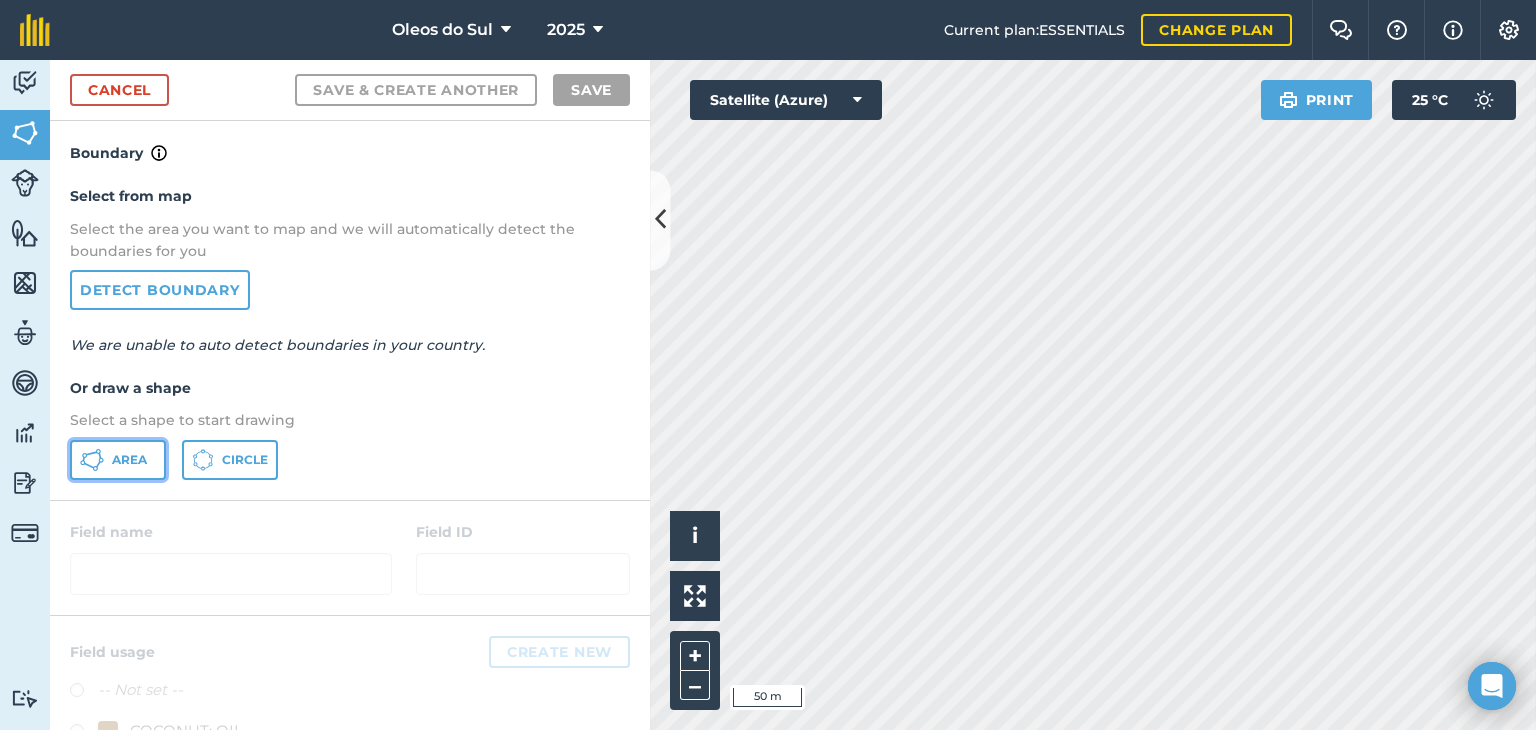 click on "Area" at bounding box center (129, 460) 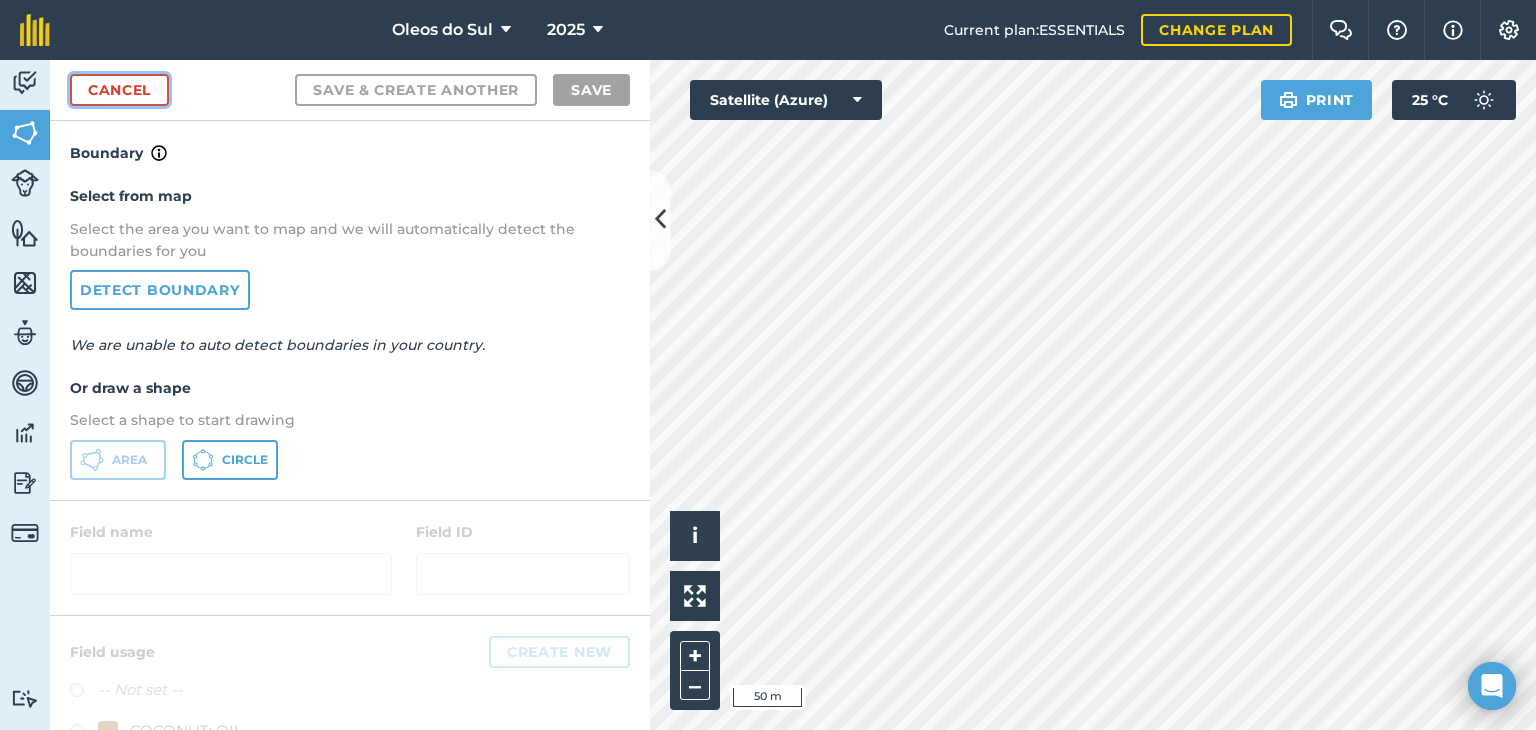 click on "Cancel" at bounding box center (119, 90) 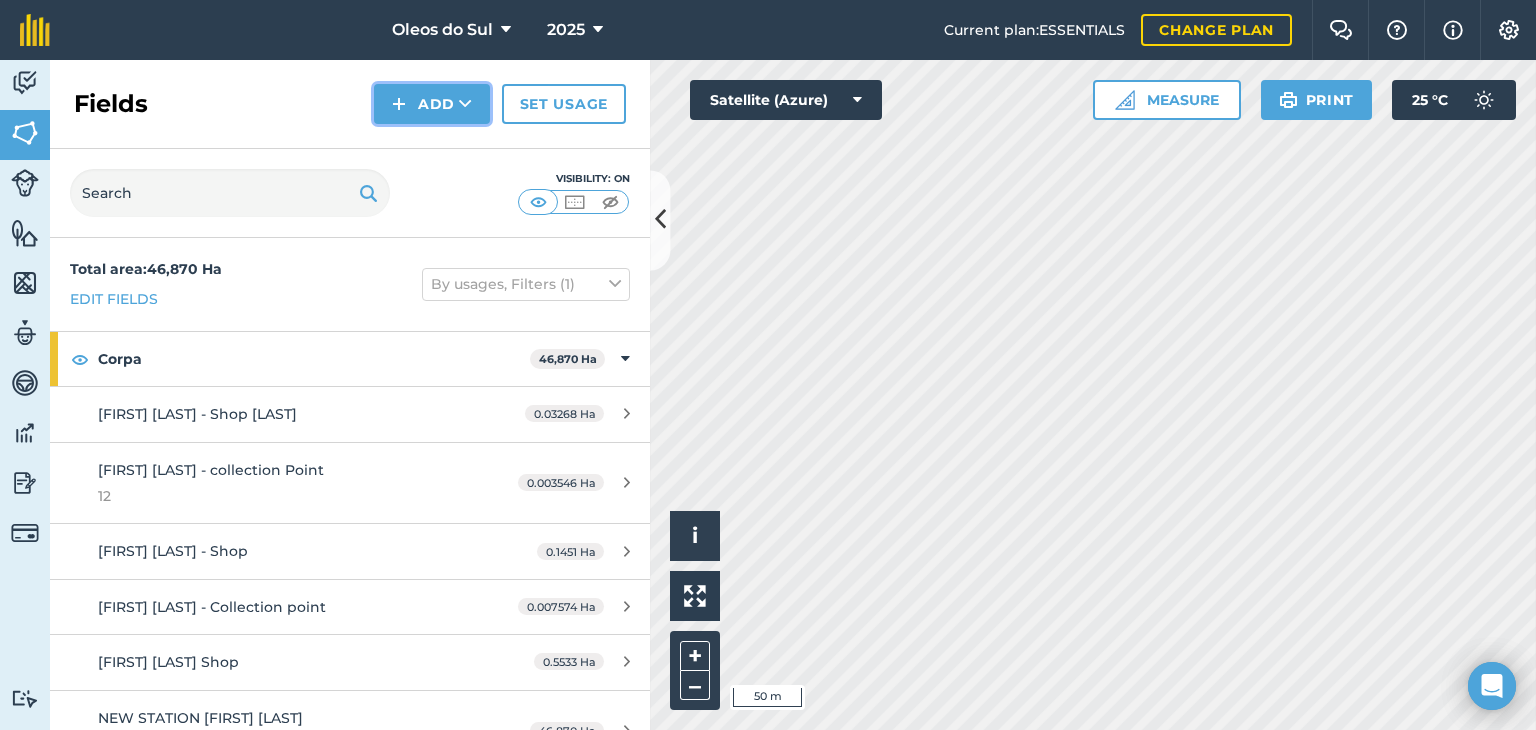 click on "Add" at bounding box center [432, 104] 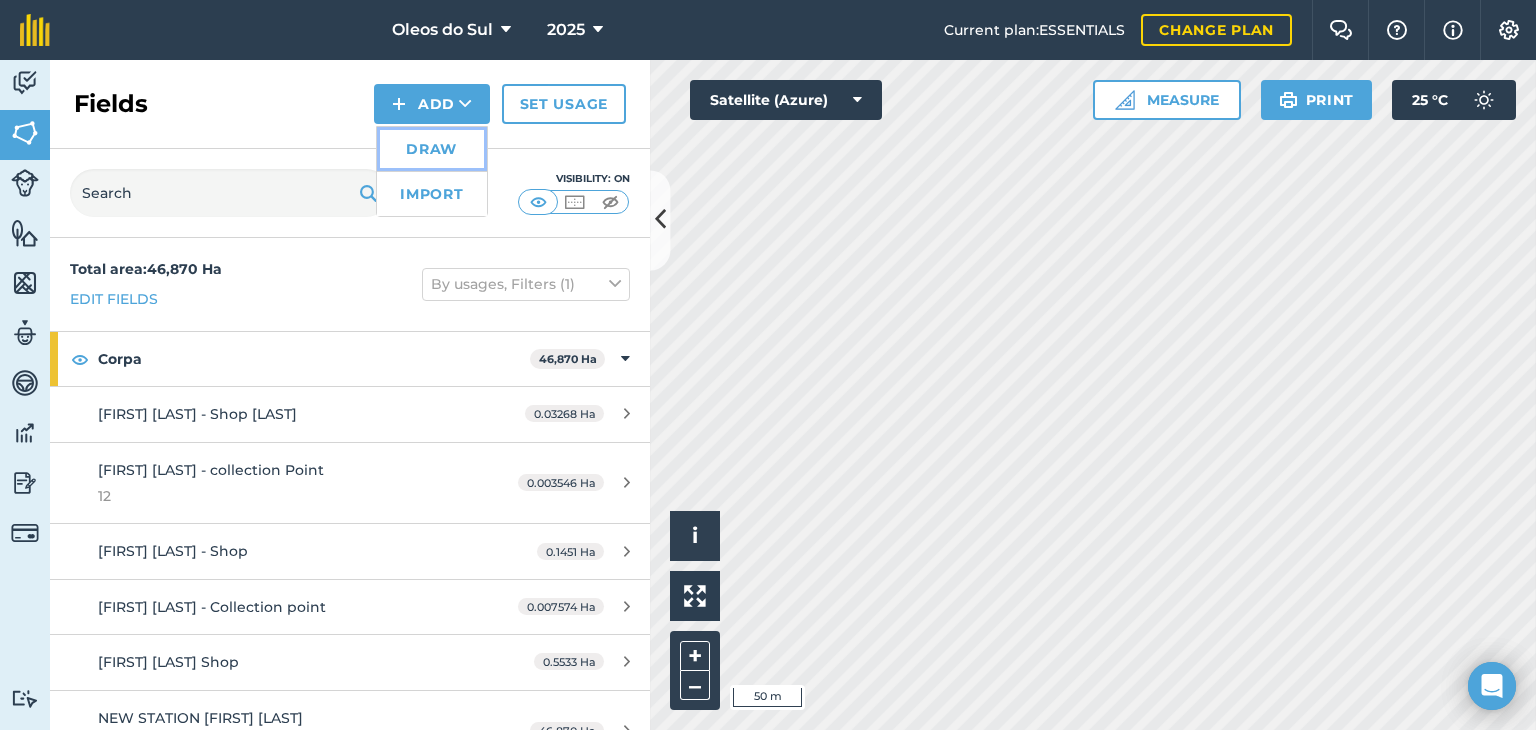 click on "Draw" at bounding box center (432, 149) 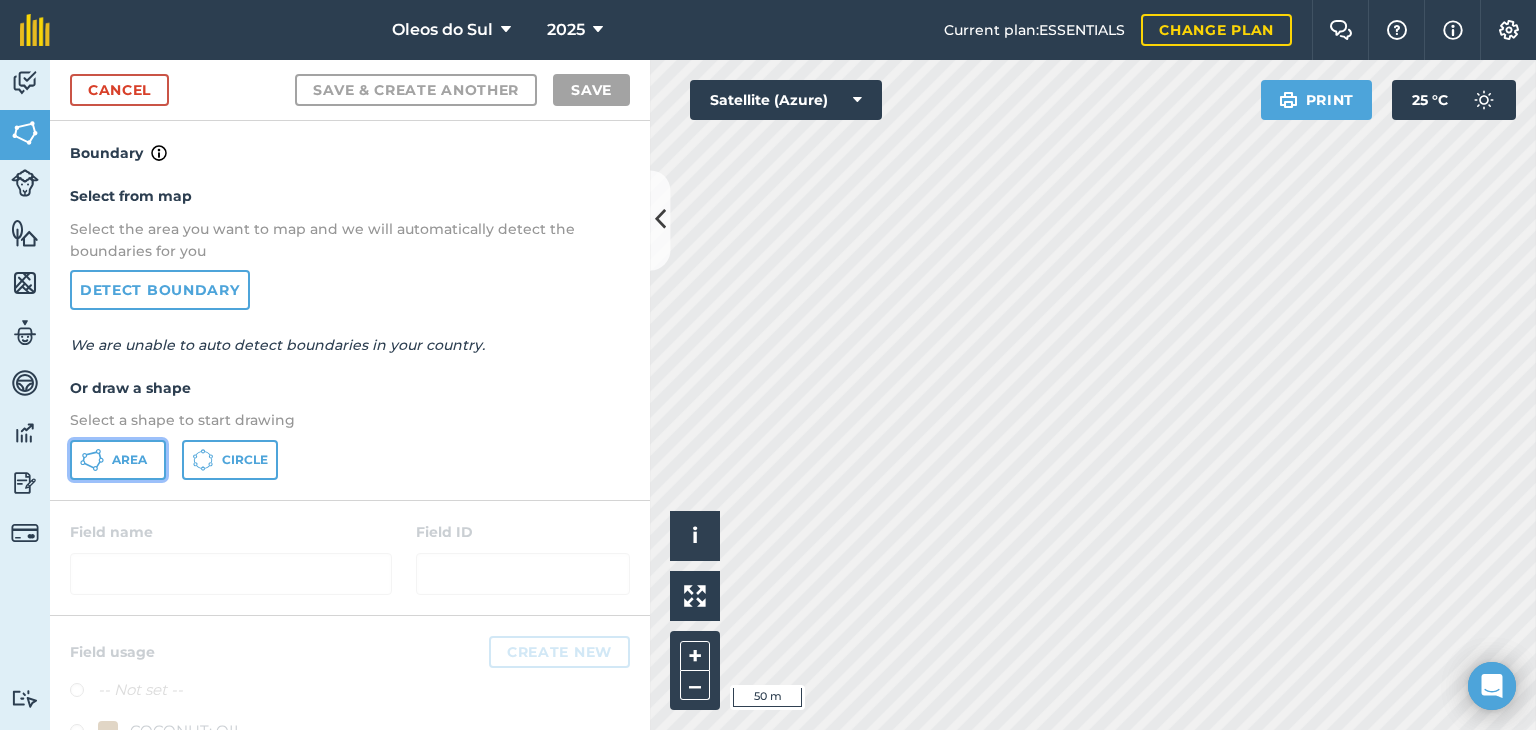 click on "Area" at bounding box center [129, 460] 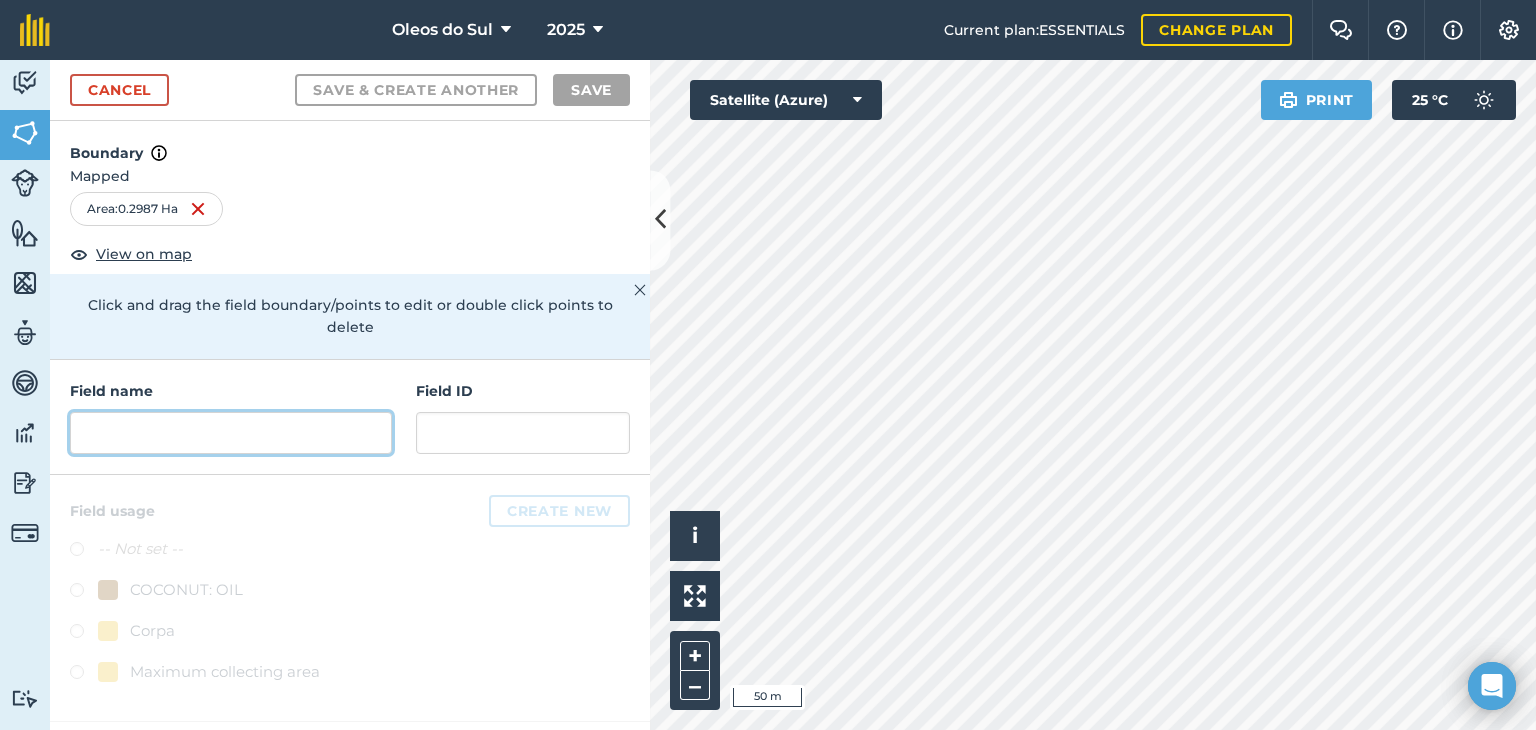 click at bounding box center (231, 433) 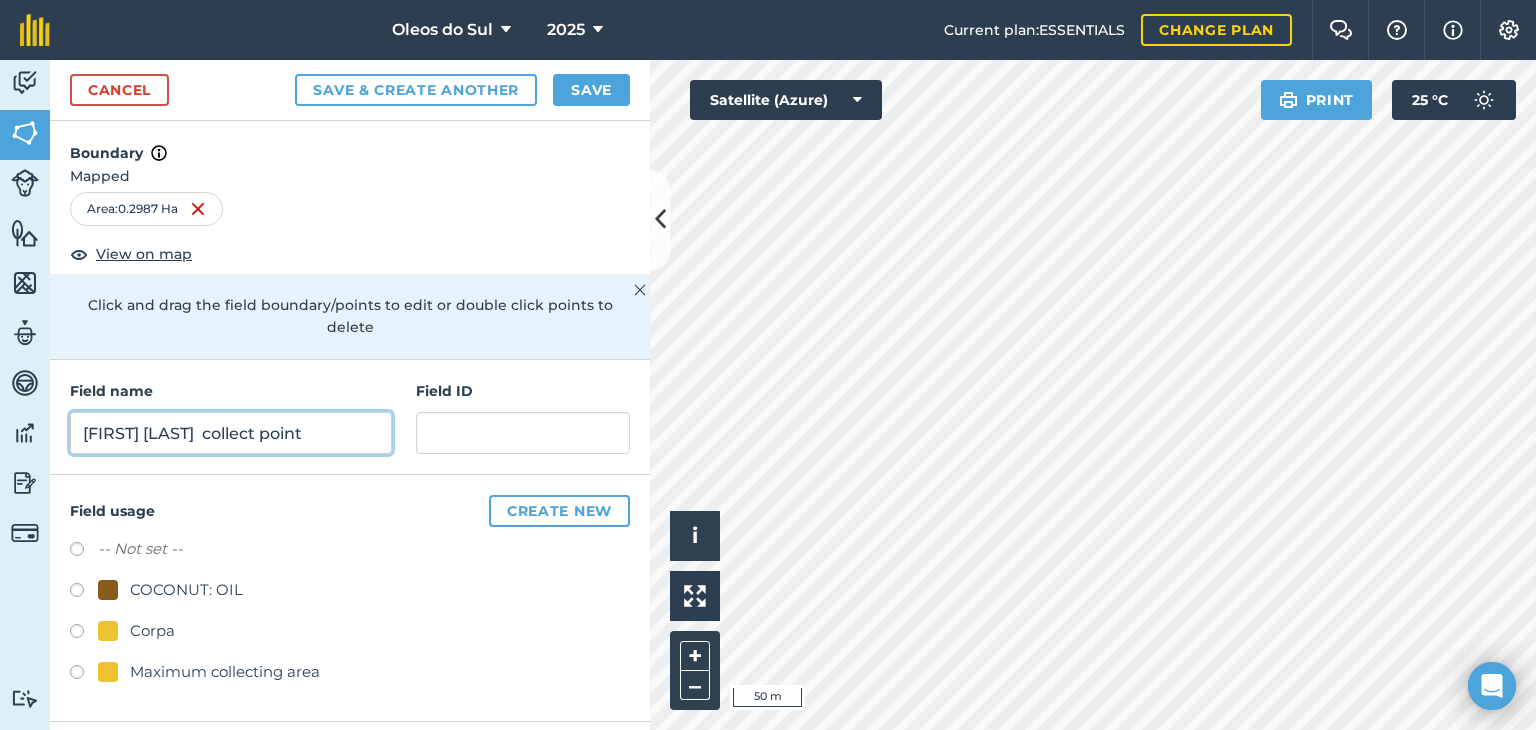 type on "Jaime Faquene  collect point" 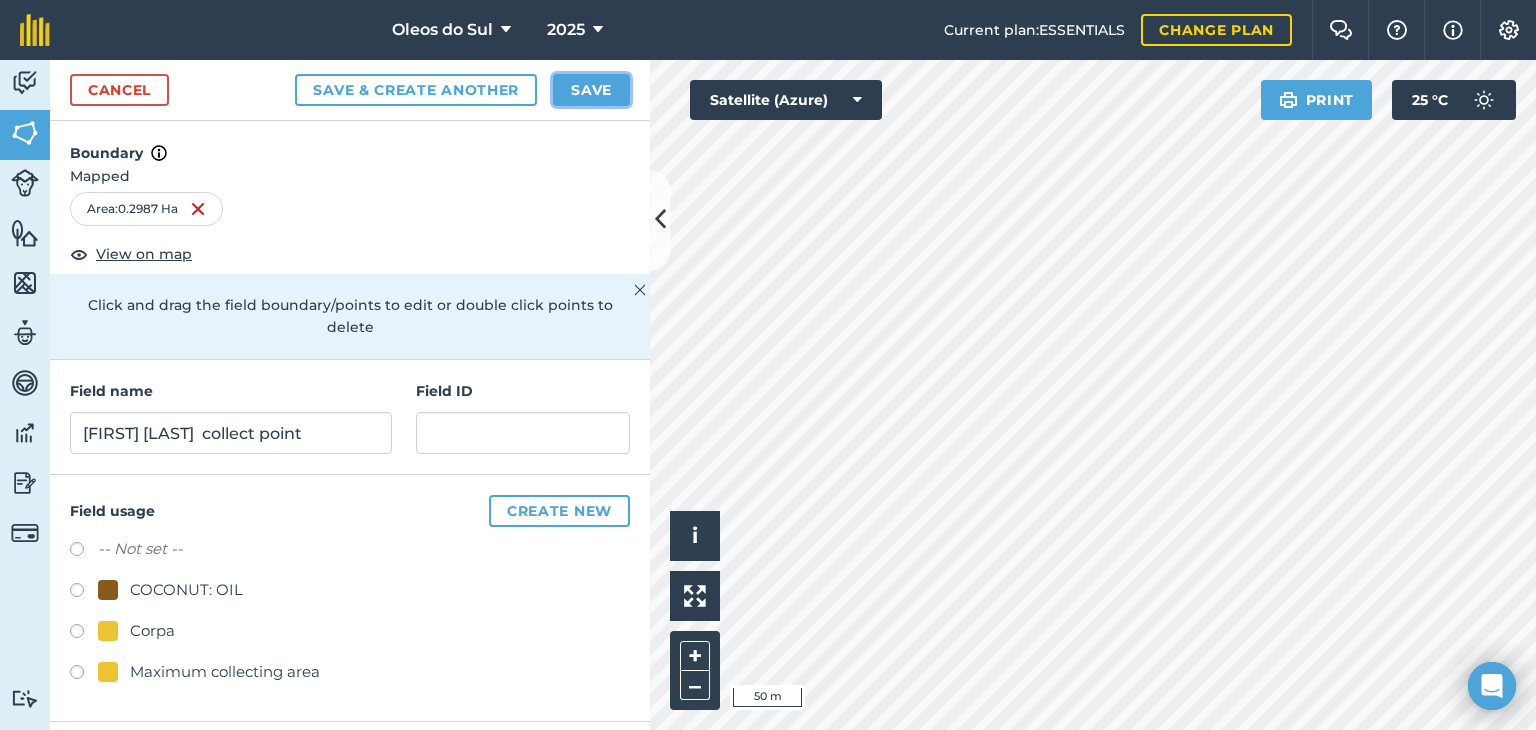 click on "Save" at bounding box center (591, 90) 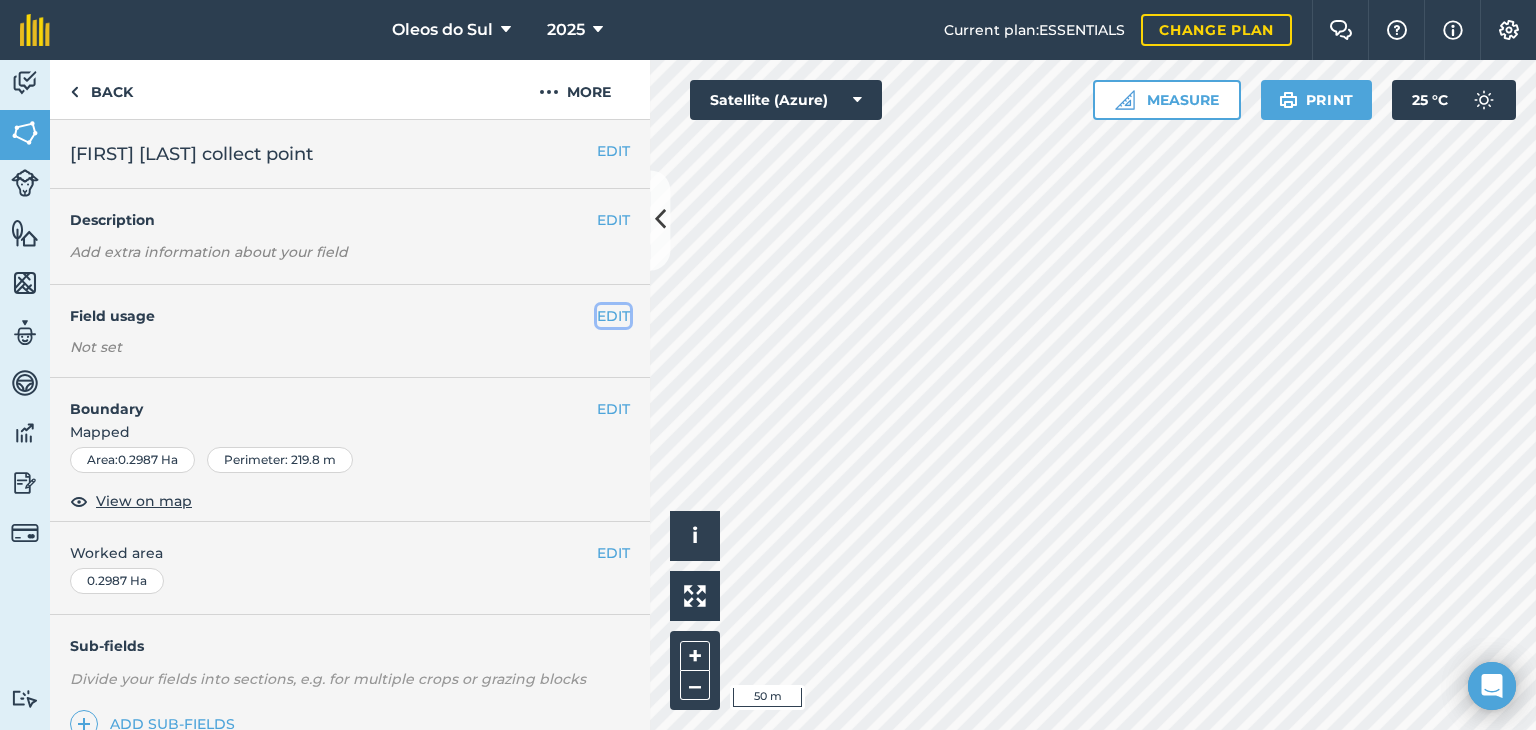 click on "EDIT" at bounding box center (613, 316) 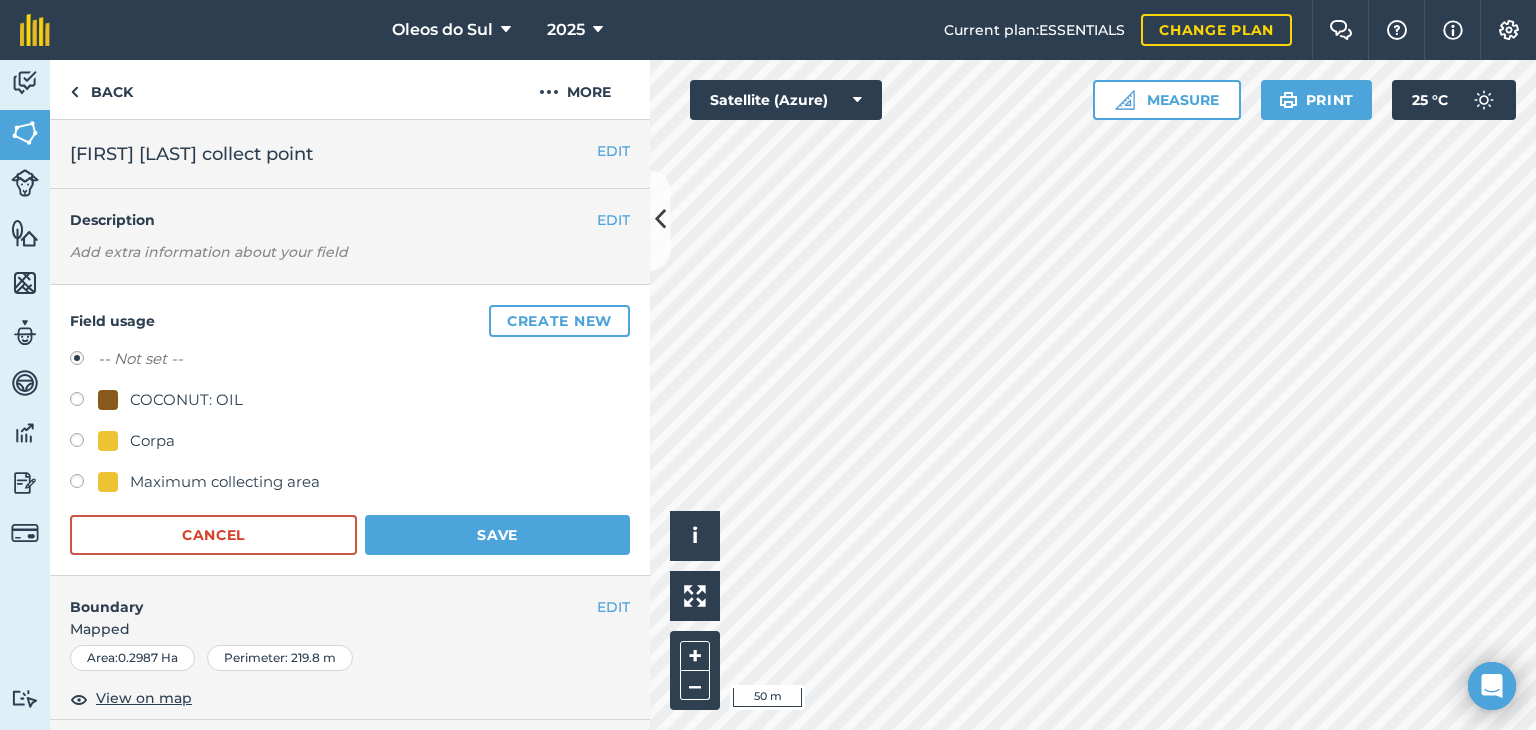 click at bounding box center (108, 441) 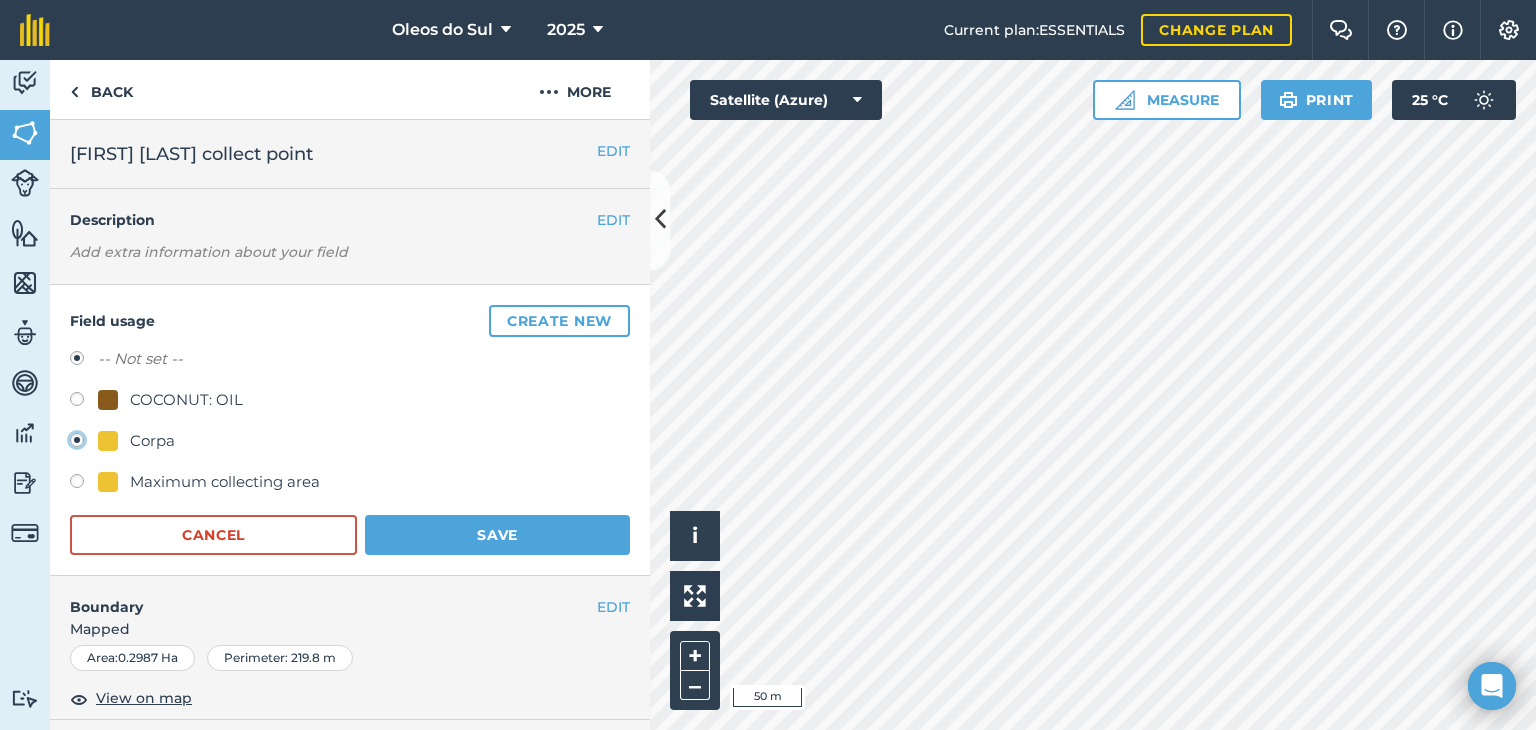 radio on "true" 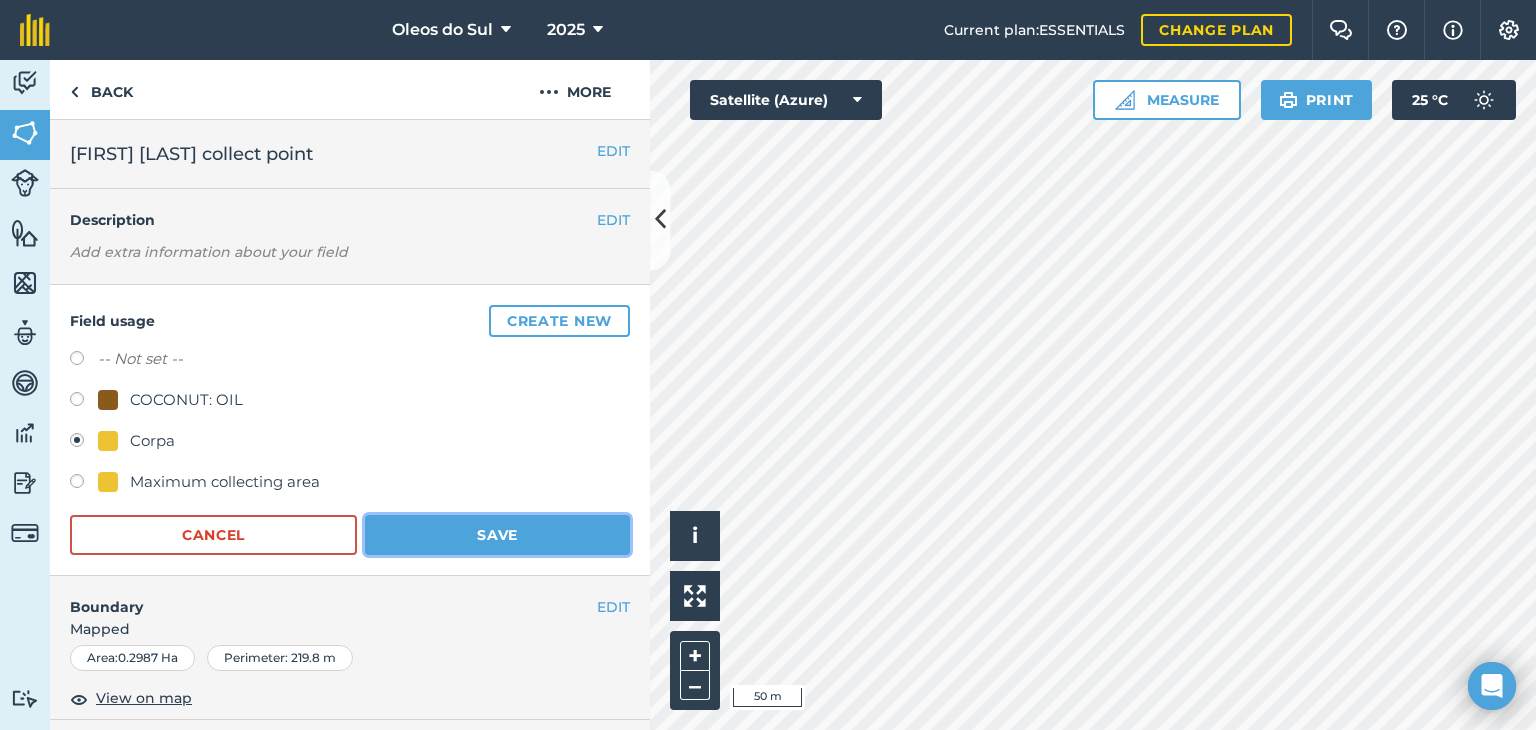 click on "Save" at bounding box center [497, 535] 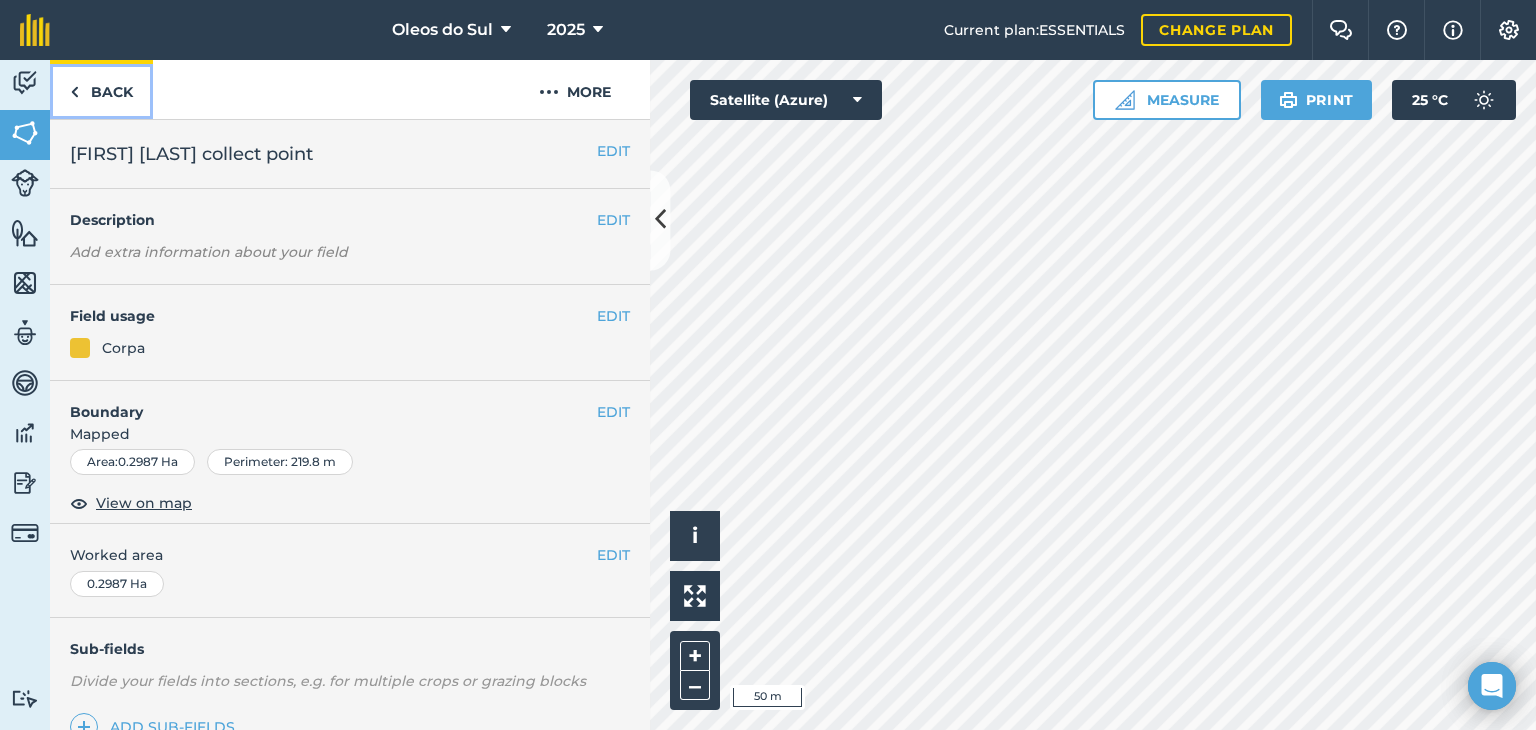 click at bounding box center (74, 92) 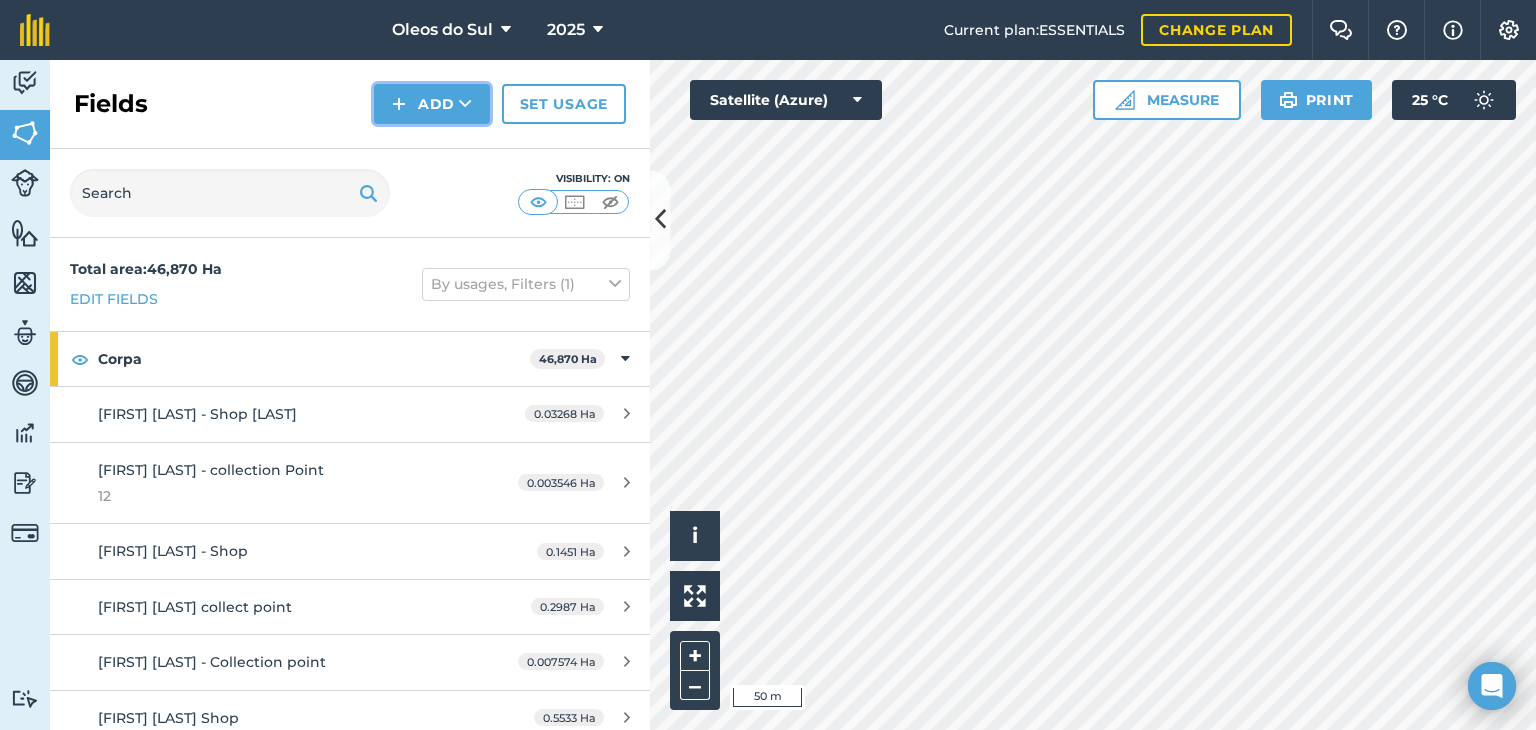 click on "Add" at bounding box center [432, 104] 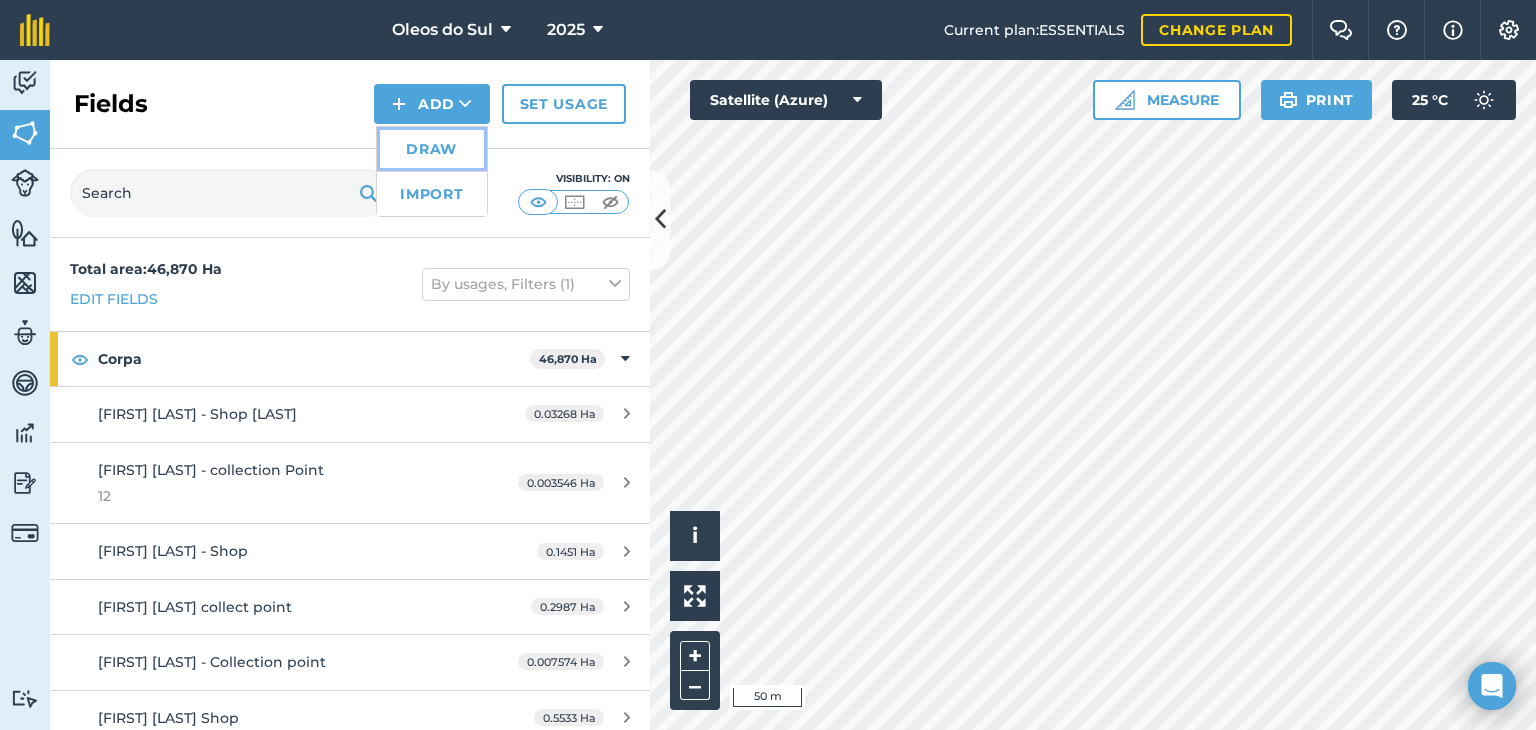 click on "Draw" at bounding box center [432, 149] 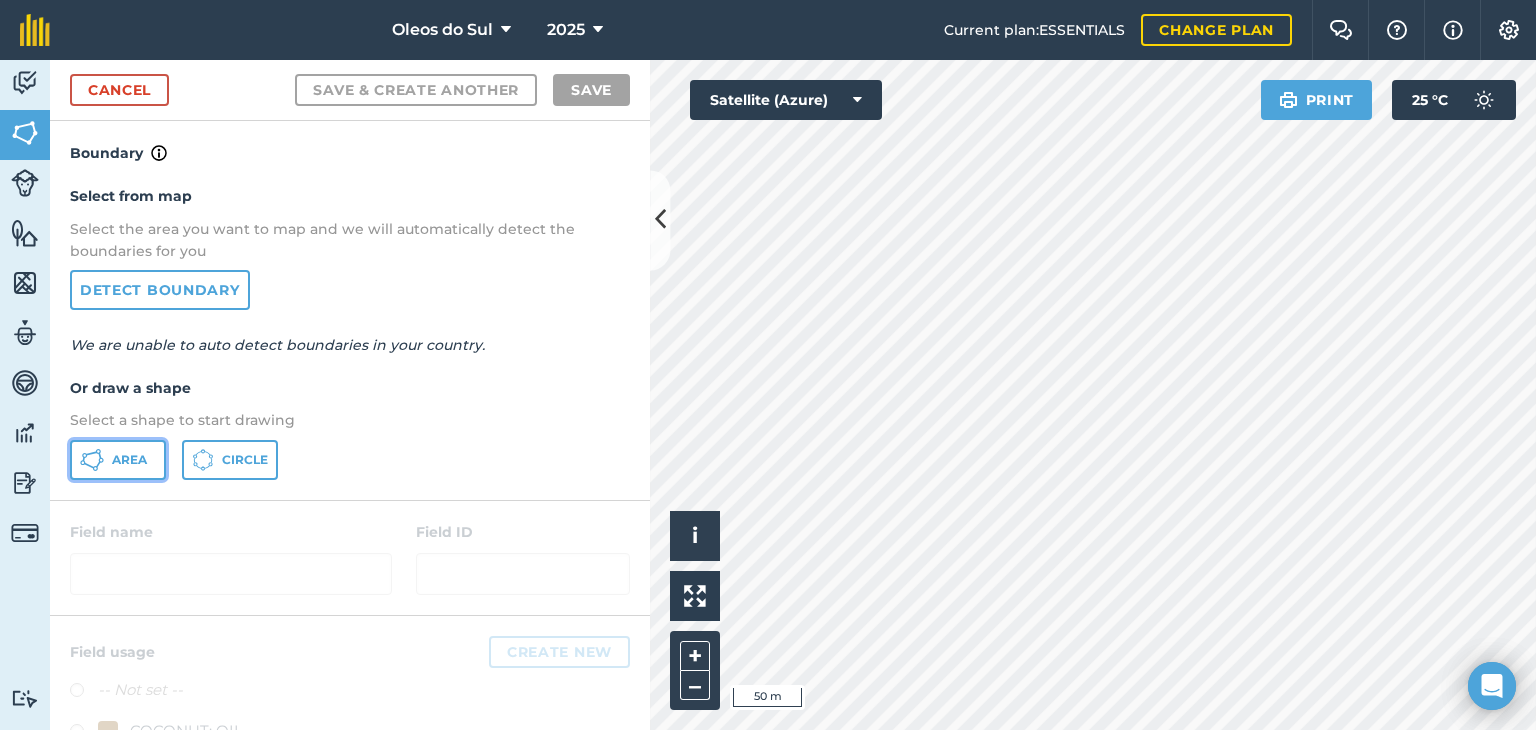 click on "Area" at bounding box center [129, 460] 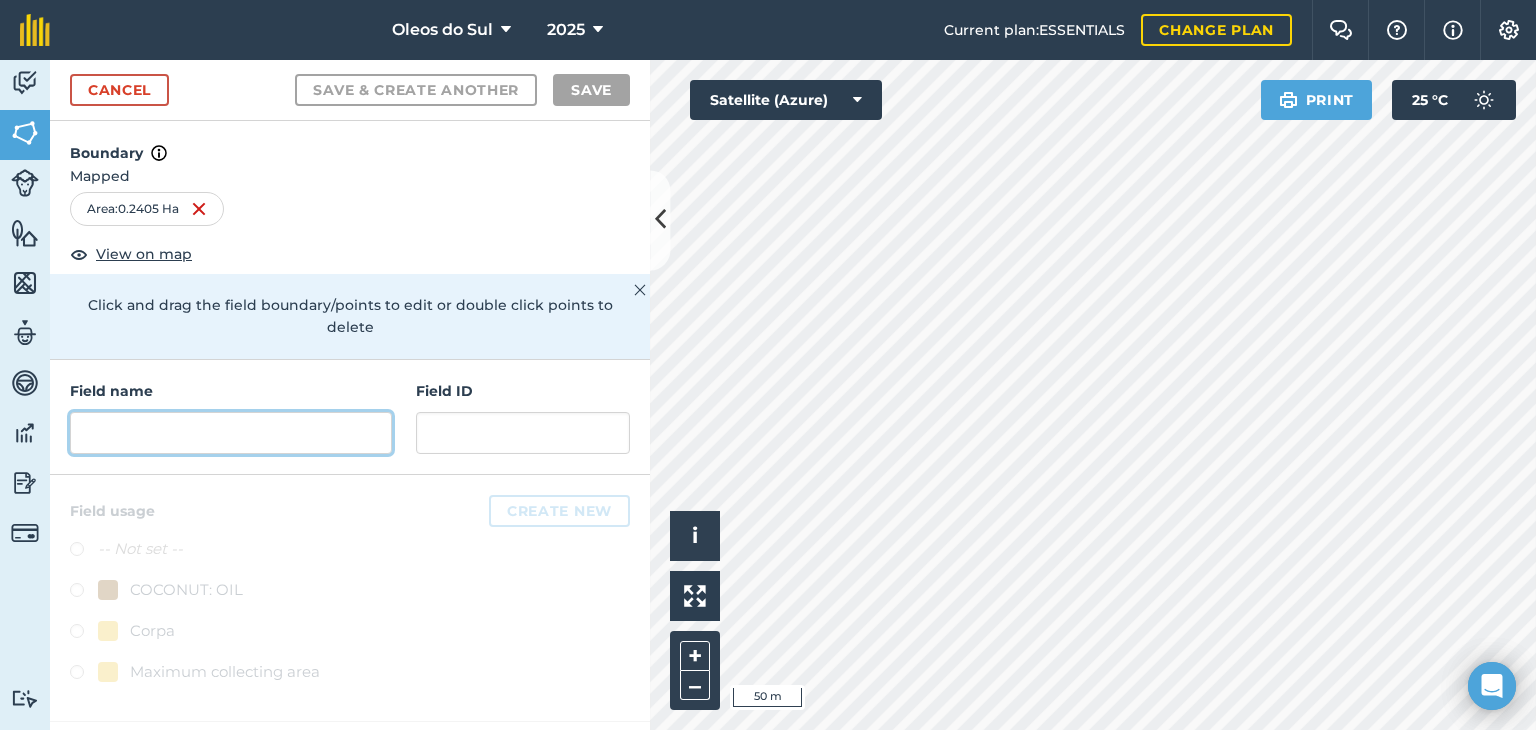 click at bounding box center [231, 433] 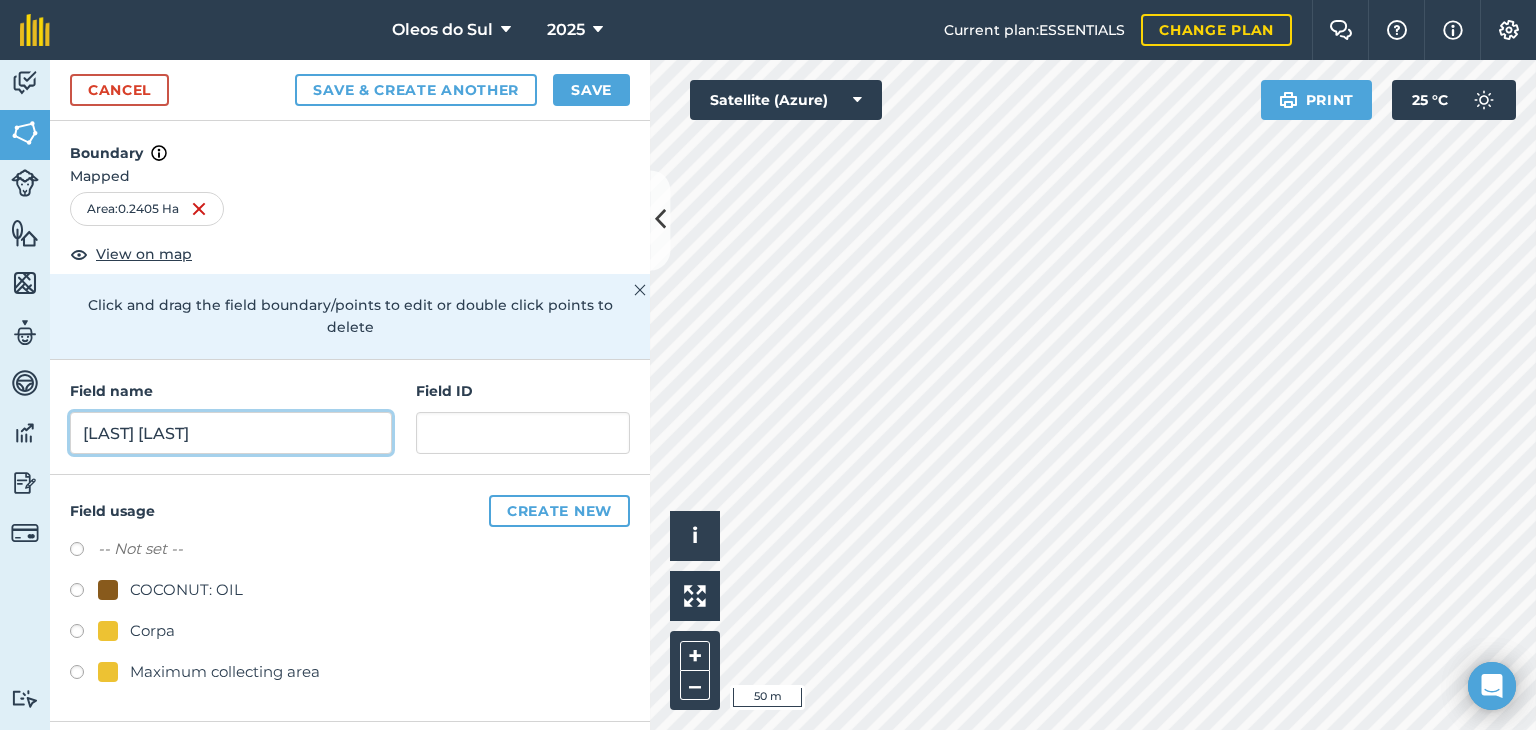 type on "Baptista Faquene" 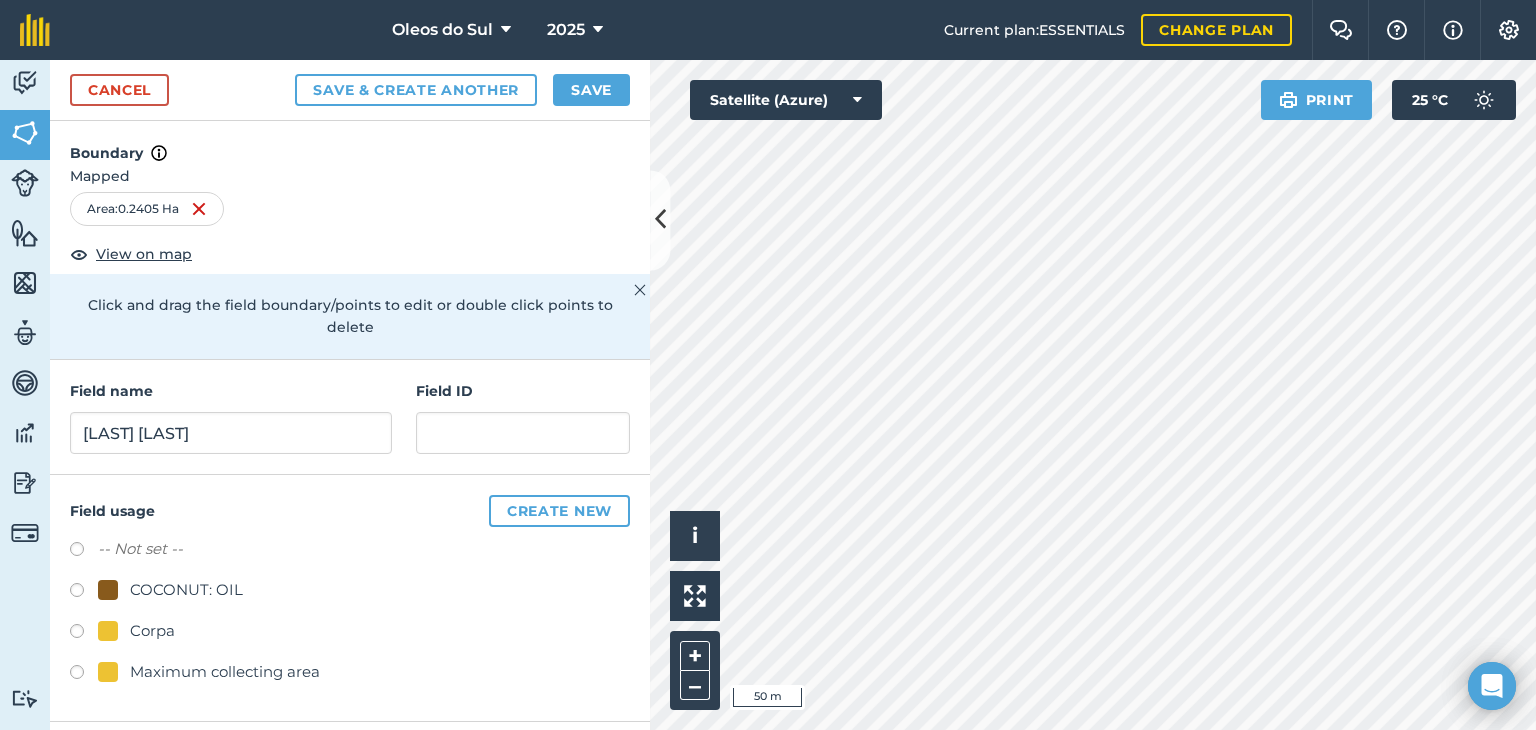 click at bounding box center (108, 631) 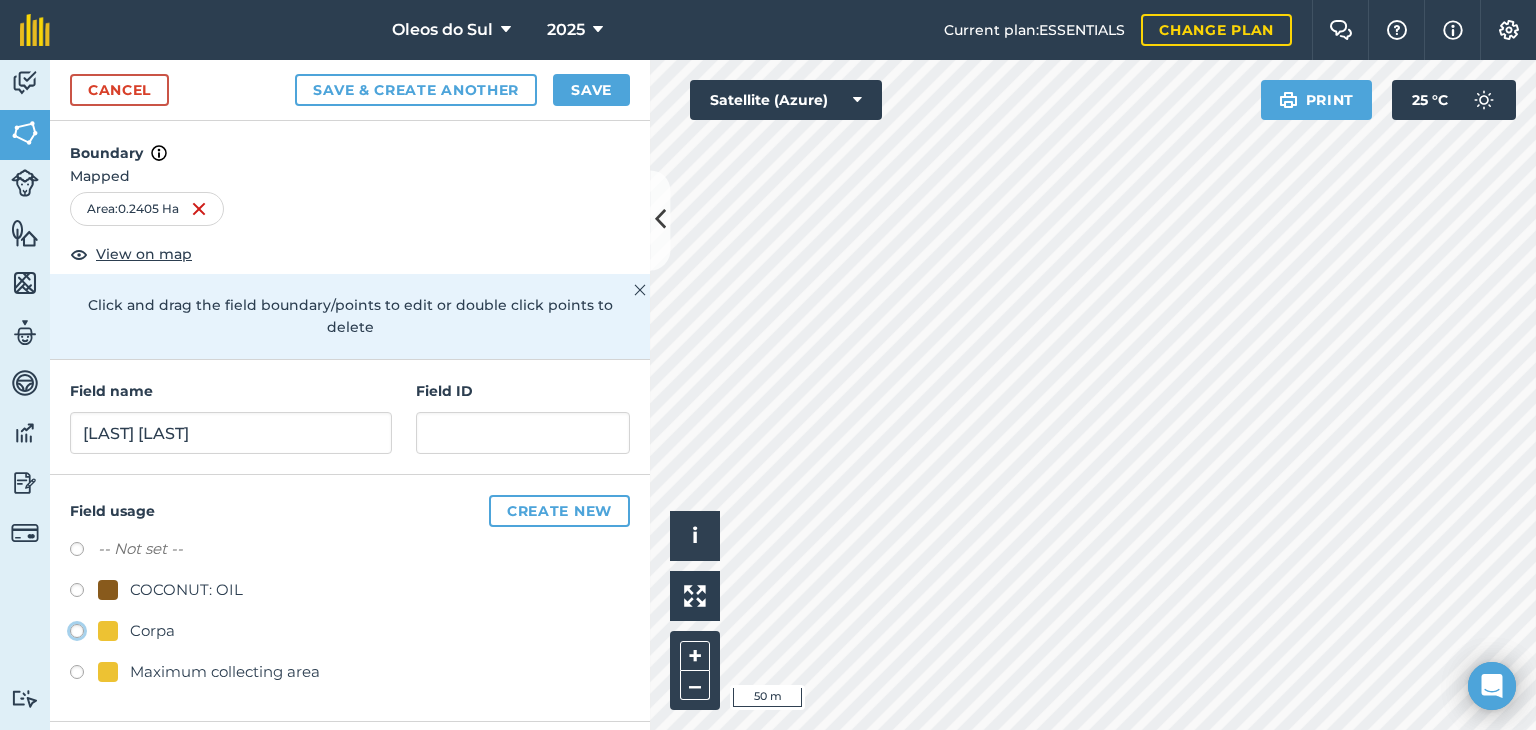 radio on "true" 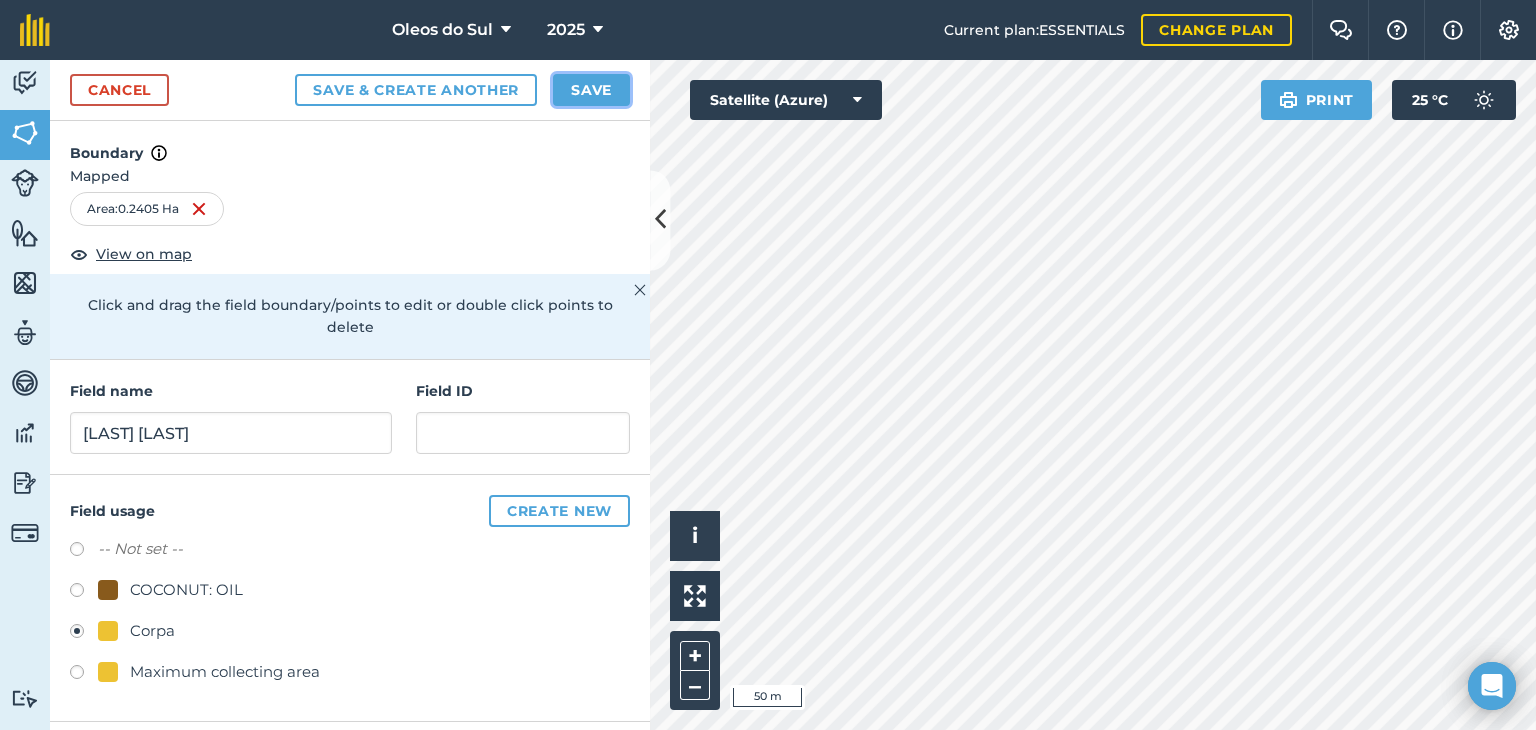 click on "Save" at bounding box center [591, 90] 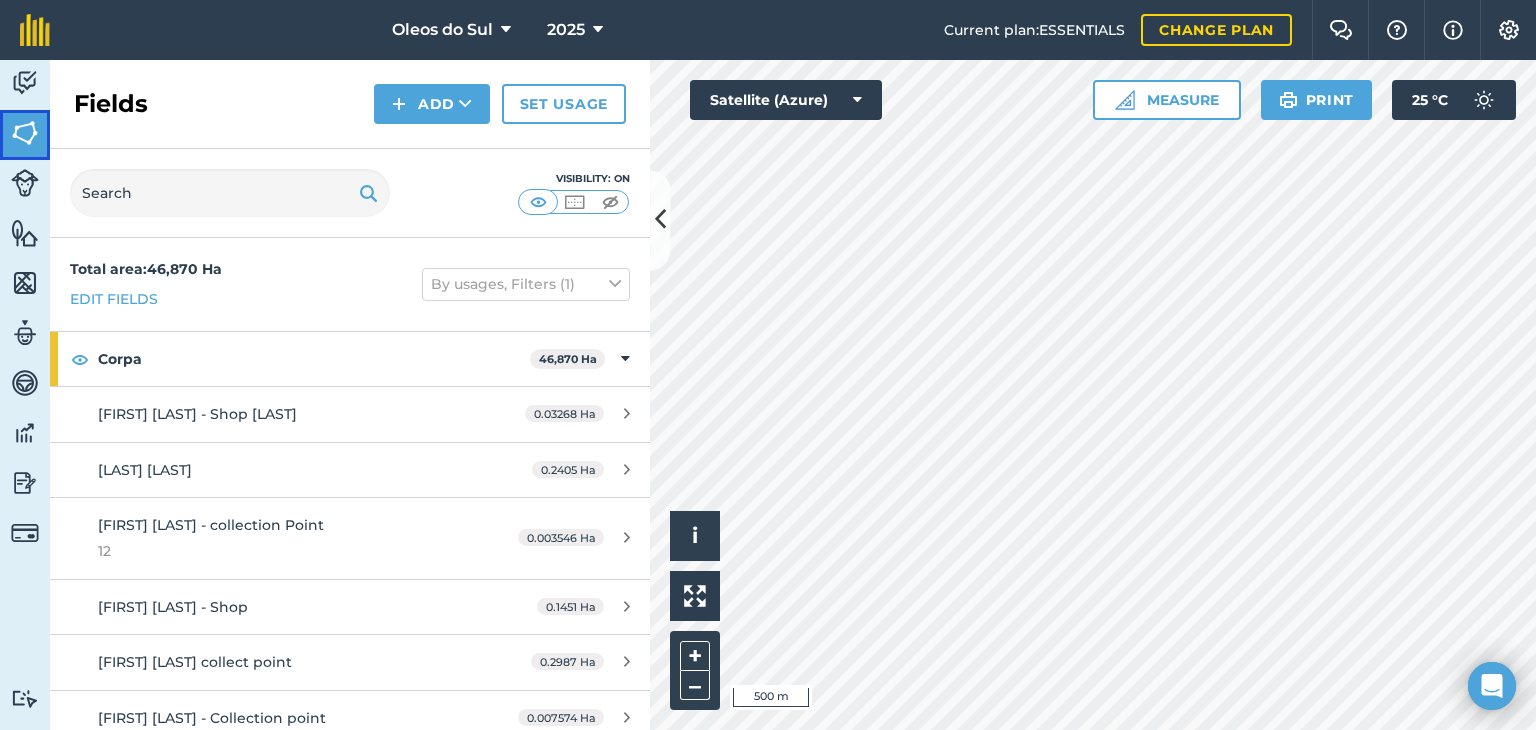 click at bounding box center (25, 133) 